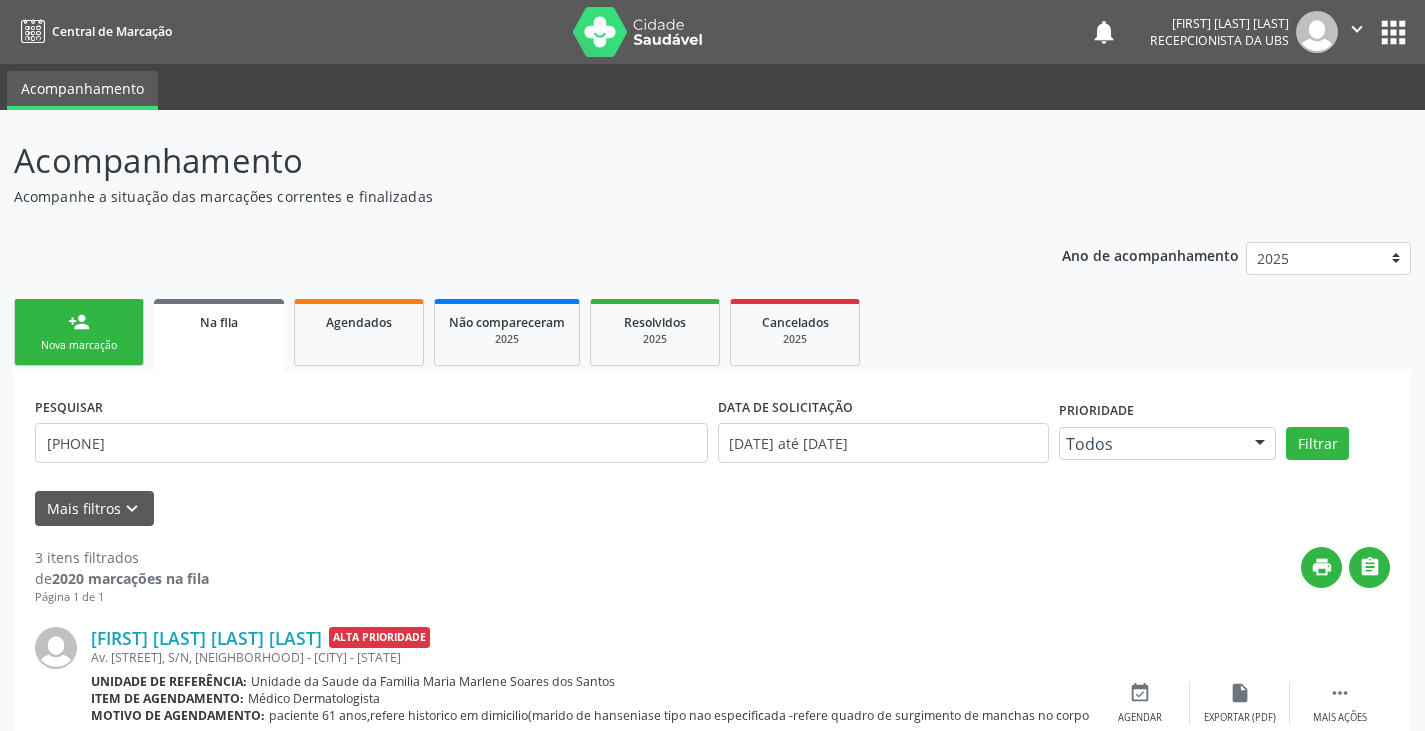 scroll, scrollTop: 63, scrollLeft: 0, axis: vertical 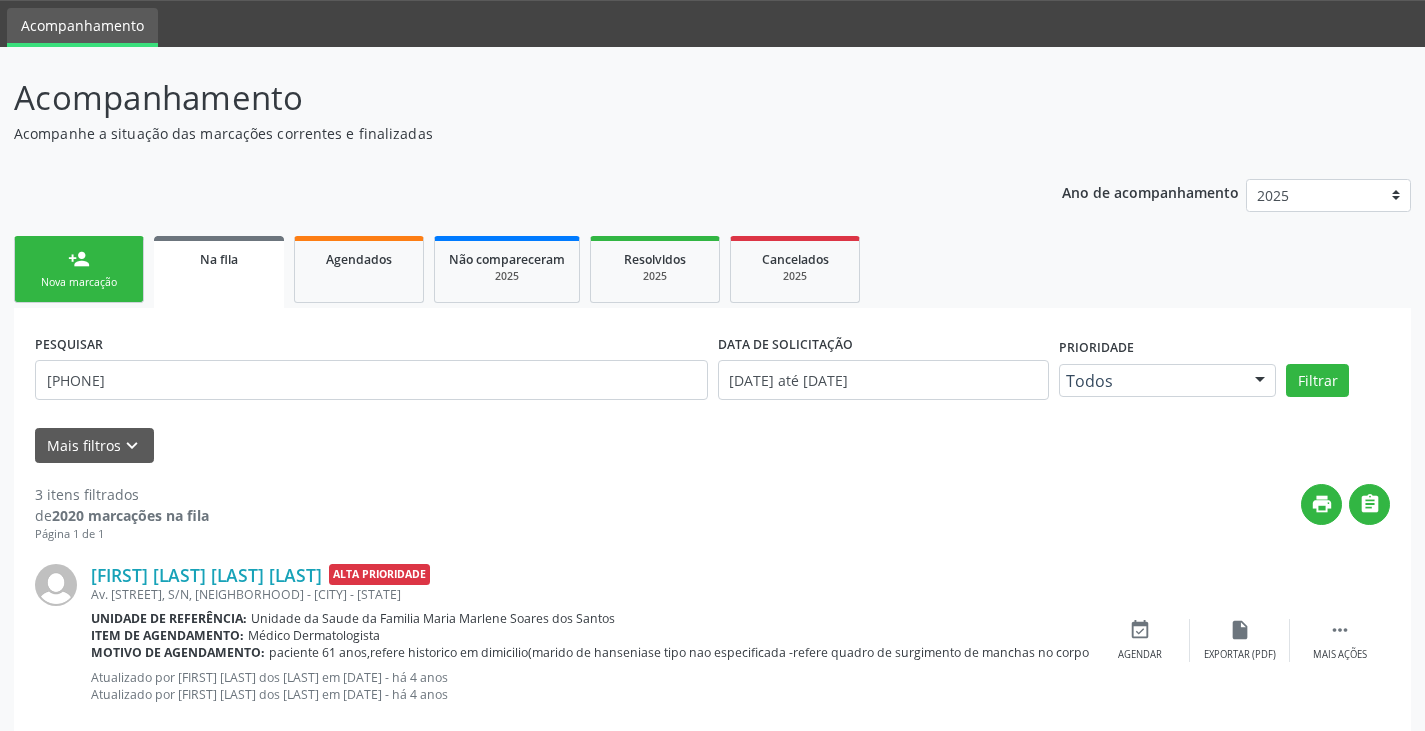 click on "person_add
Nova marcação" at bounding box center (79, 269) 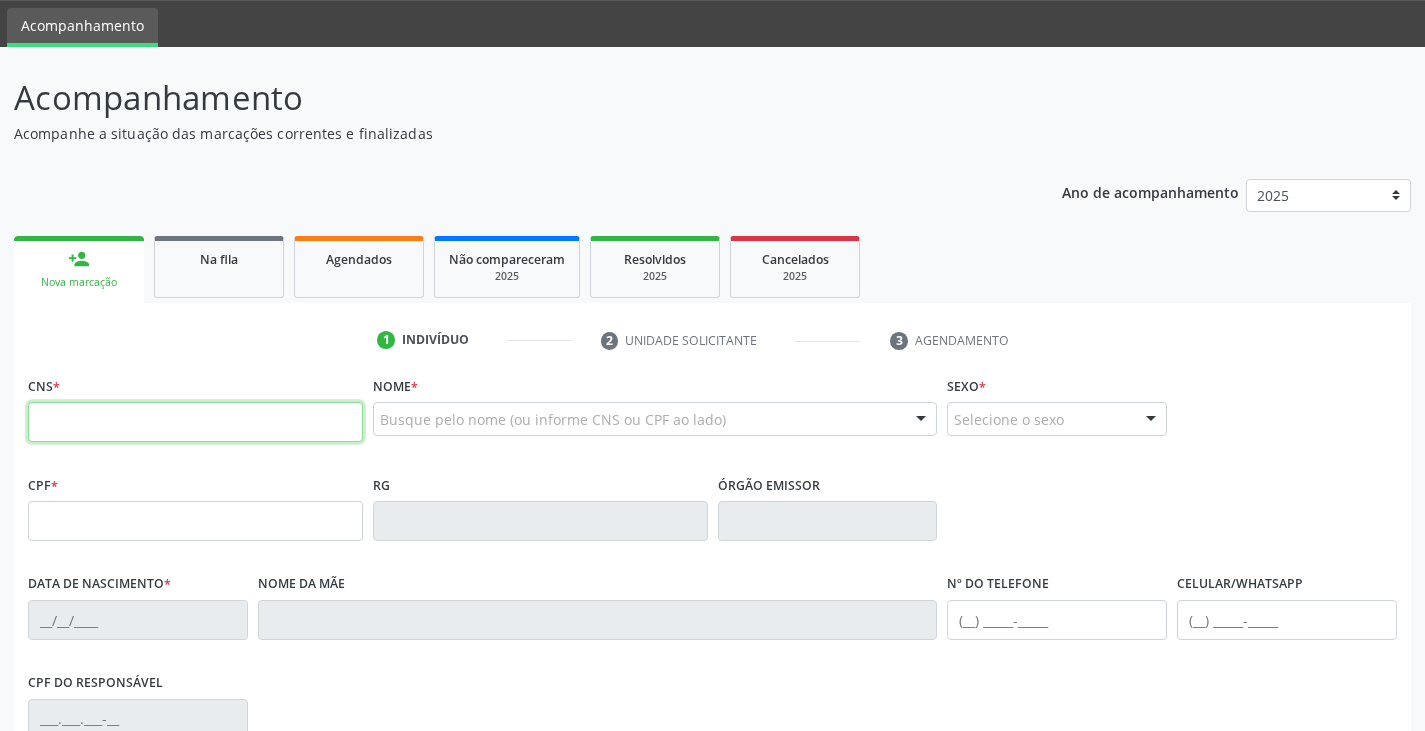 click at bounding box center (195, 422) 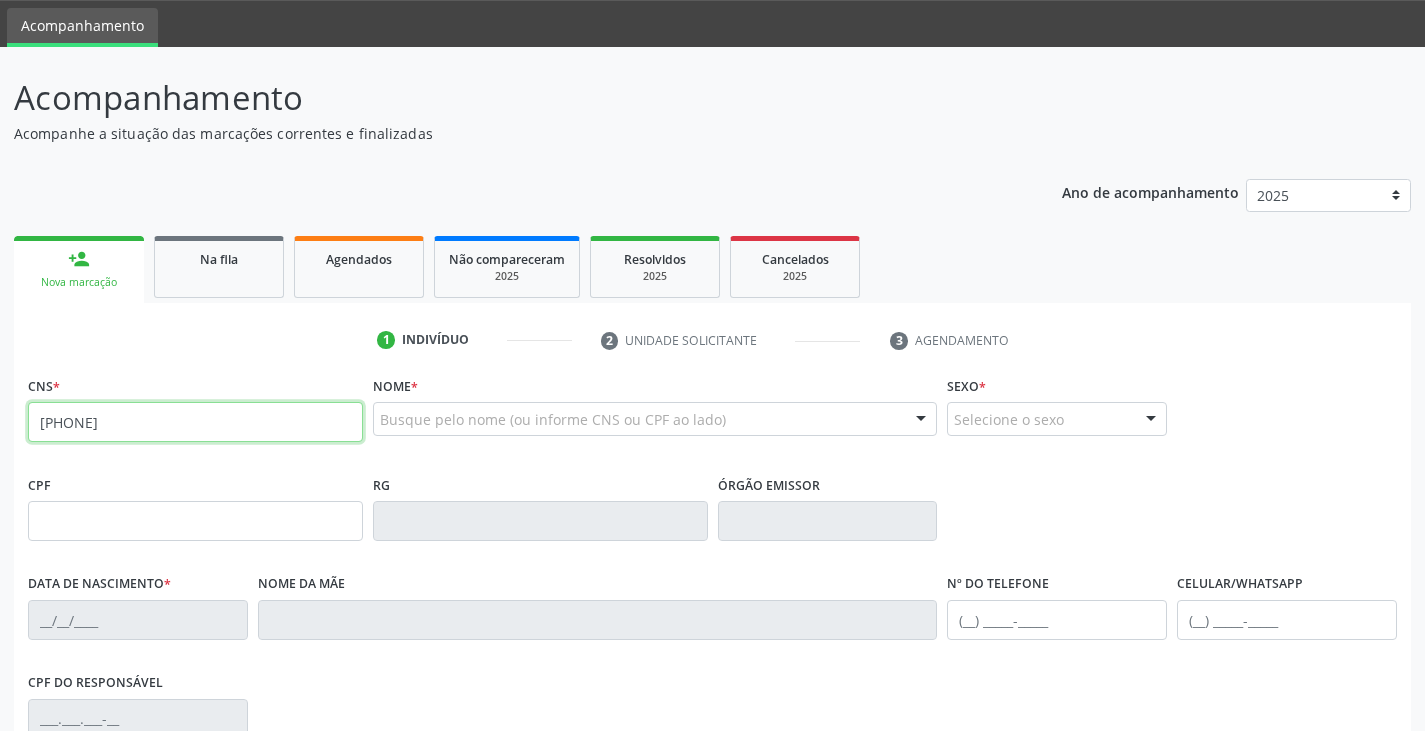 type on "[PHONE]" 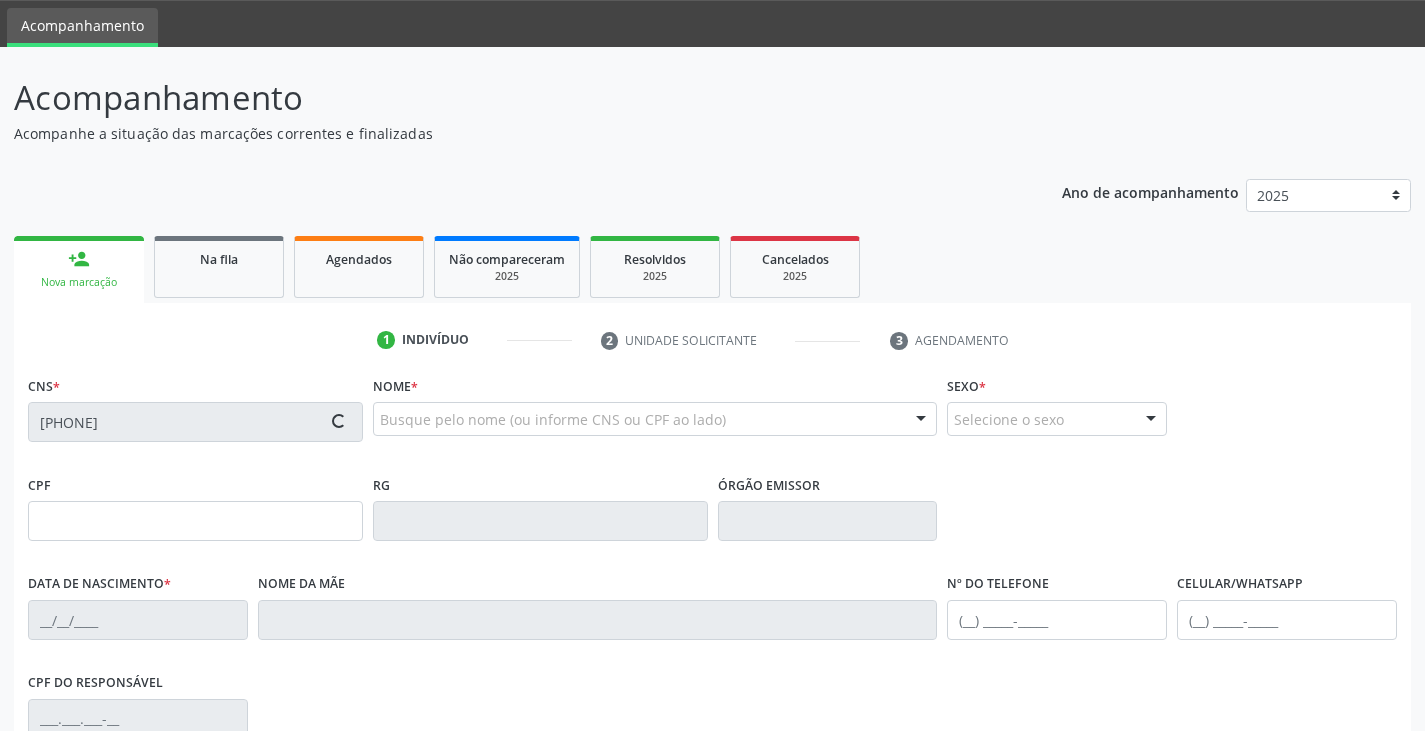 type on "[SSN]" 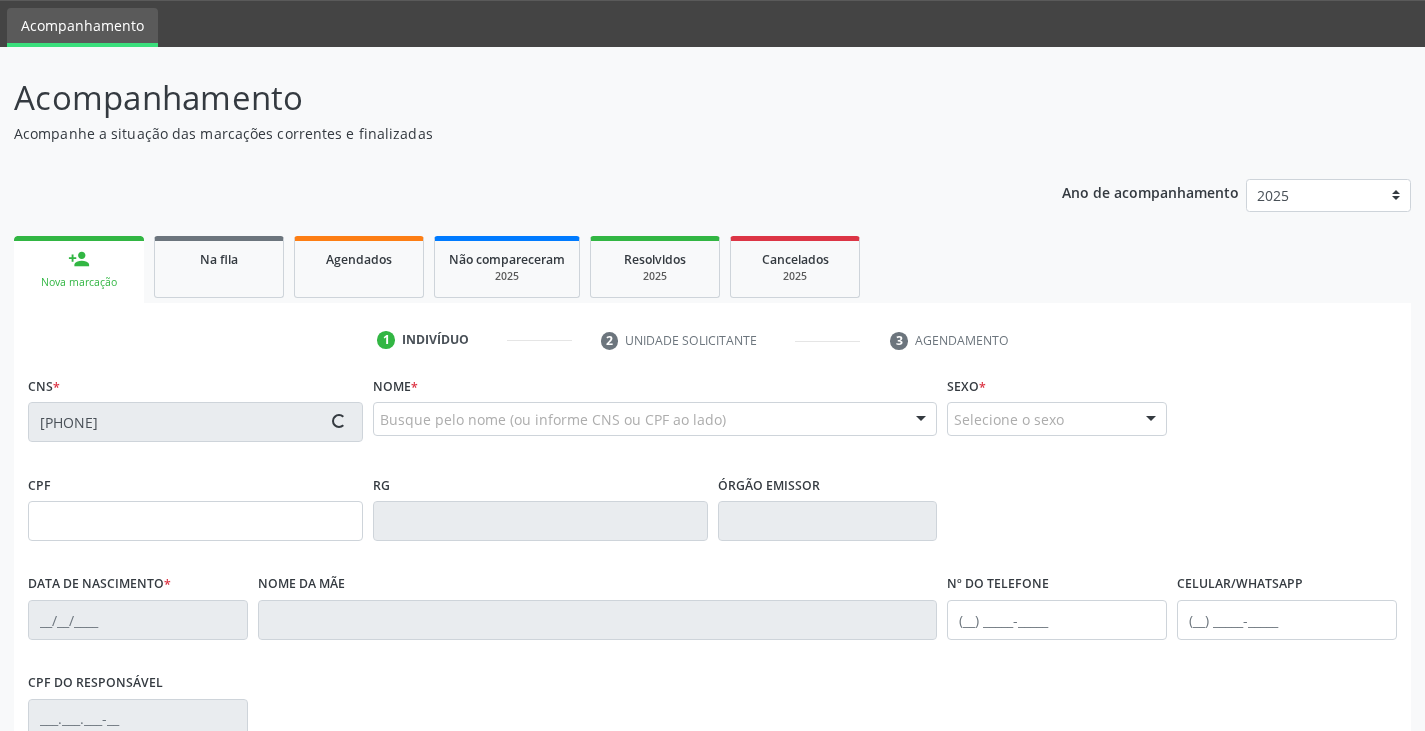 type on "[DATE]" 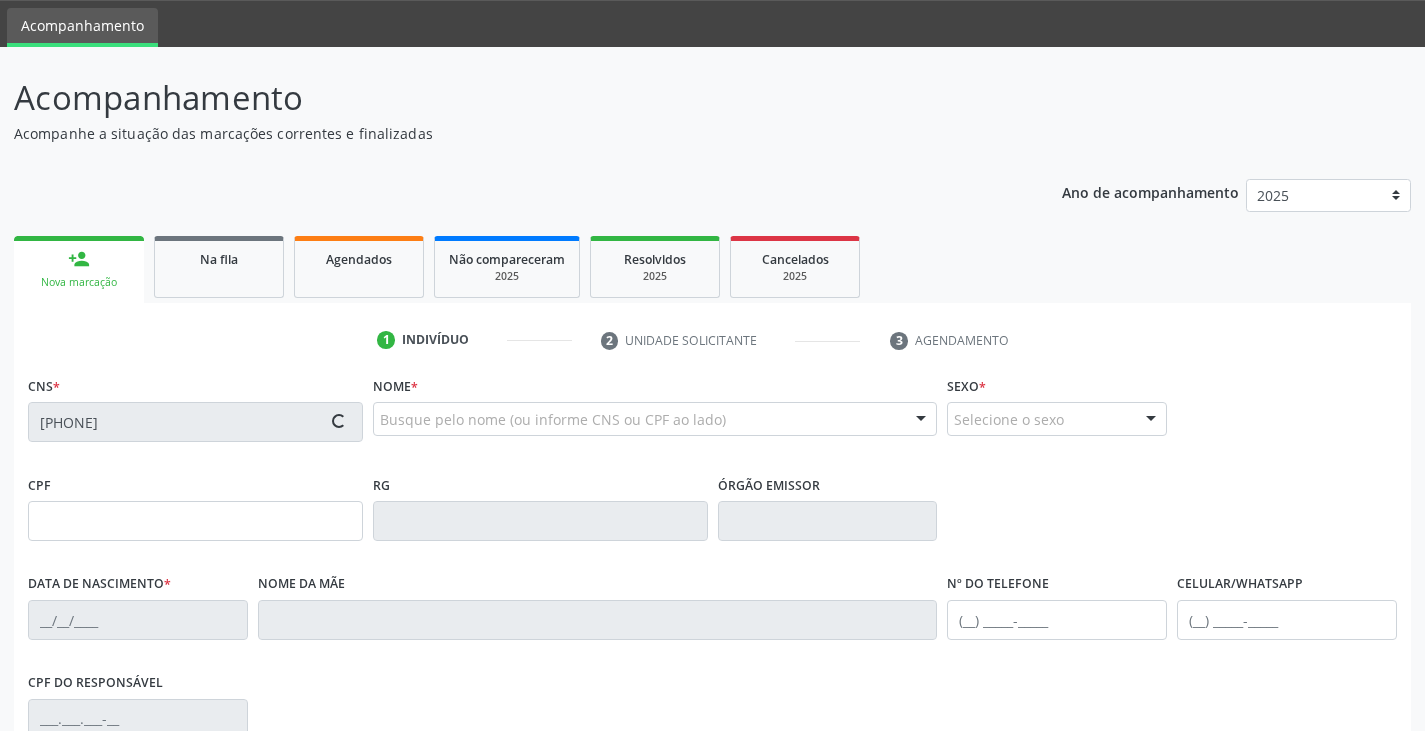 type on "[FIRST] [LAST] [LAST]" 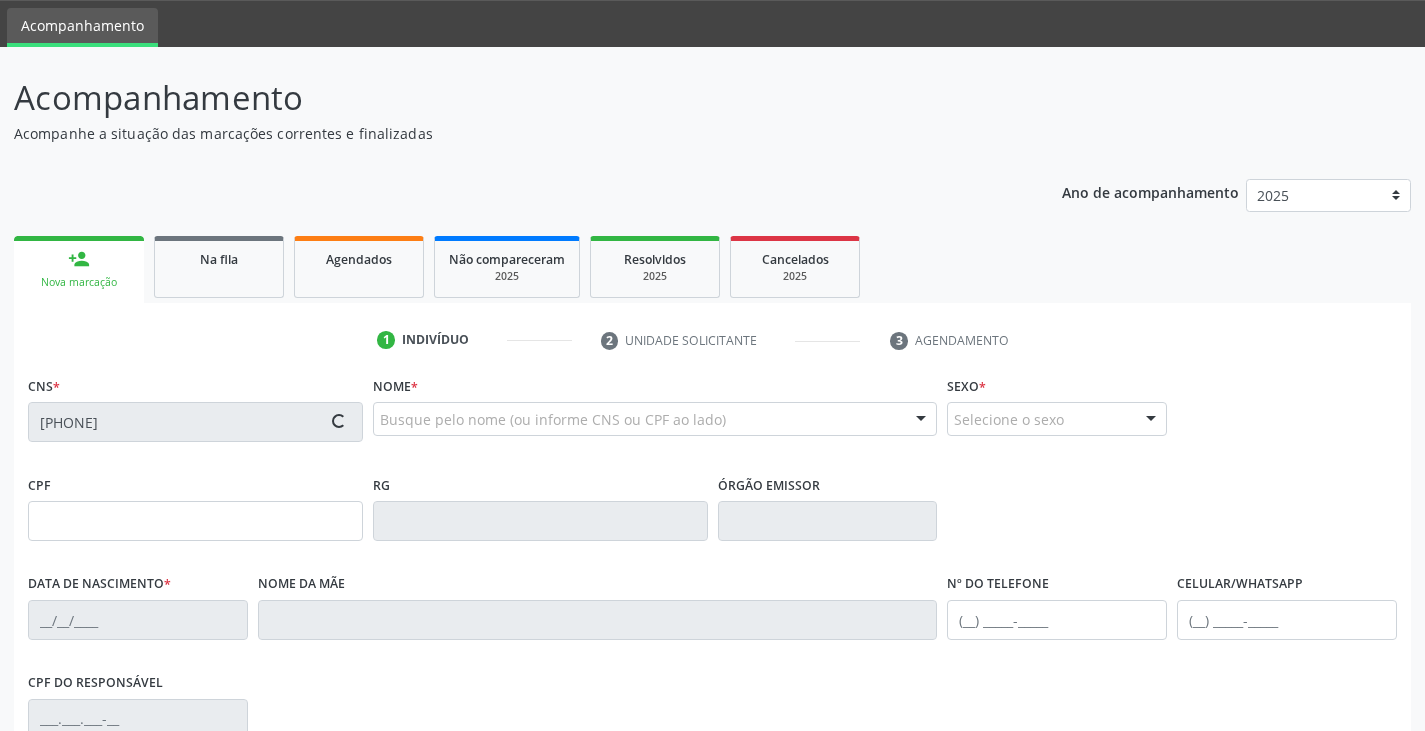 type on "([PHONE])" 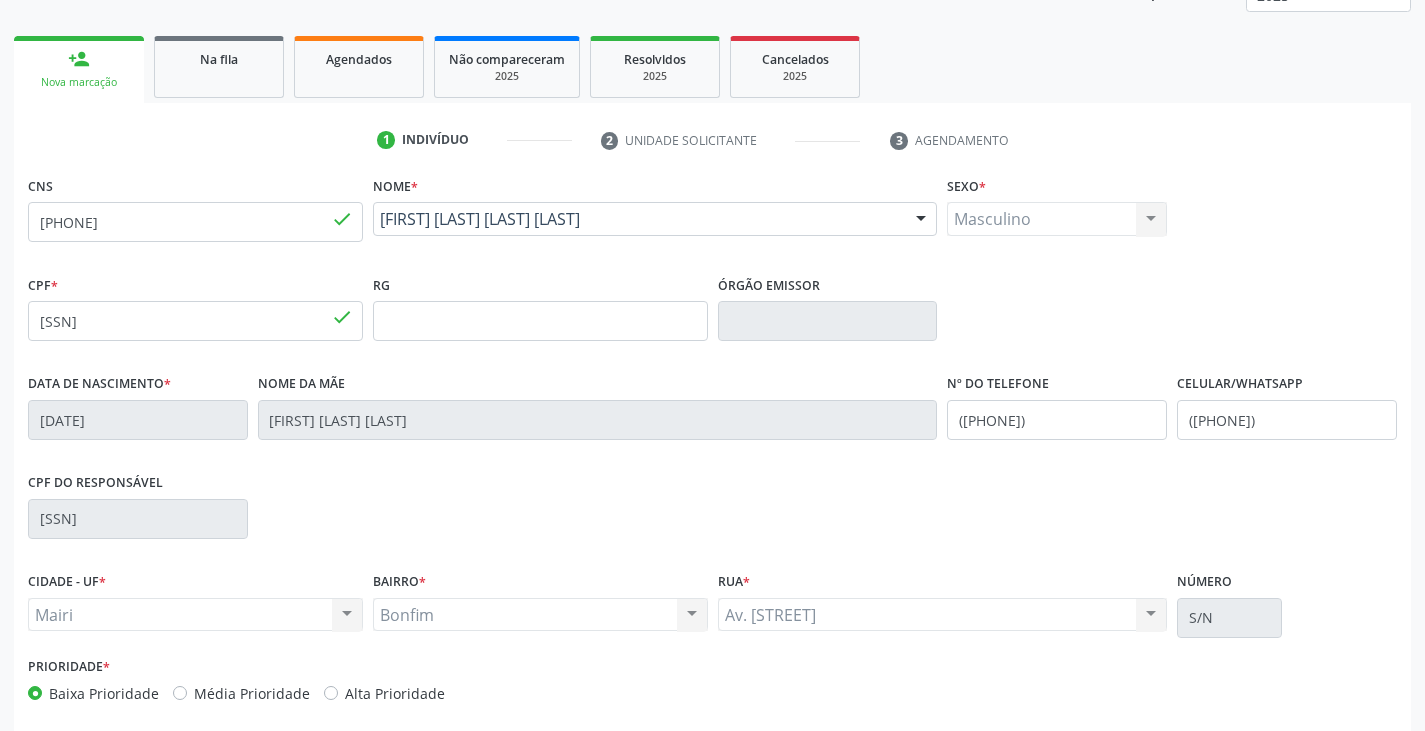scroll, scrollTop: 353, scrollLeft: 0, axis: vertical 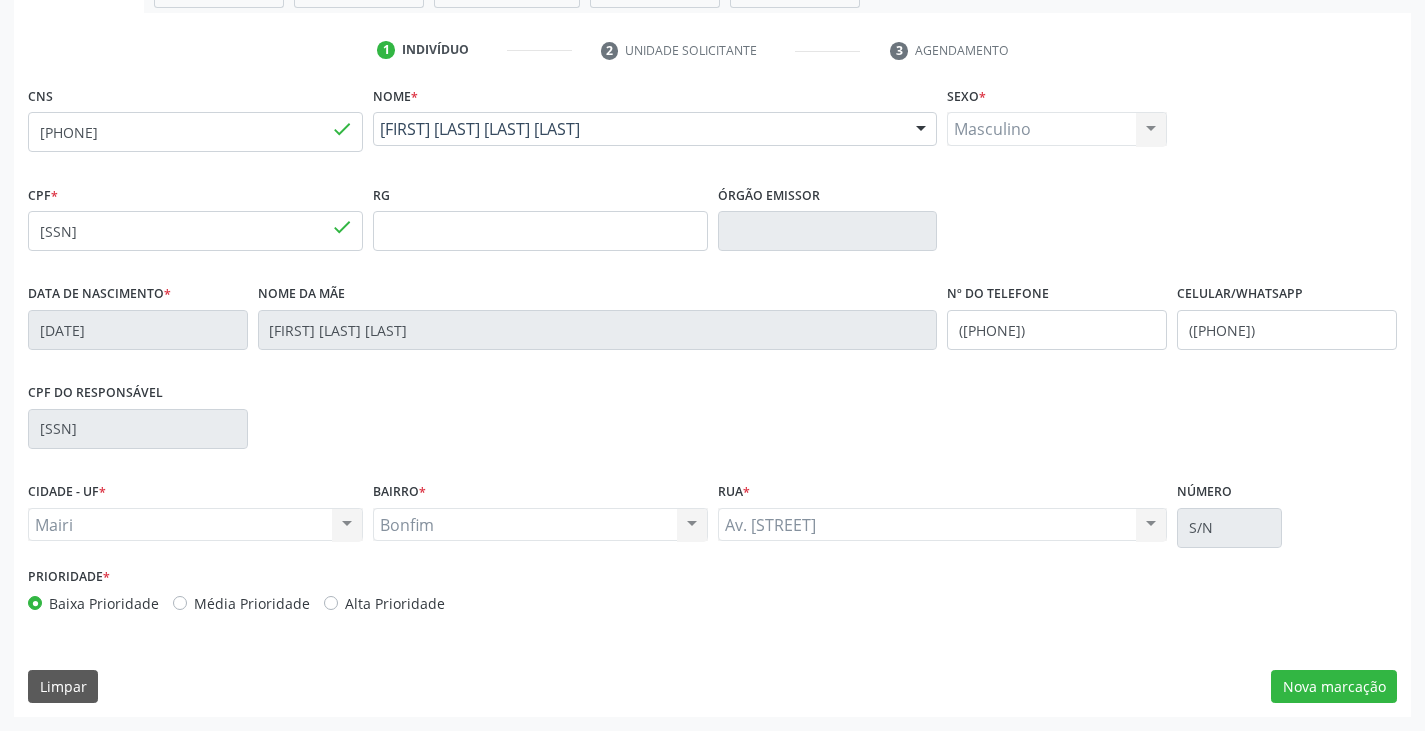 click on "Alta Prioridade" at bounding box center (395, 603) 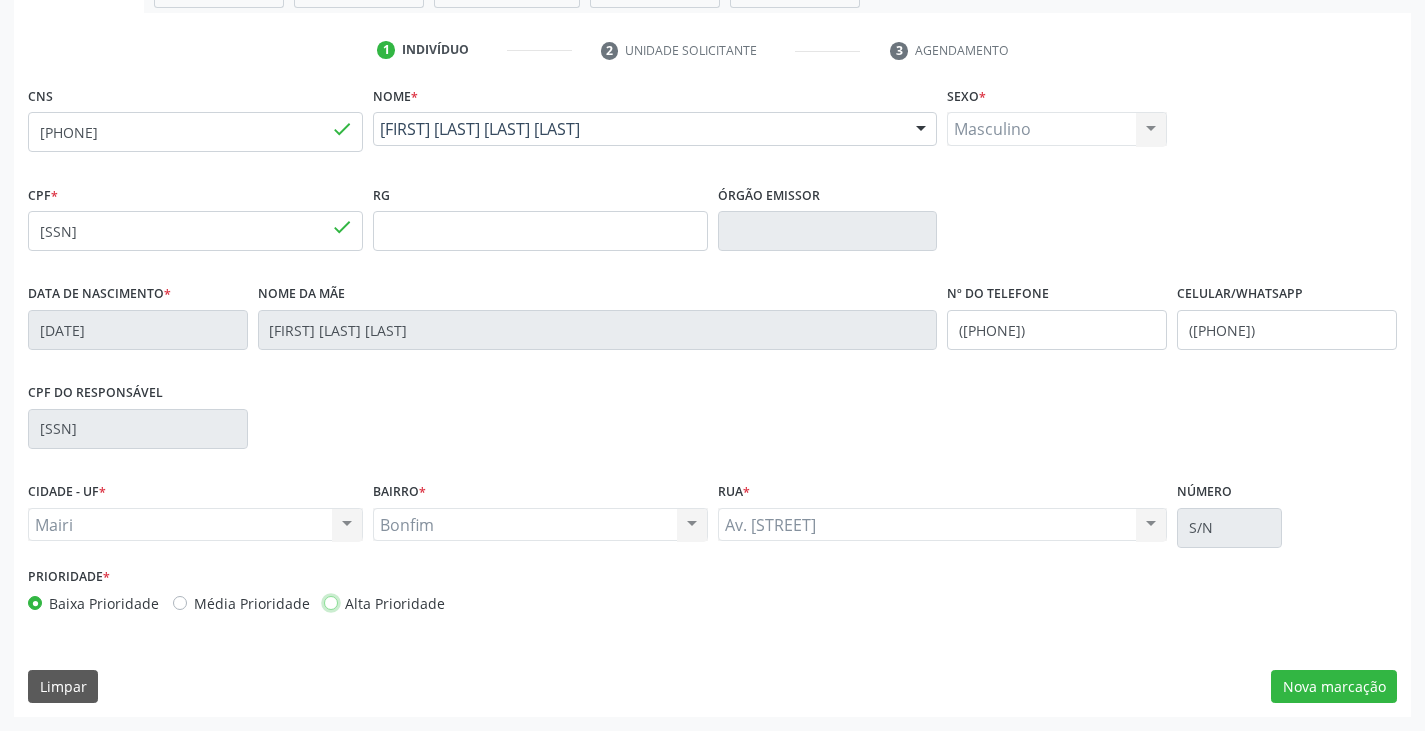 radio on "true" 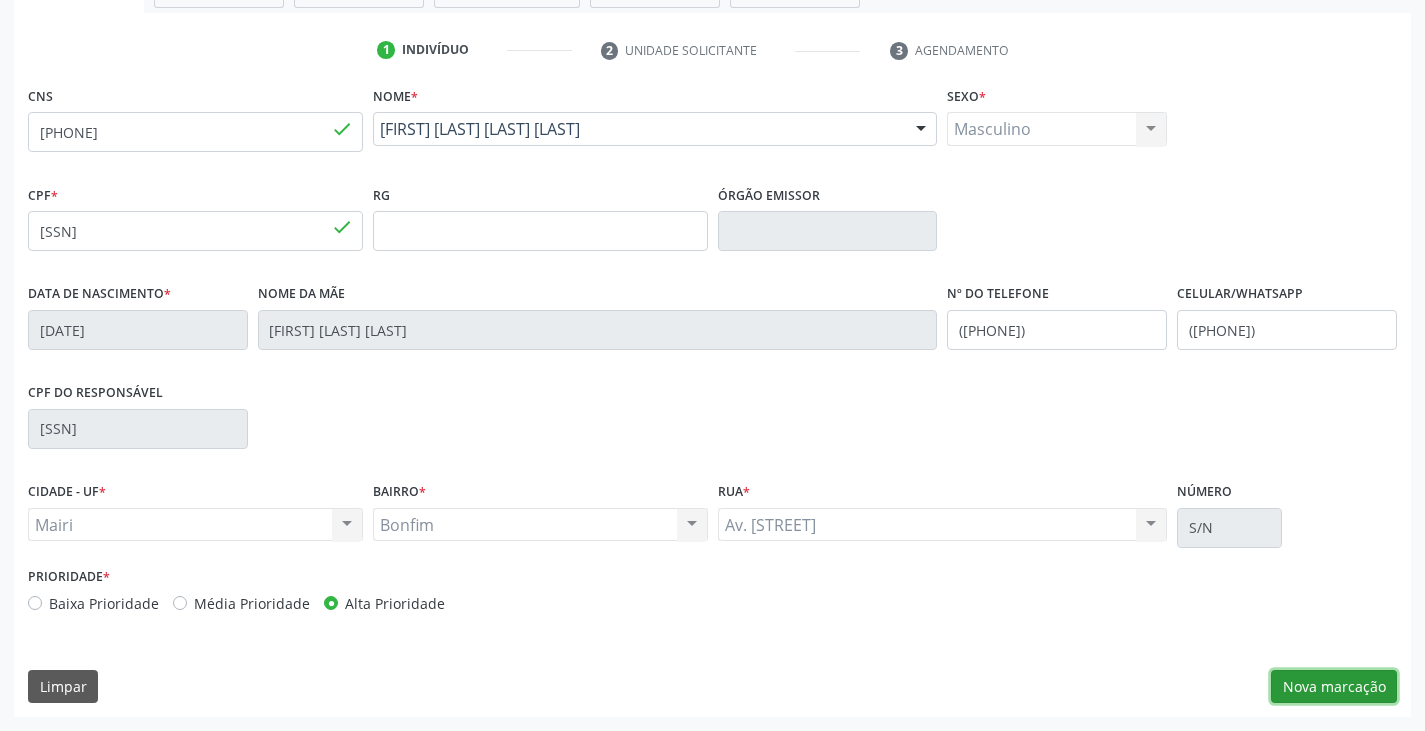 click on "Nova marcação" at bounding box center [1334, 687] 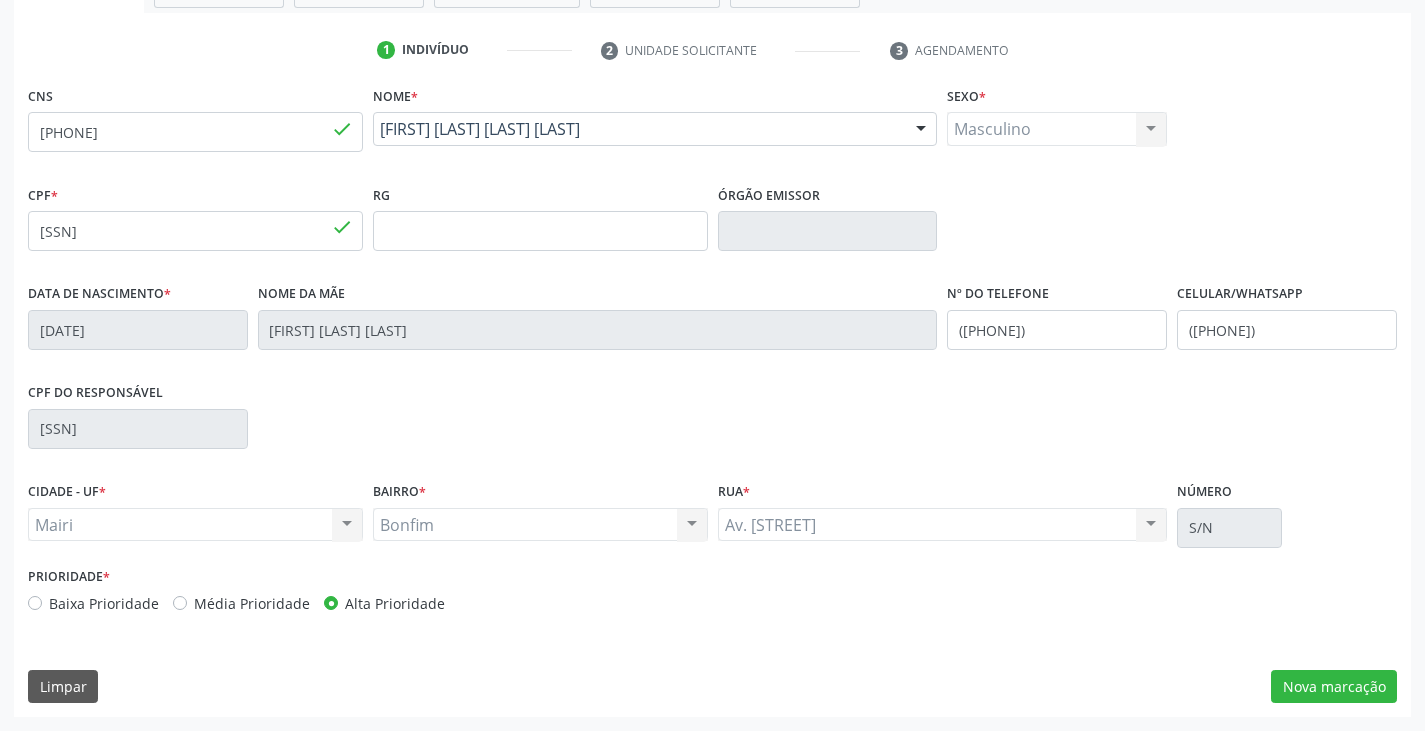 scroll, scrollTop: 175, scrollLeft: 0, axis: vertical 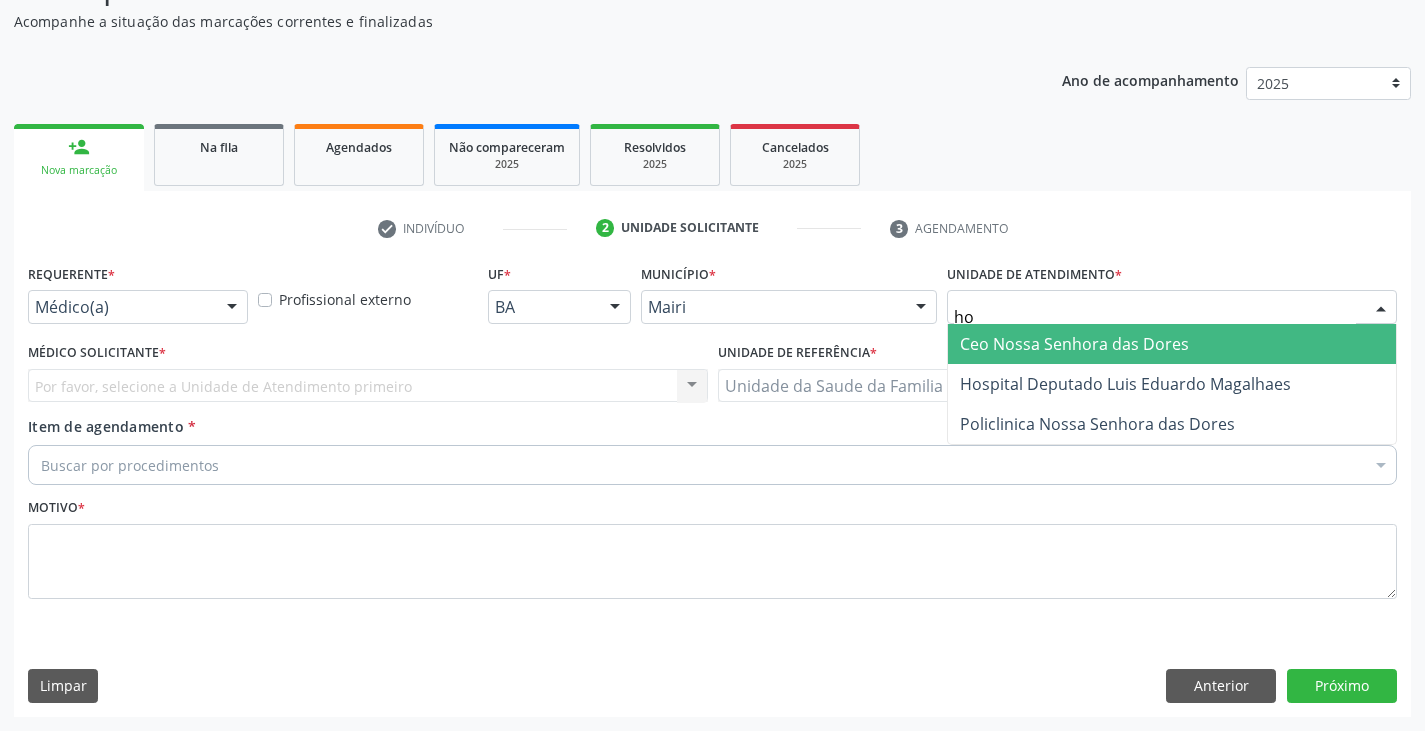 type on "hos" 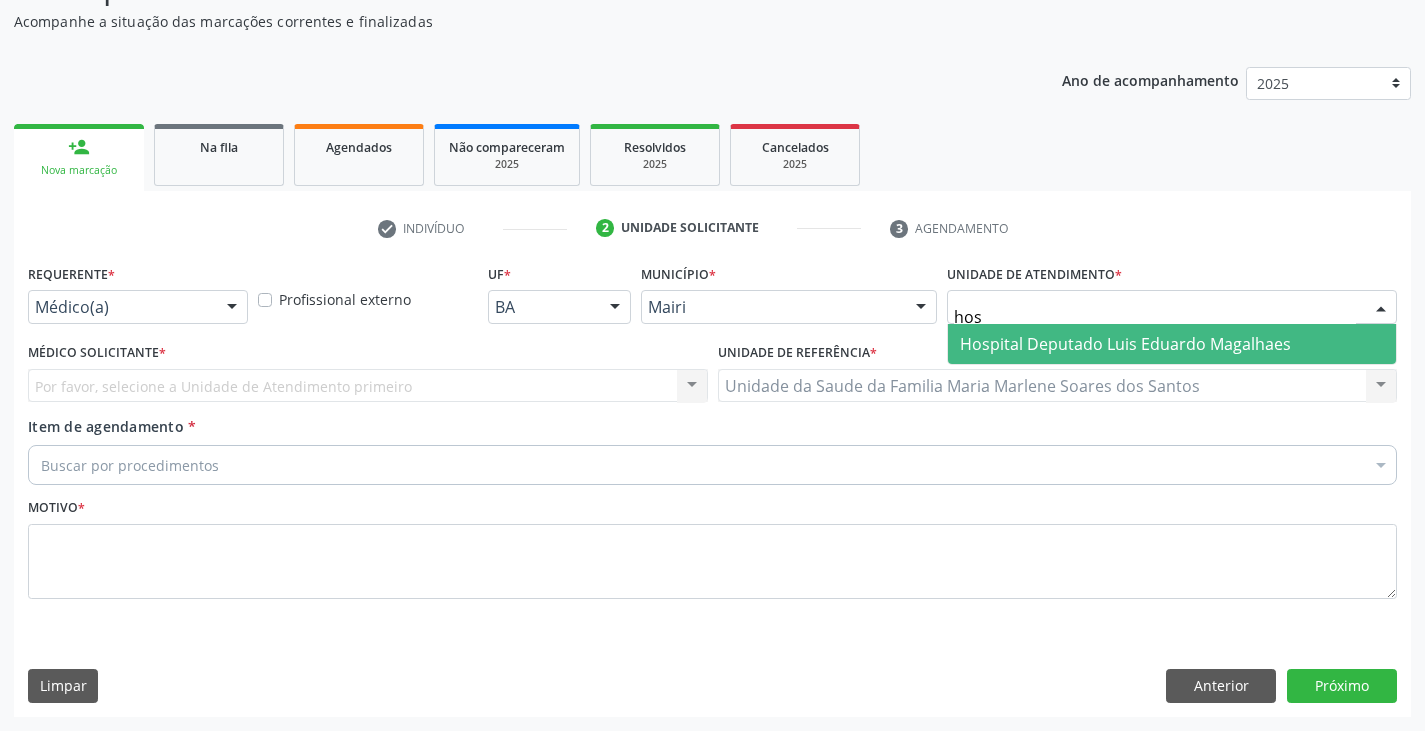 click on "Hospital Deputado Luis Eduardo Magalhaes" at bounding box center (1125, 344) 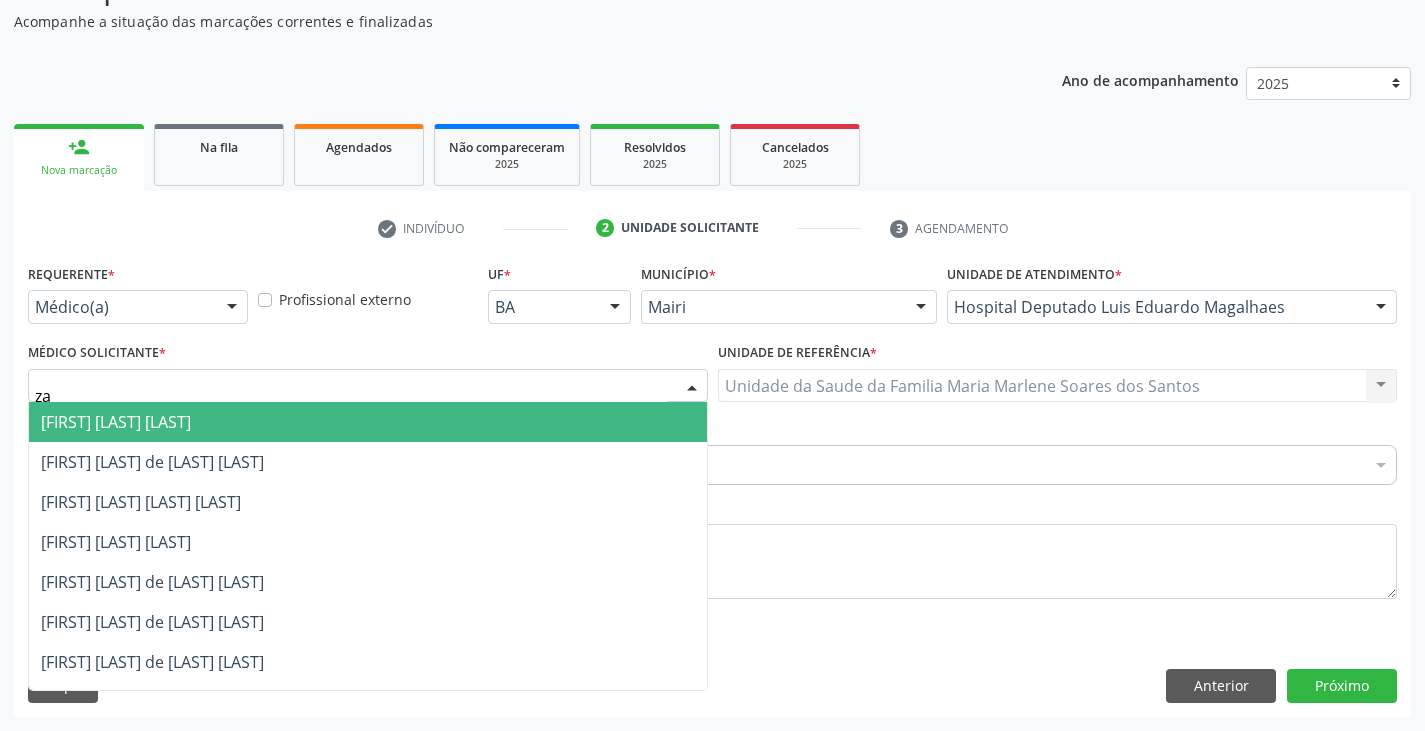 type on "zai" 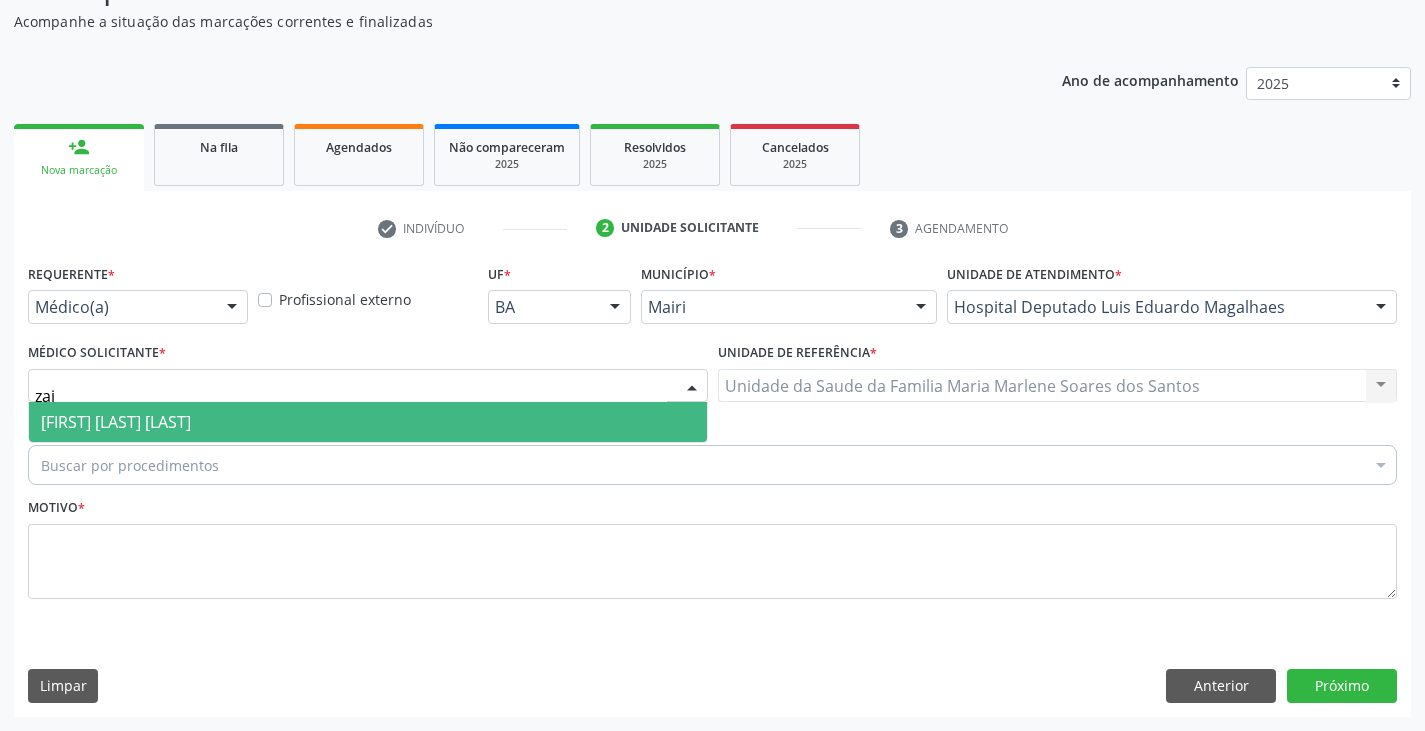 click on "[FIRST] [LAST] [LAST]" at bounding box center [116, 422] 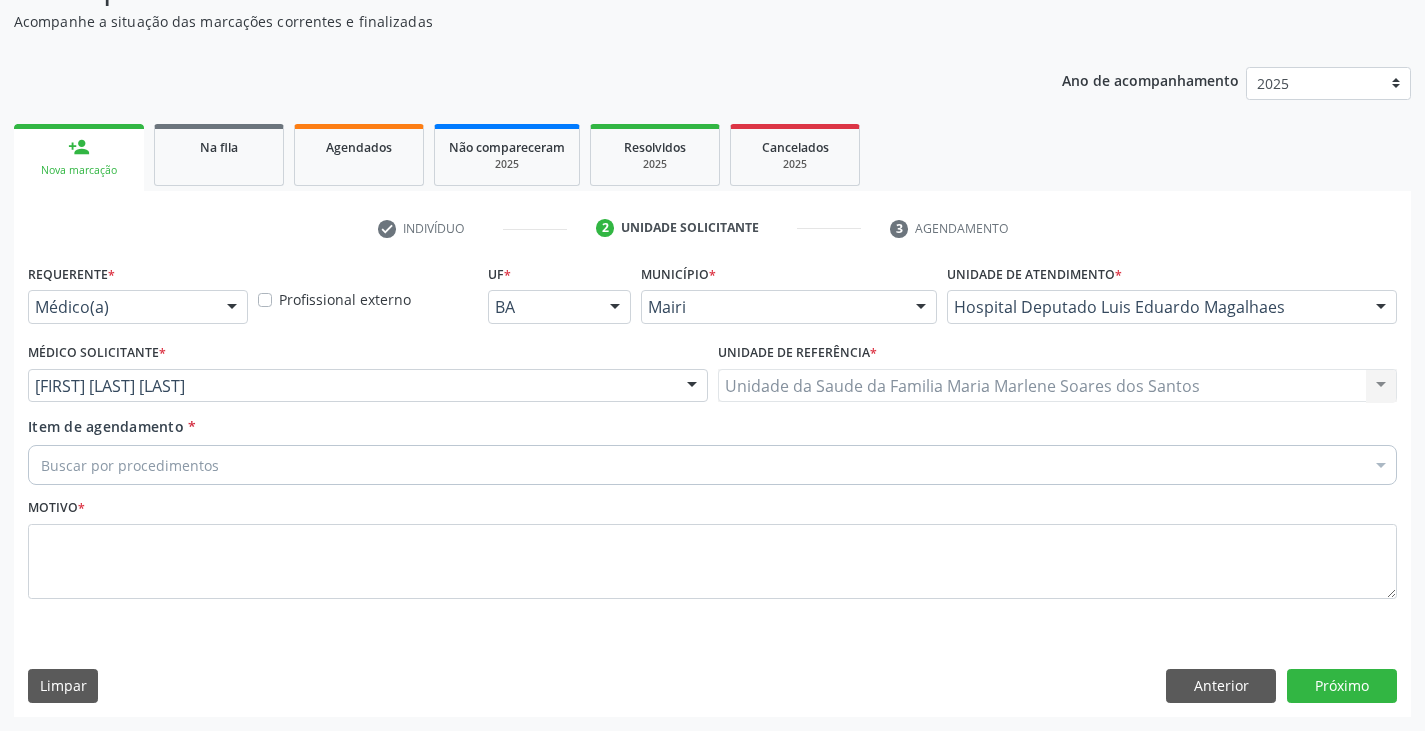 click on "Item de agendamento
*" at bounding box center [41, 465] 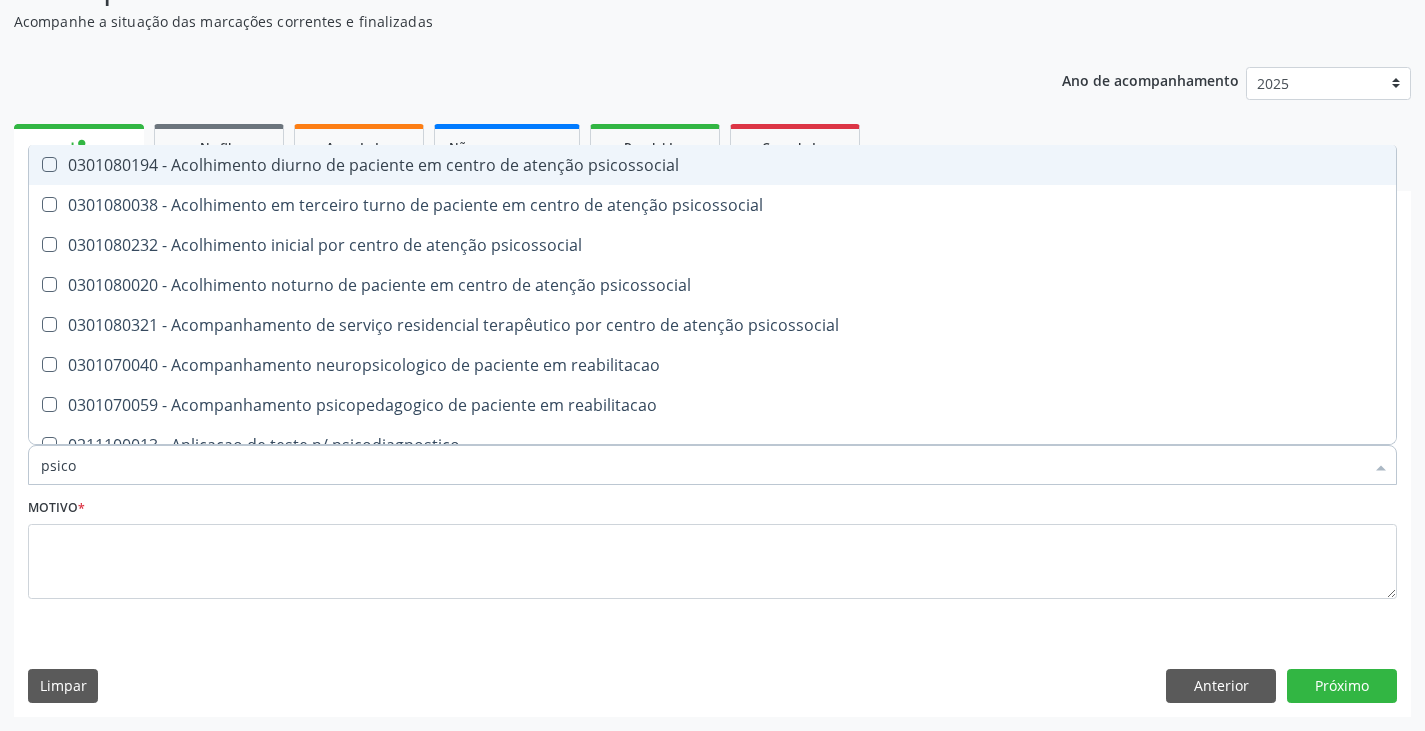 type on "psicol" 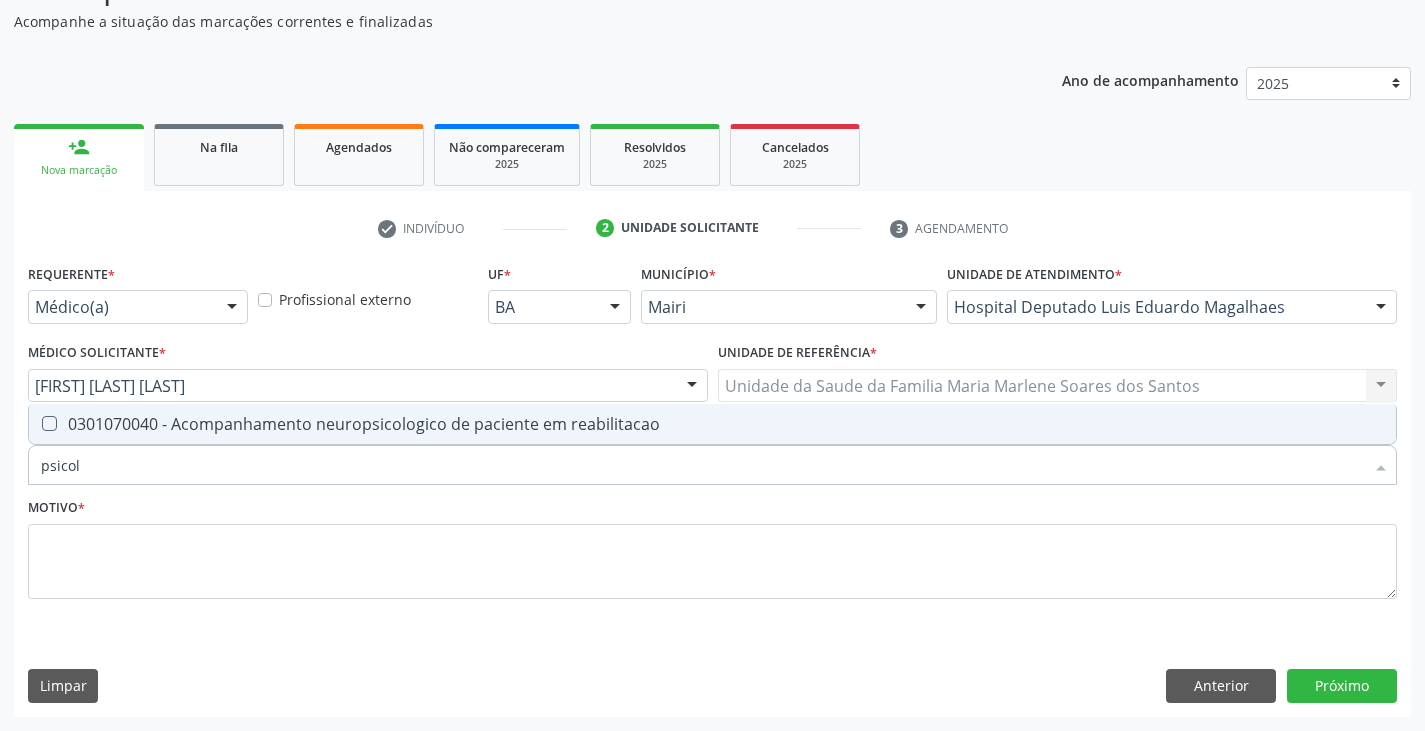 click on "0301070040 - Acompanhamento neuropsicologico de paciente em reabilitacao" at bounding box center [712, 424] 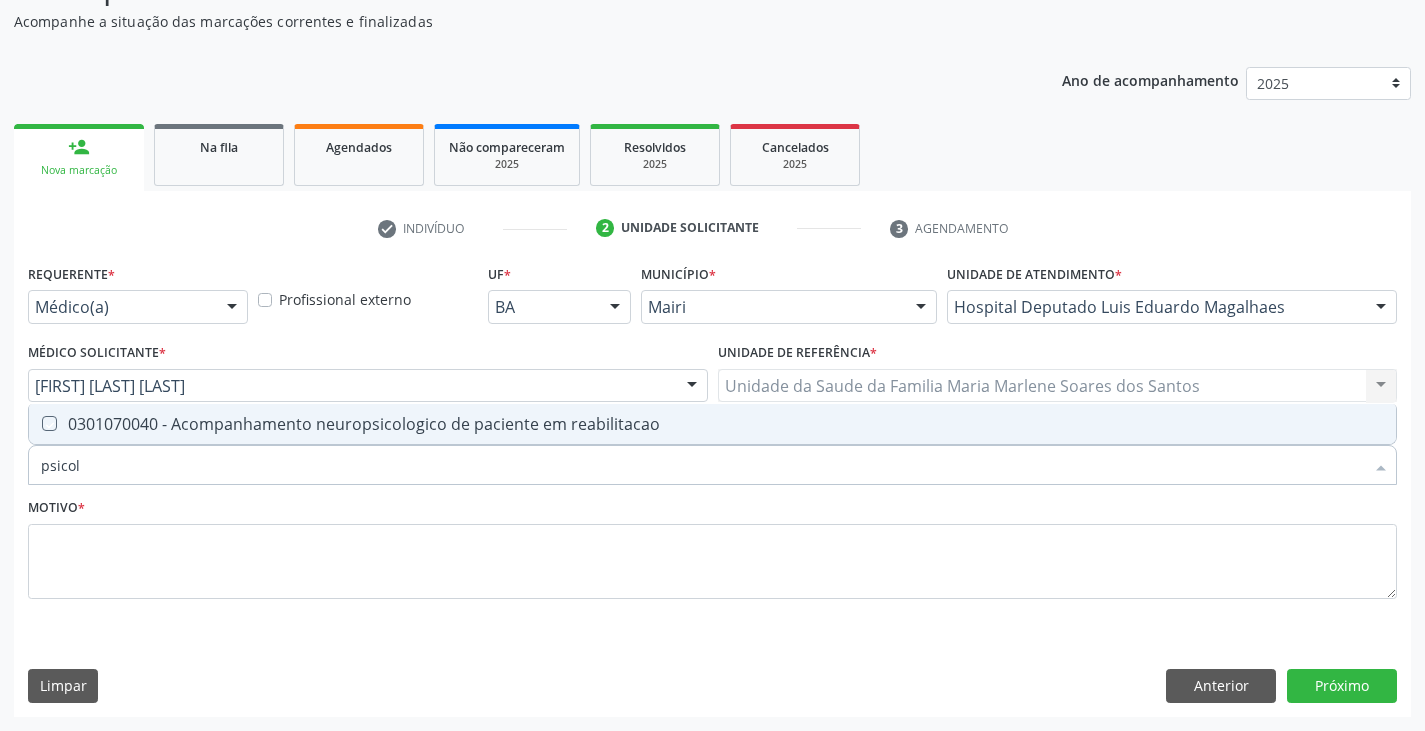 checkbox on "true" 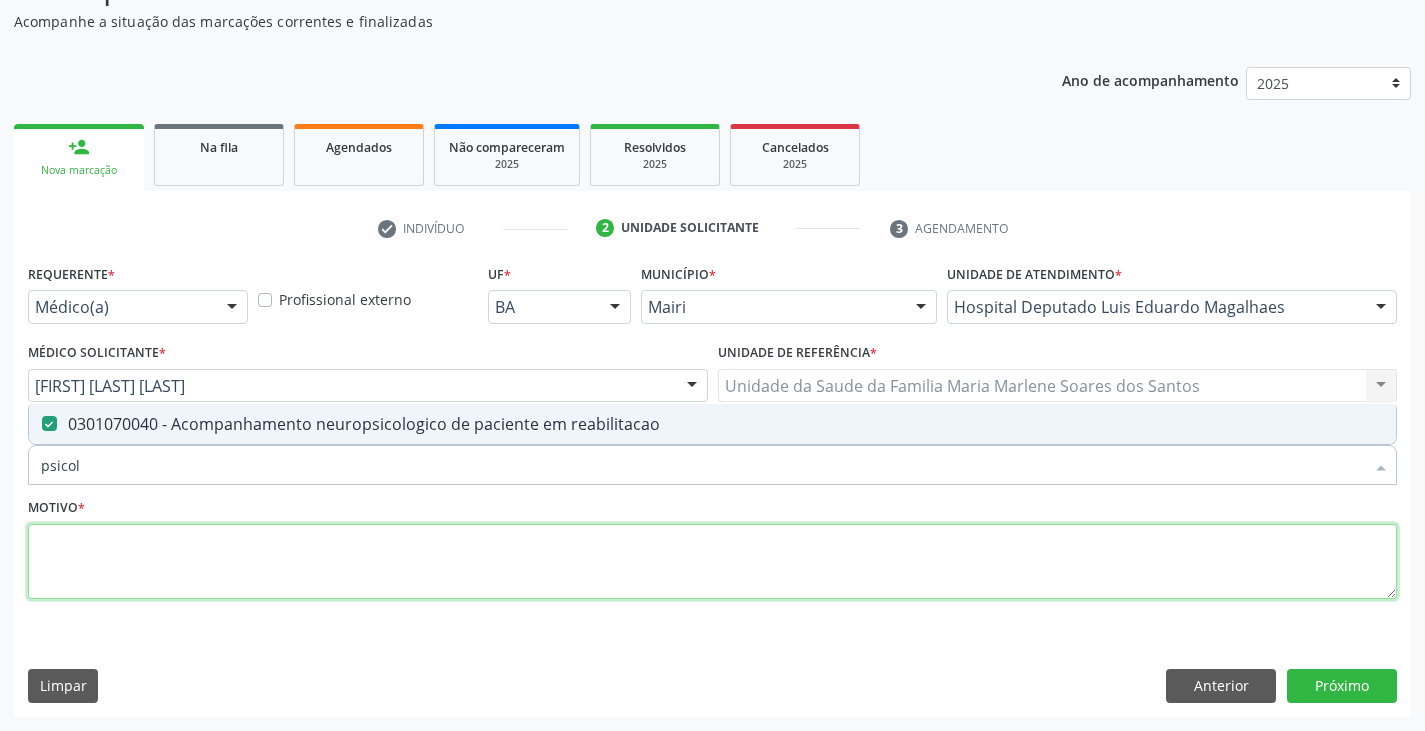 click at bounding box center (712, 562) 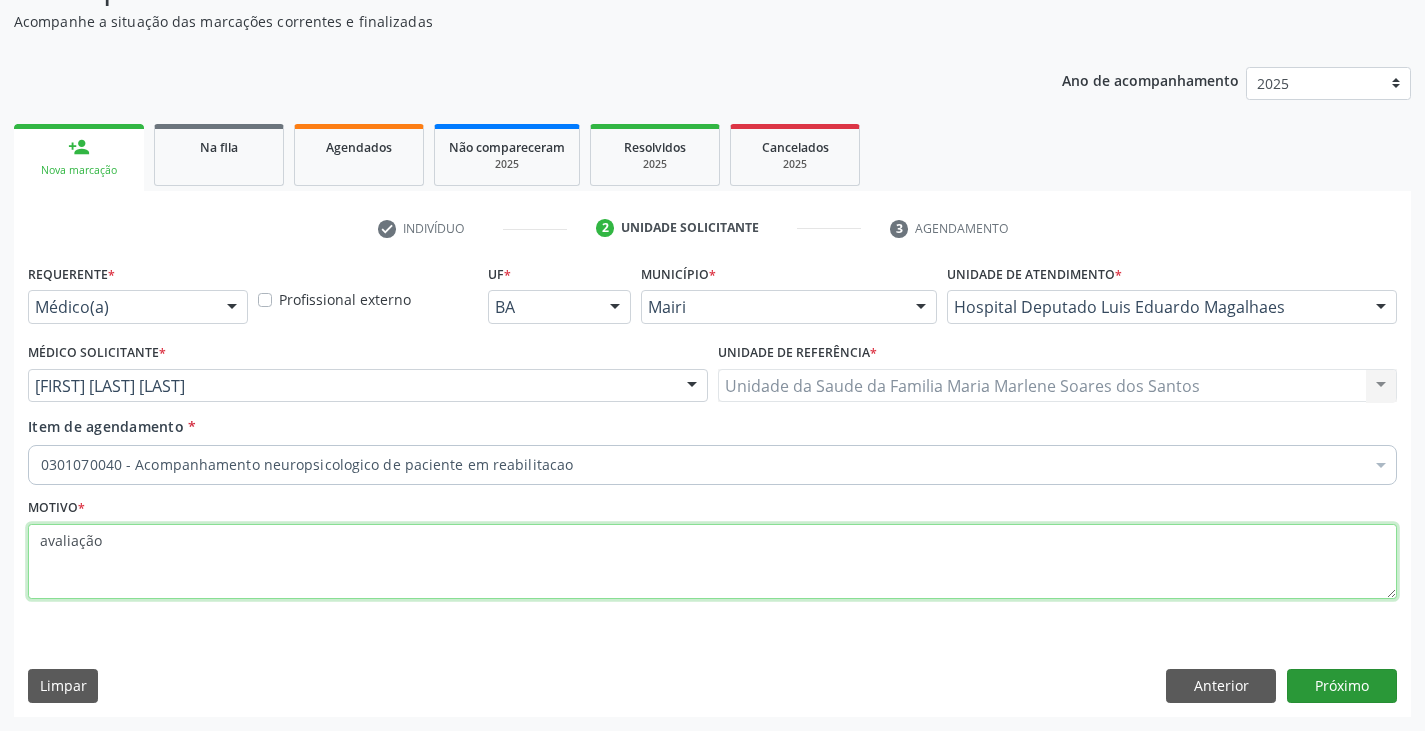 type on "avaliação" 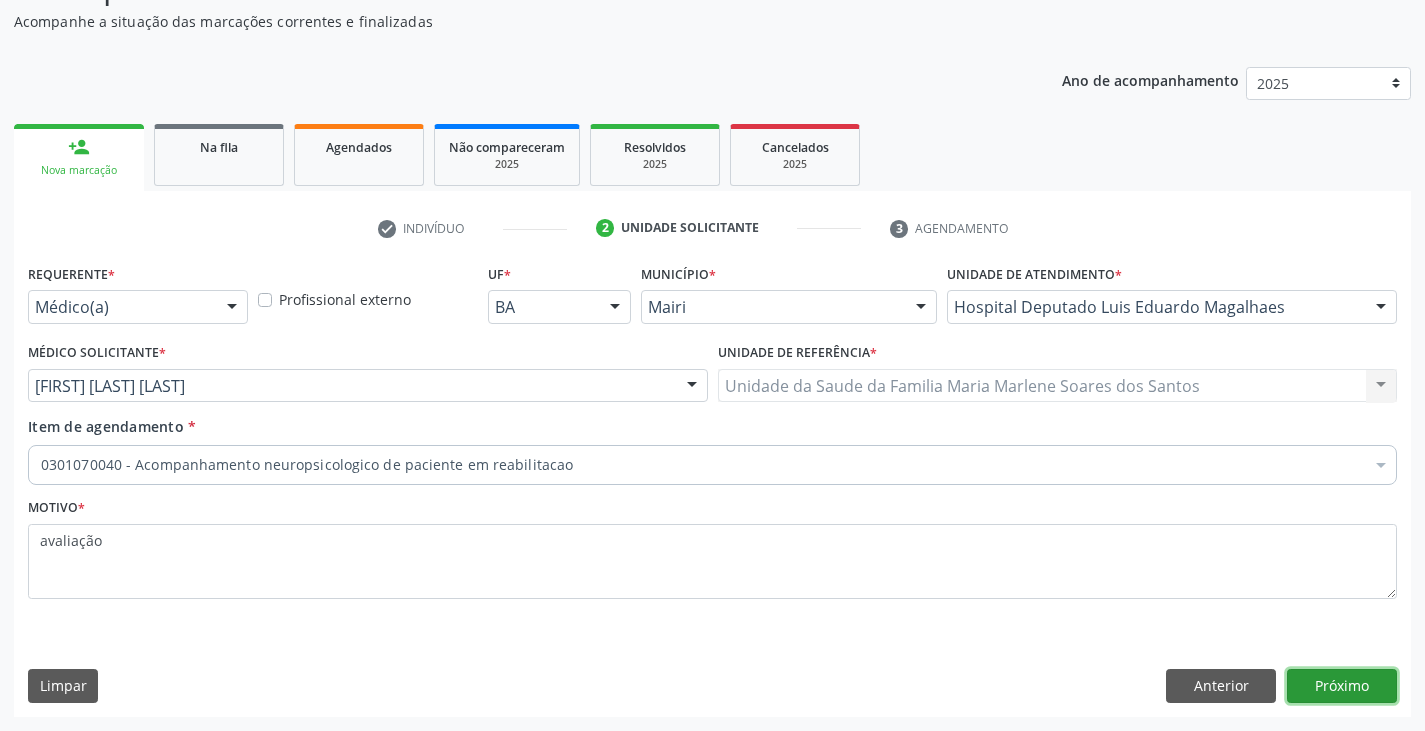 click on "Próximo" at bounding box center (1342, 686) 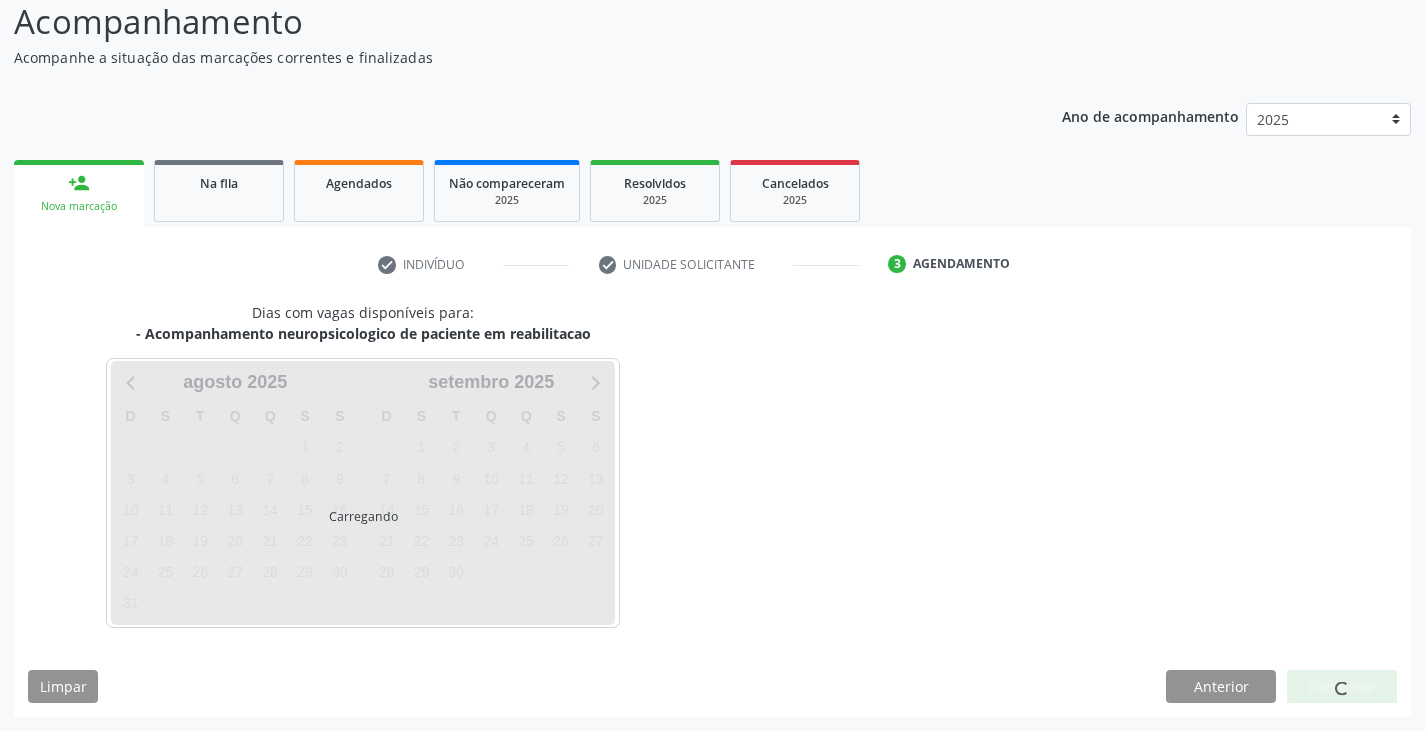 scroll, scrollTop: 175, scrollLeft: 0, axis: vertical 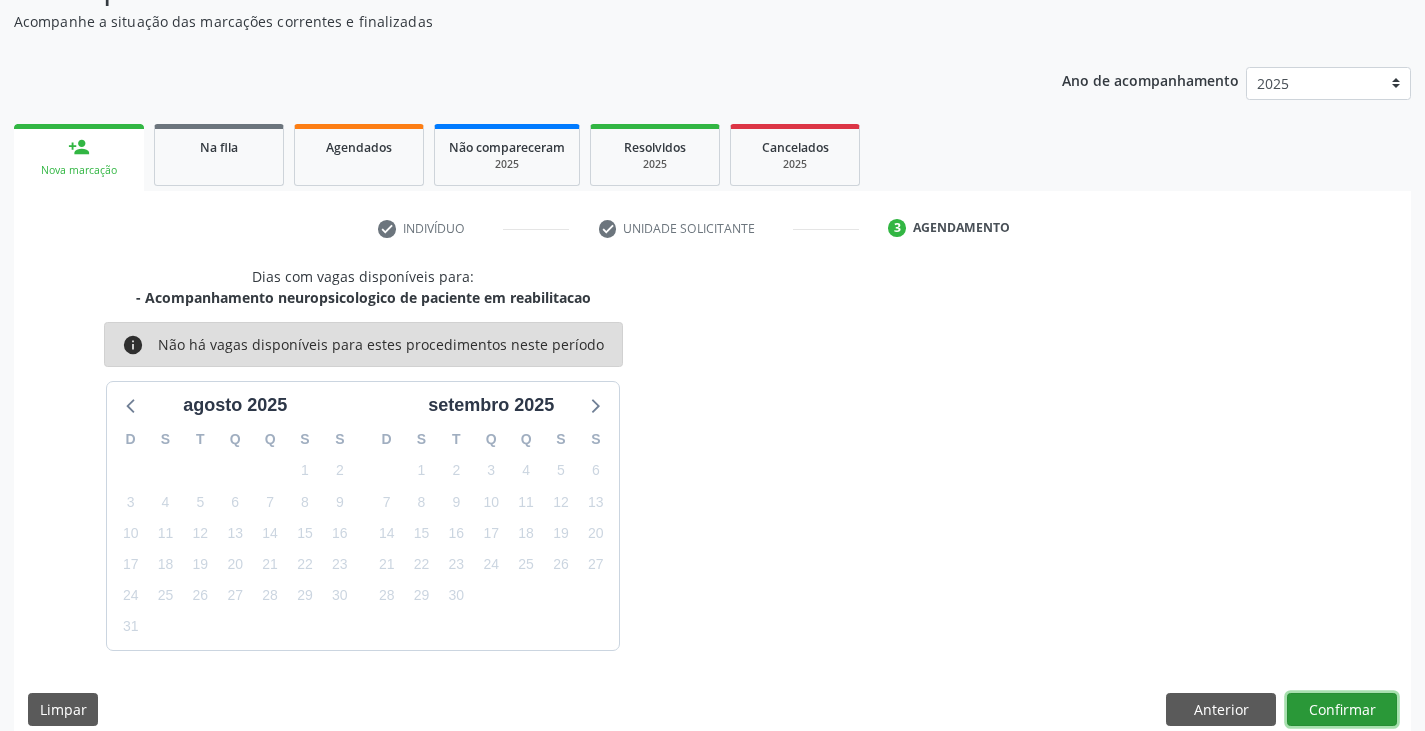 click on "Confirmar" at bounding box center [1342, 710] 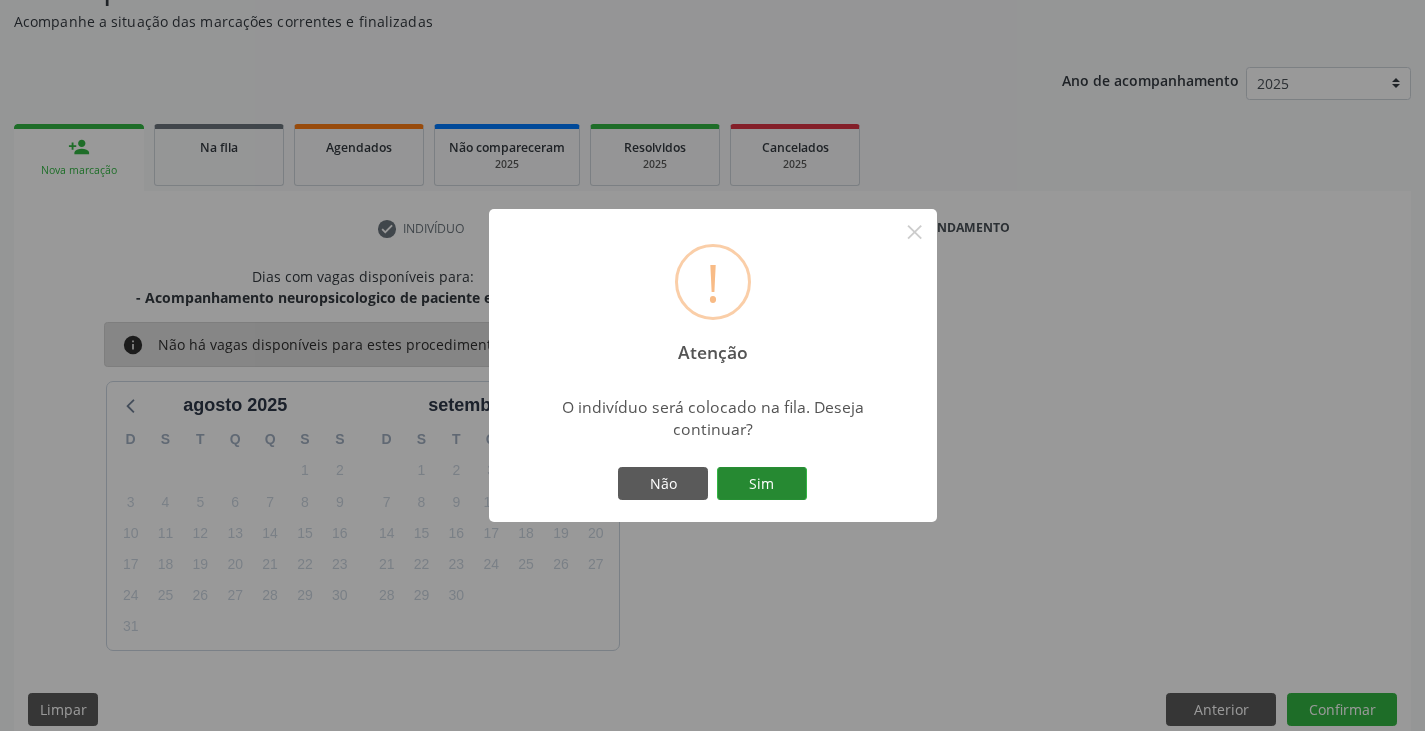 click on "Sim" at bounding box center (762, 484) 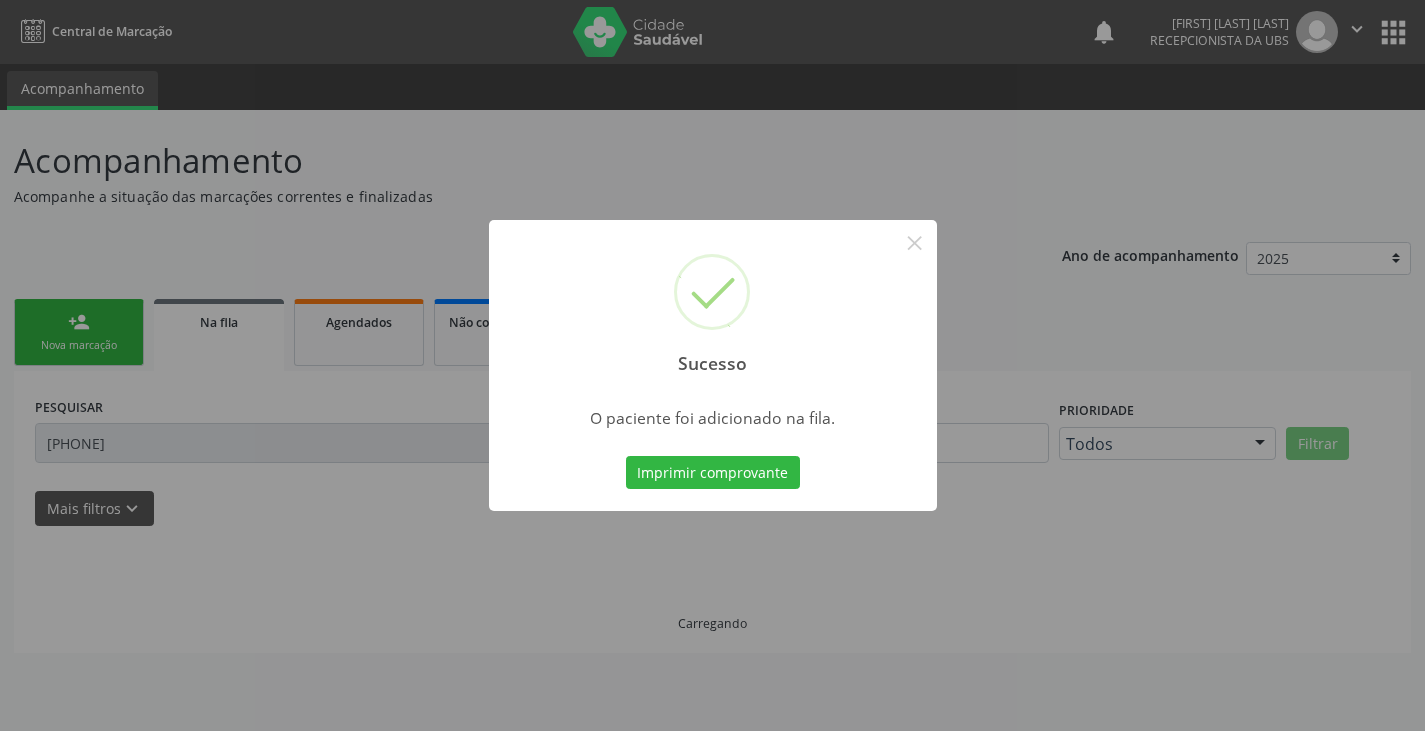 scroll, scrollTop: 0, scrollLeft: 0, axis: both 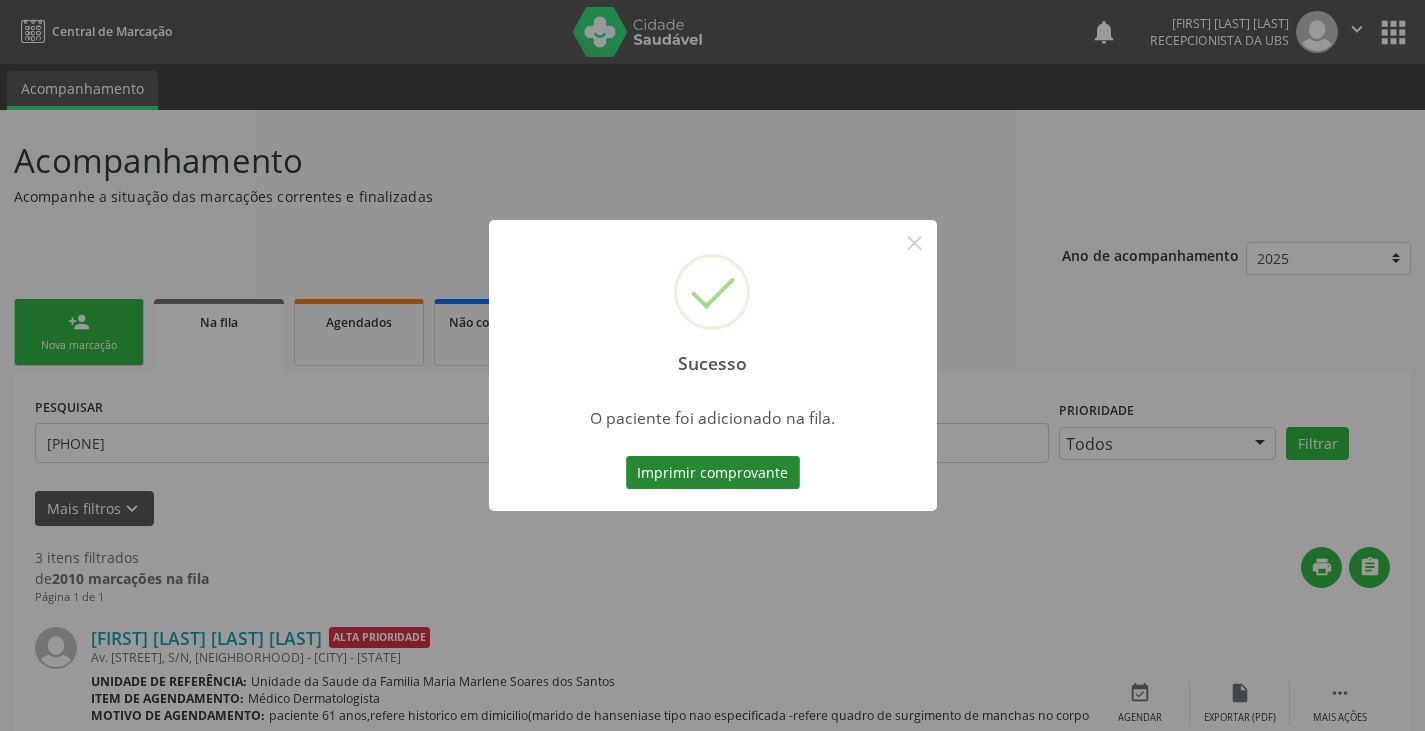 click on "Imprimir comprovante" at bounding box center (713, 473) 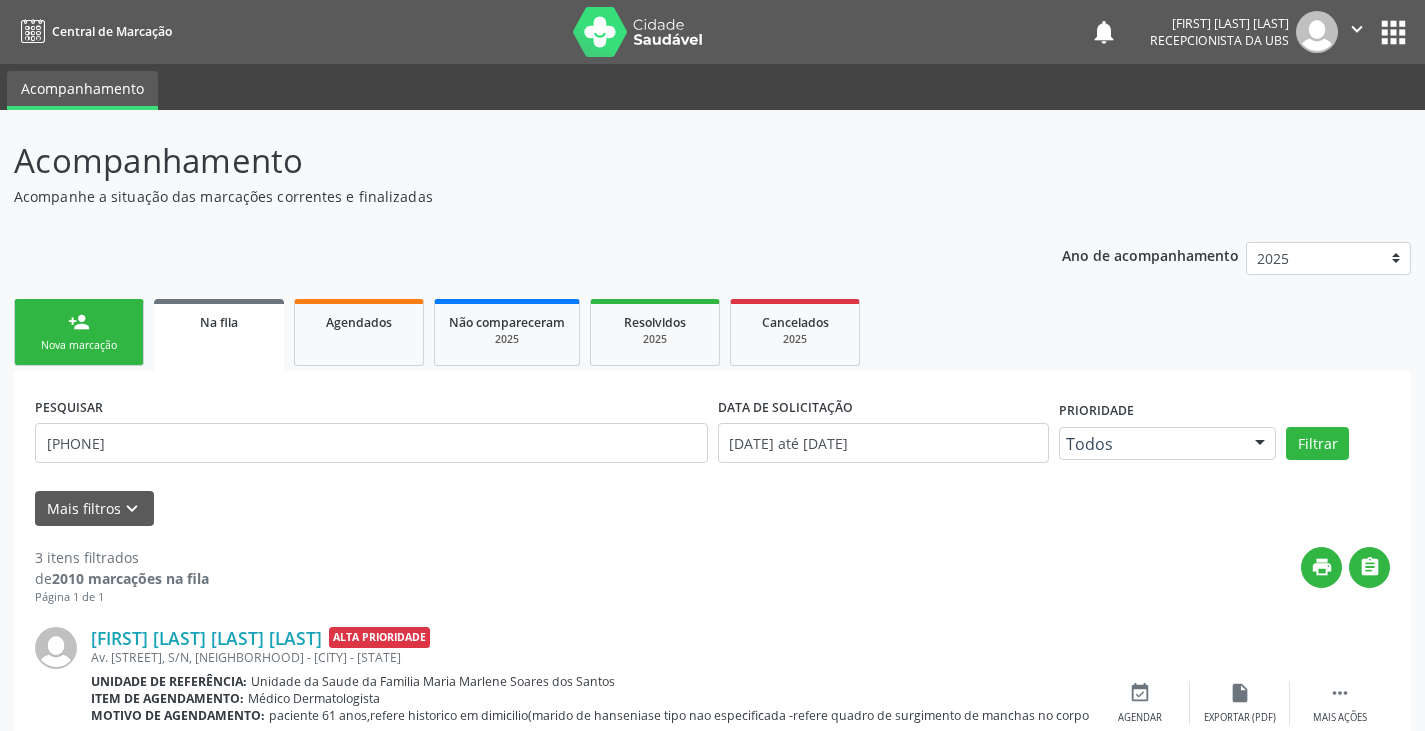 click on "Nova marcação" at bounding box center [79, 345] 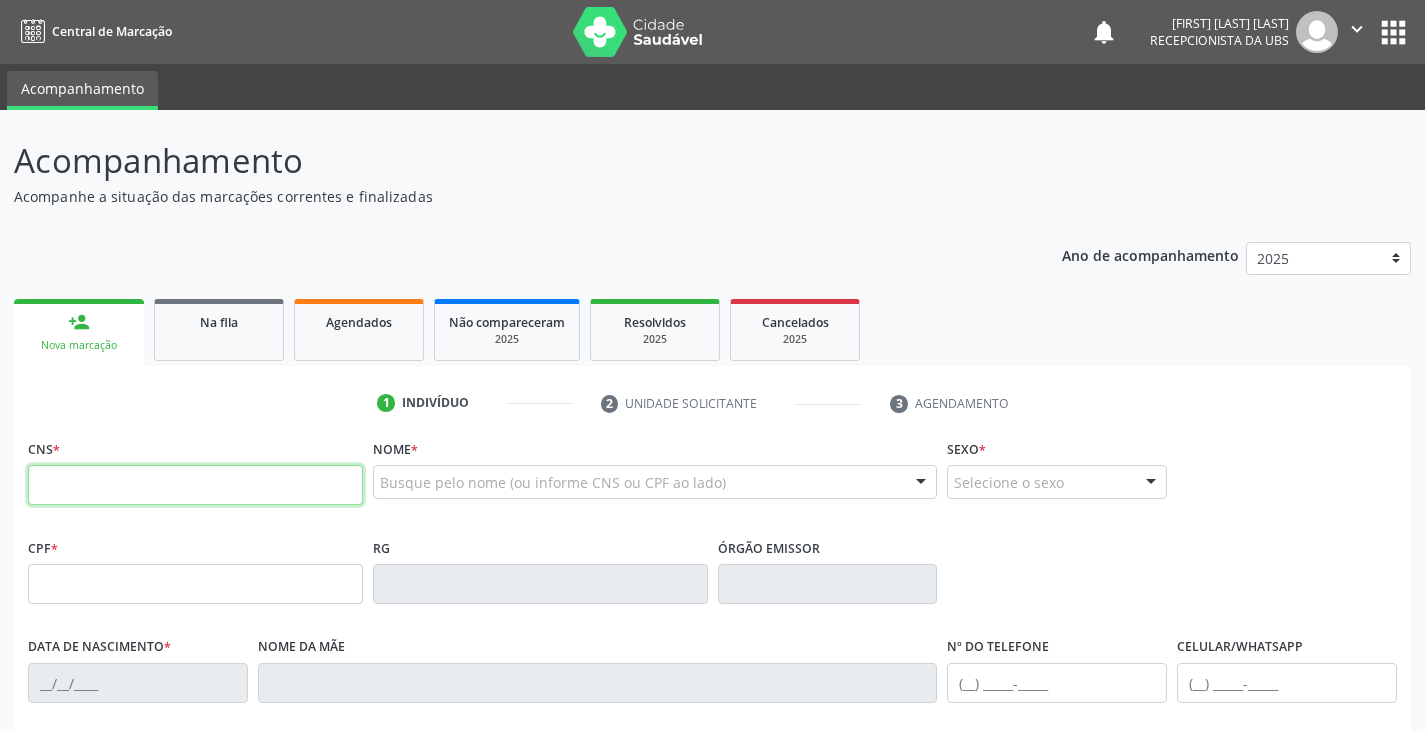 click at bounding box center [195, 485] 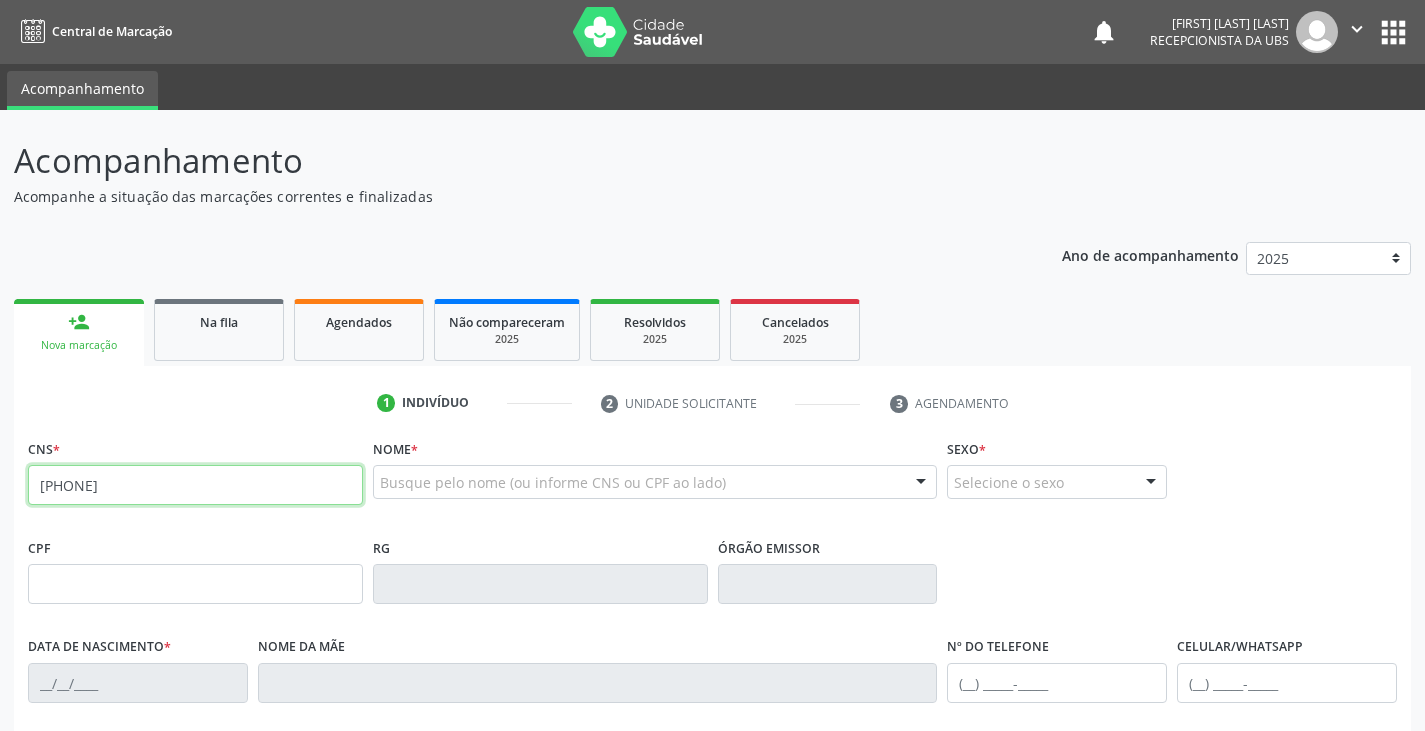 type on "[PHONE]" 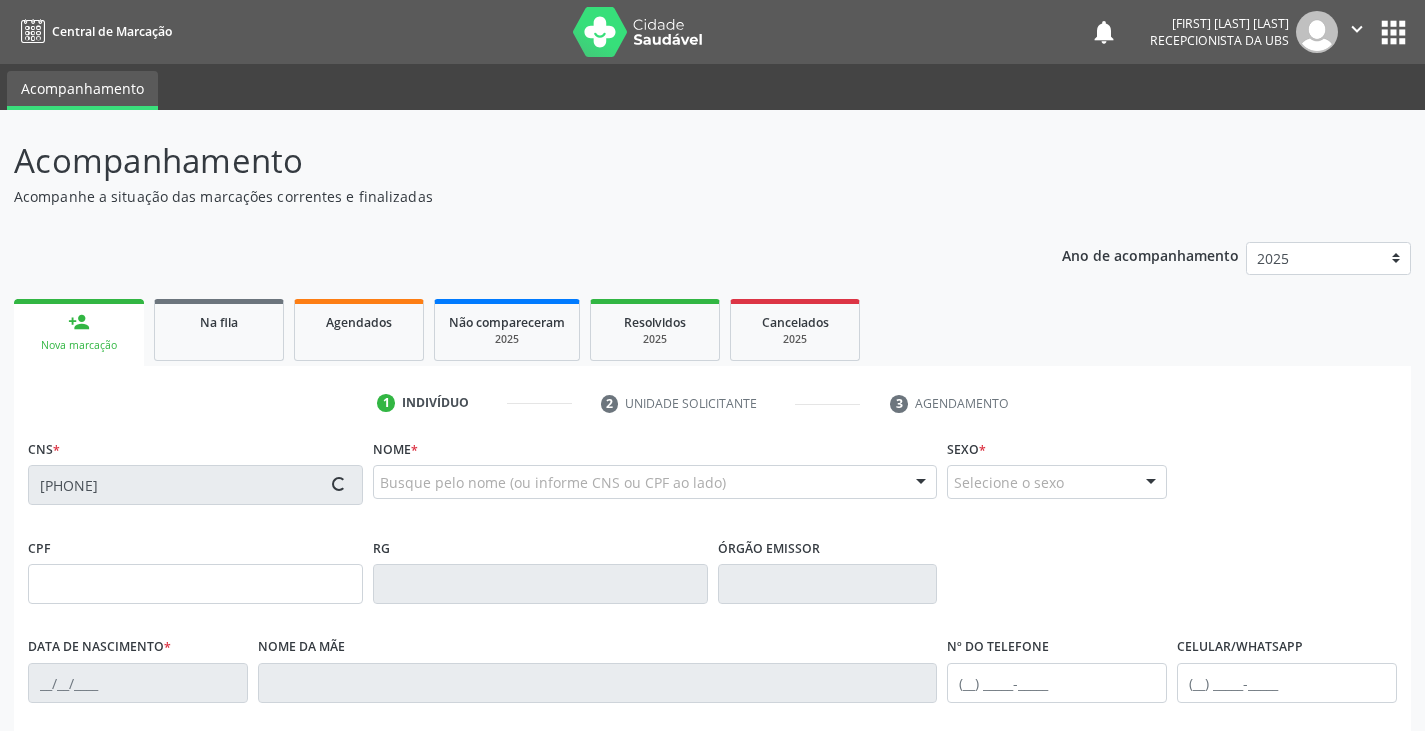 type on "[SSN]" 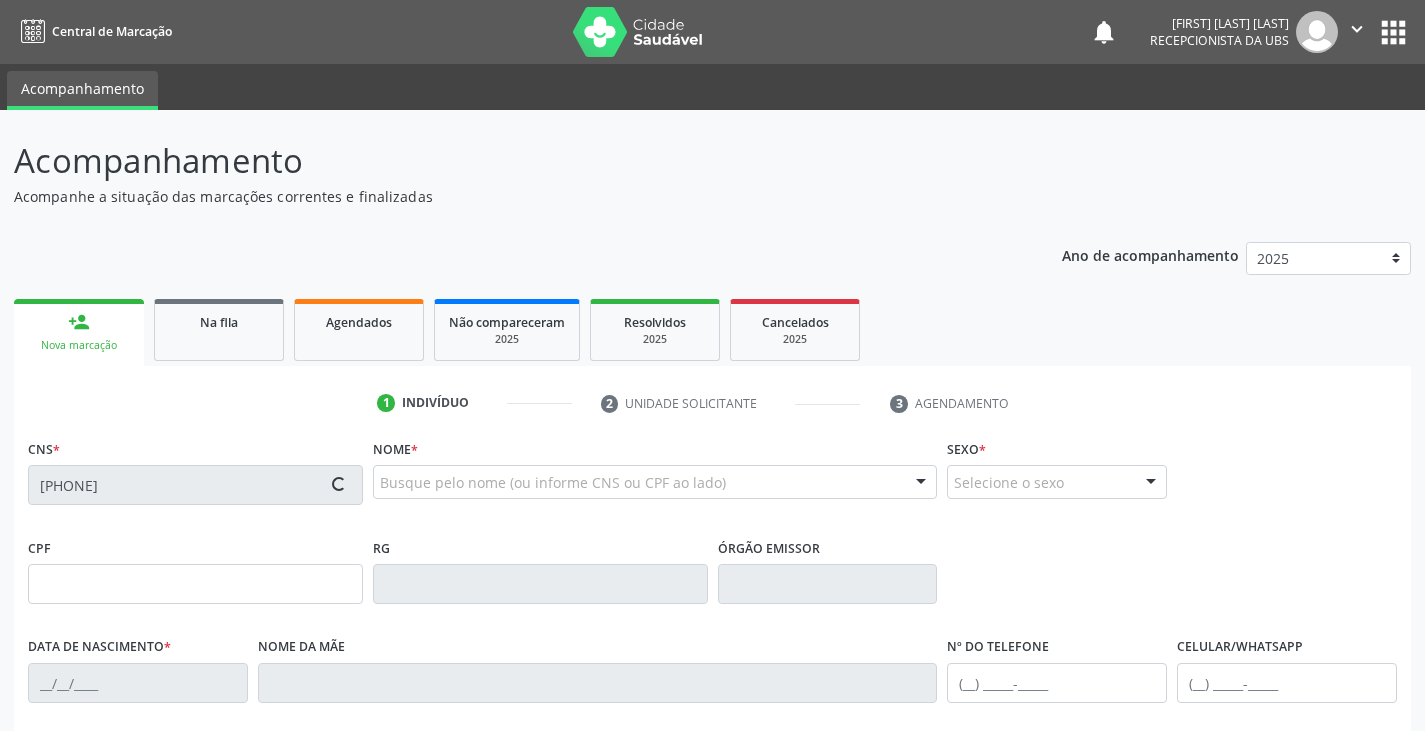 type on "[DATE]" 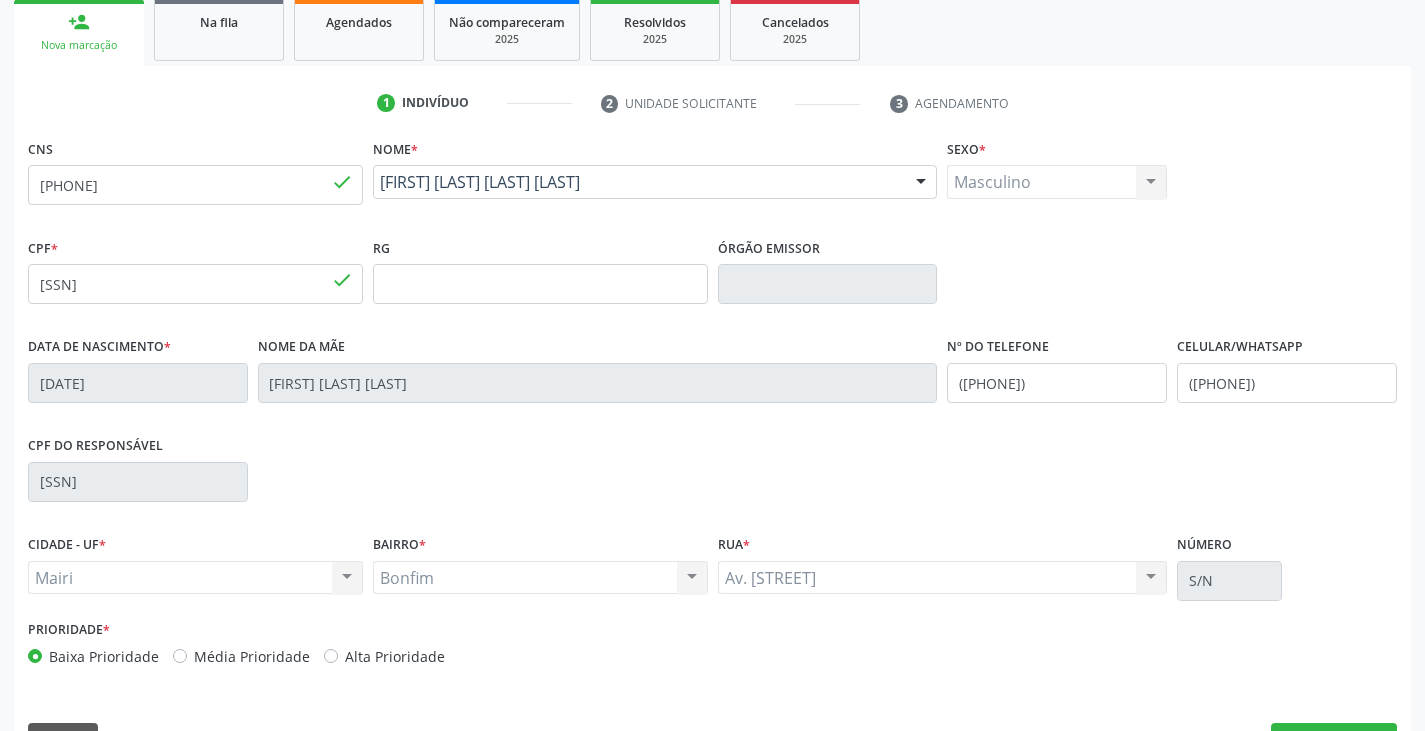scroll, scrollTop: 353, scrollLeft: 0, axis: vertical 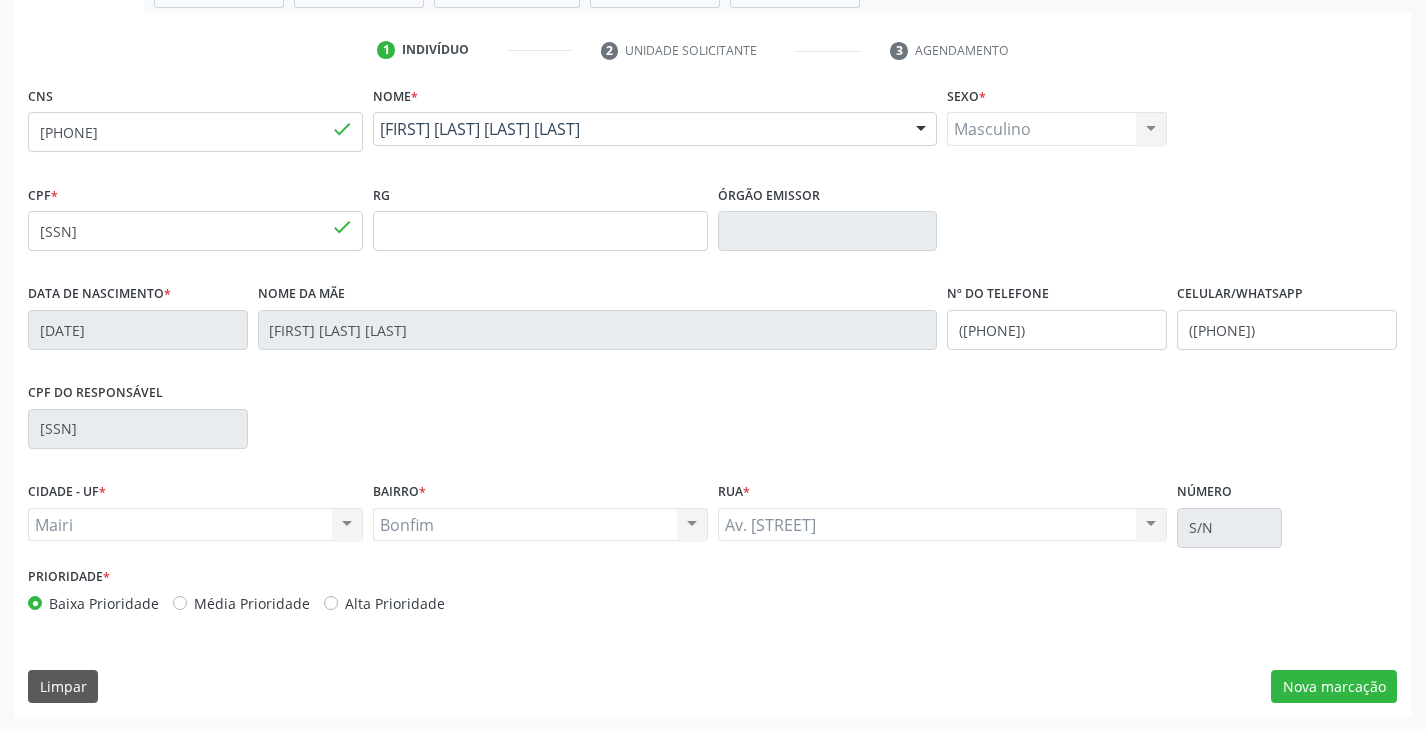 click on "Alta Prioridade" at bounding box center (395, 603) 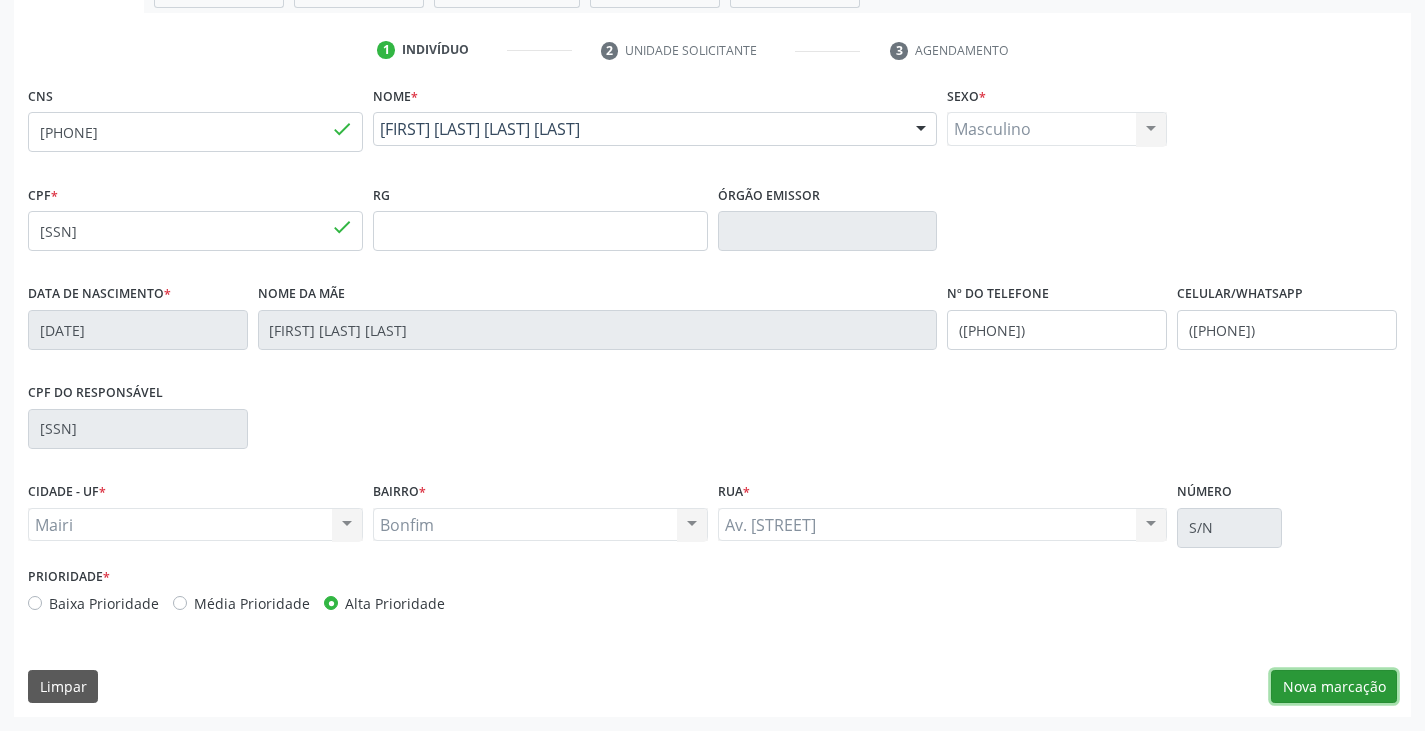 click on "Nova marcação" at bounding box center [1334, 687] 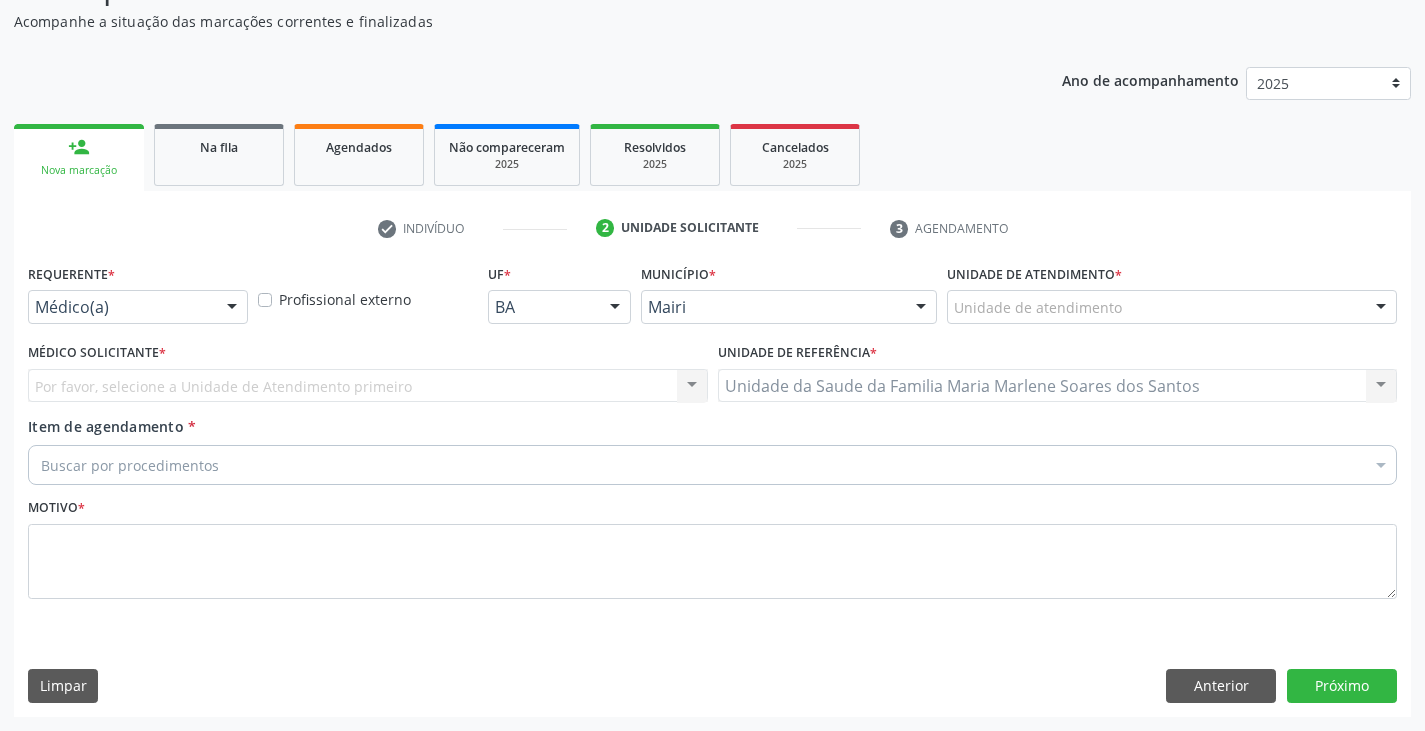scroll, scrollTop: 175, scrollLeft: 0, axis: vertical 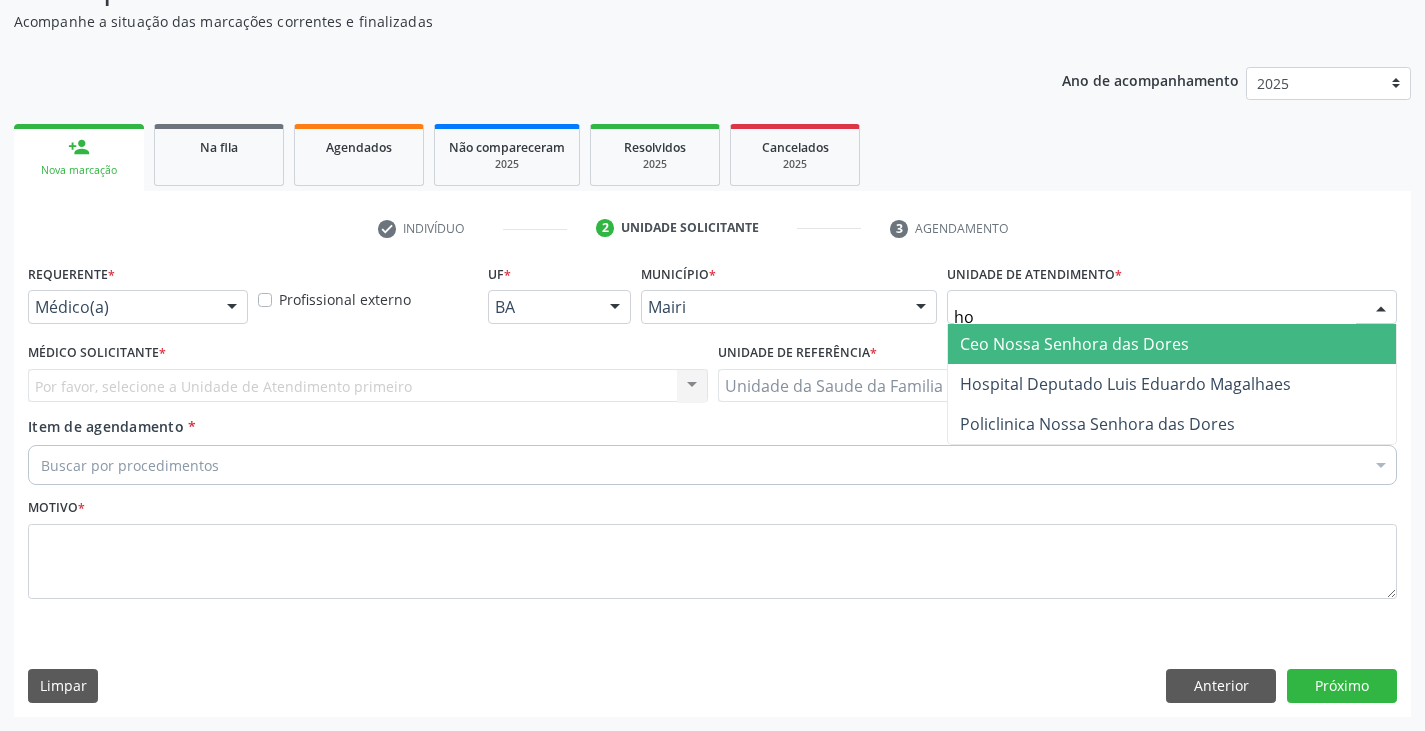 type on "hos" 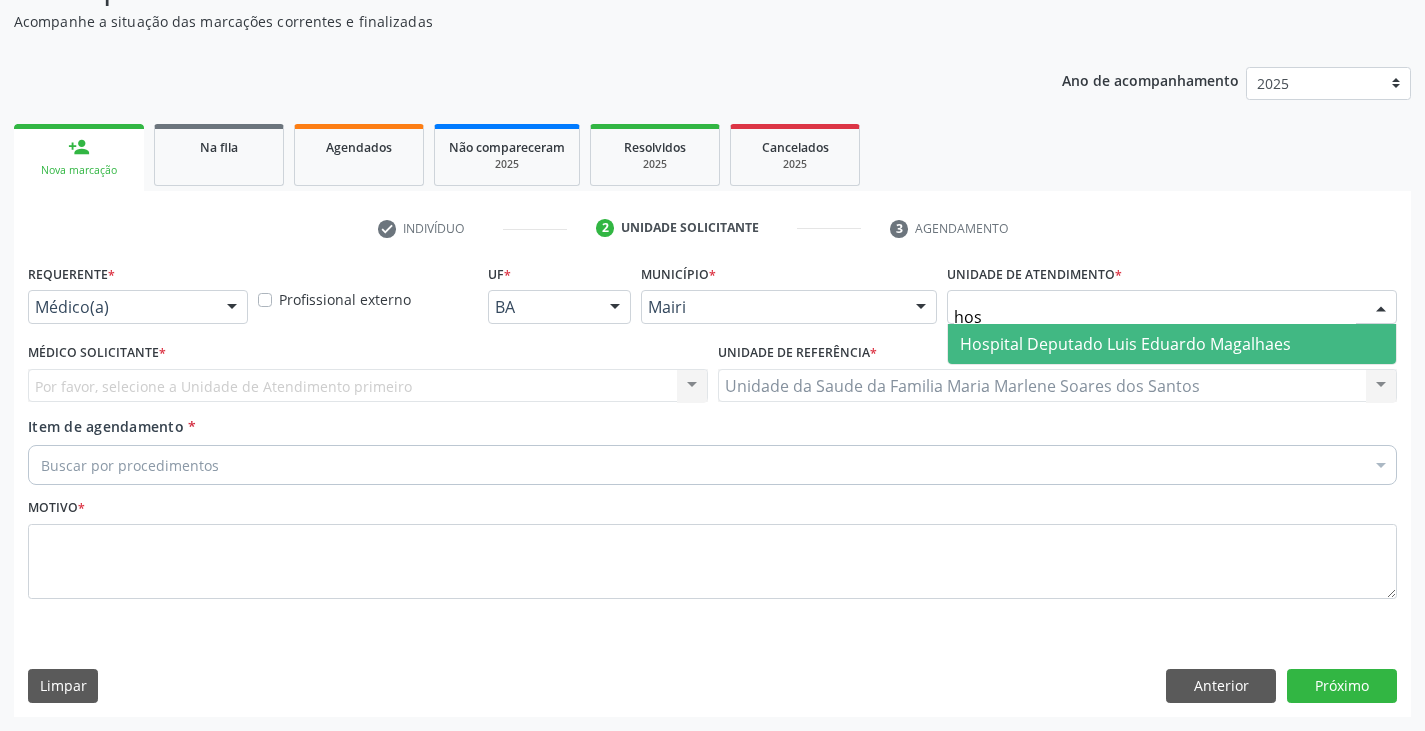 click on "Hospital Deputado Luis Eduardo Magalhaes" at bounding box center (1125, 344) 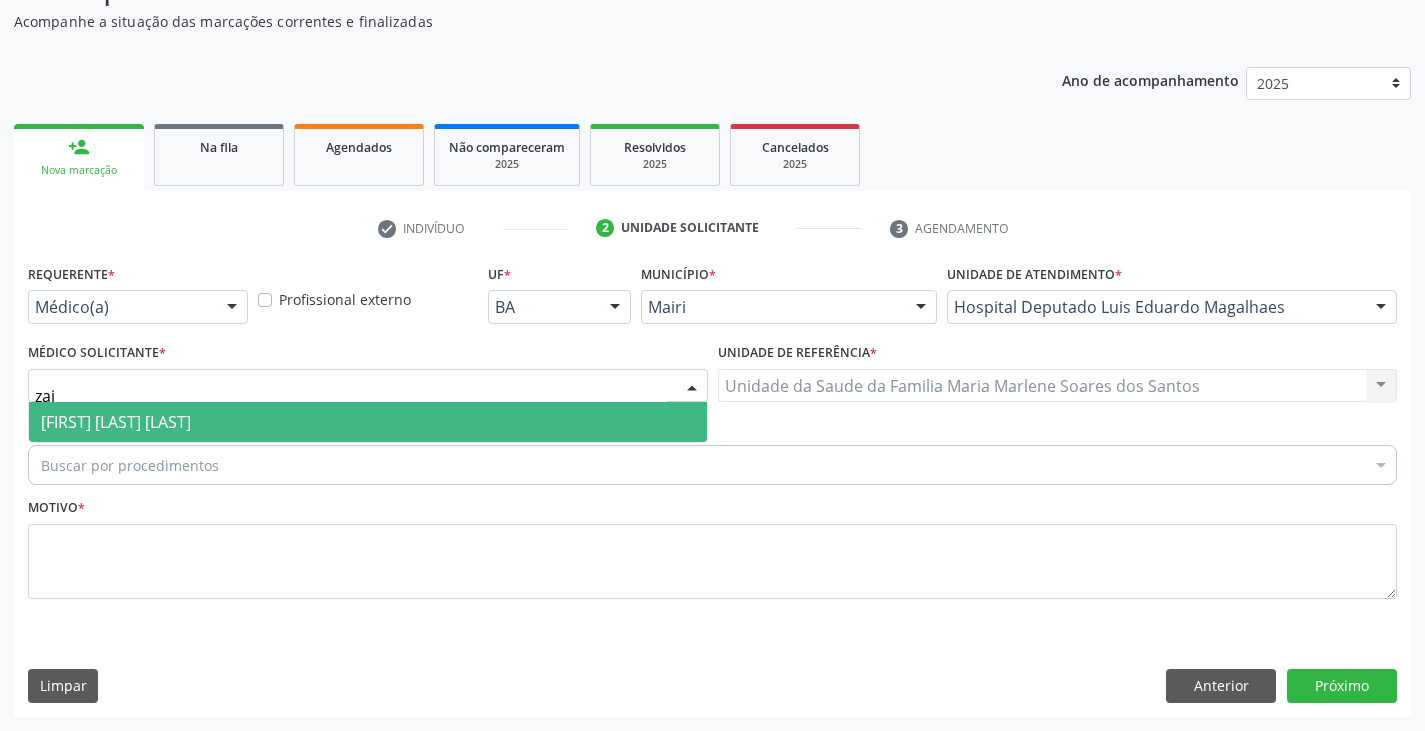 type on "zail" 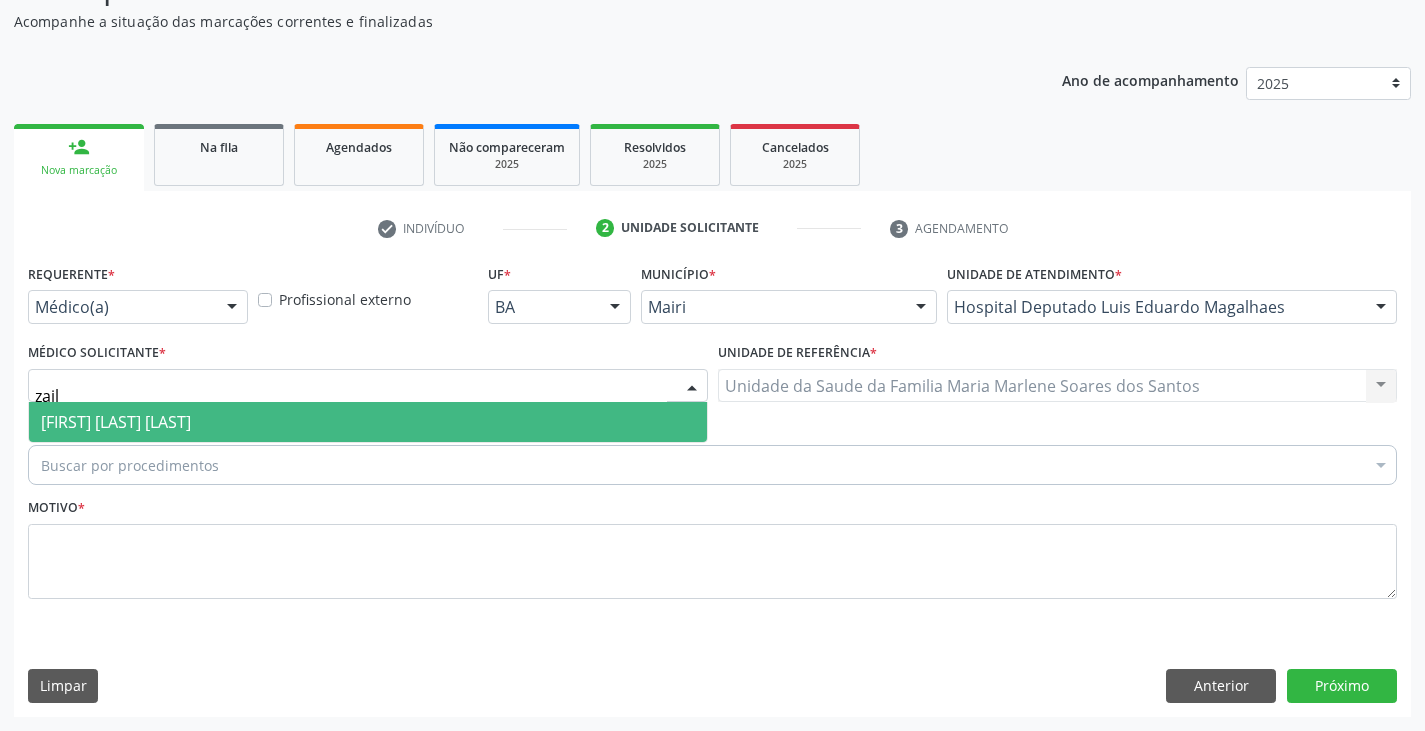 click on "[FIRST] [LAST] [LAST]" at bounding box center [368, 422] 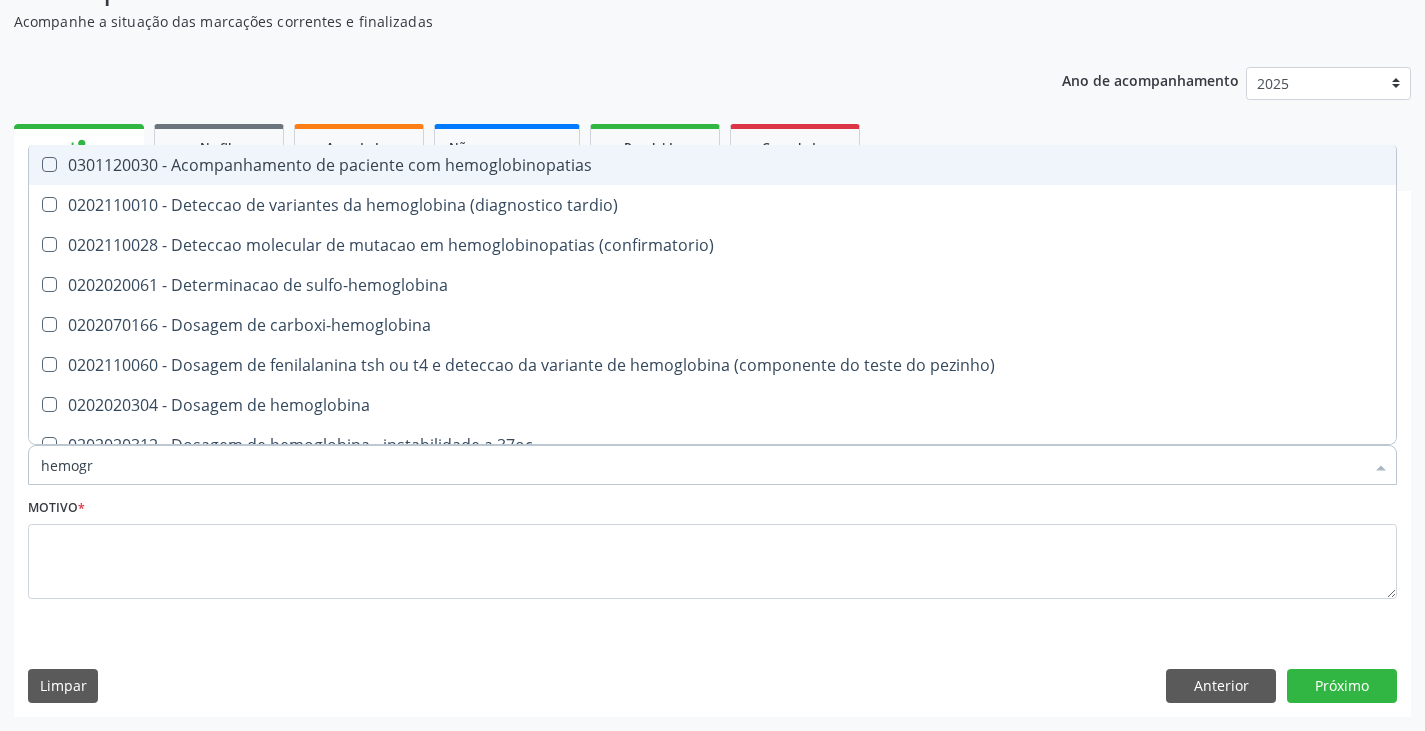 type on "hemogra" 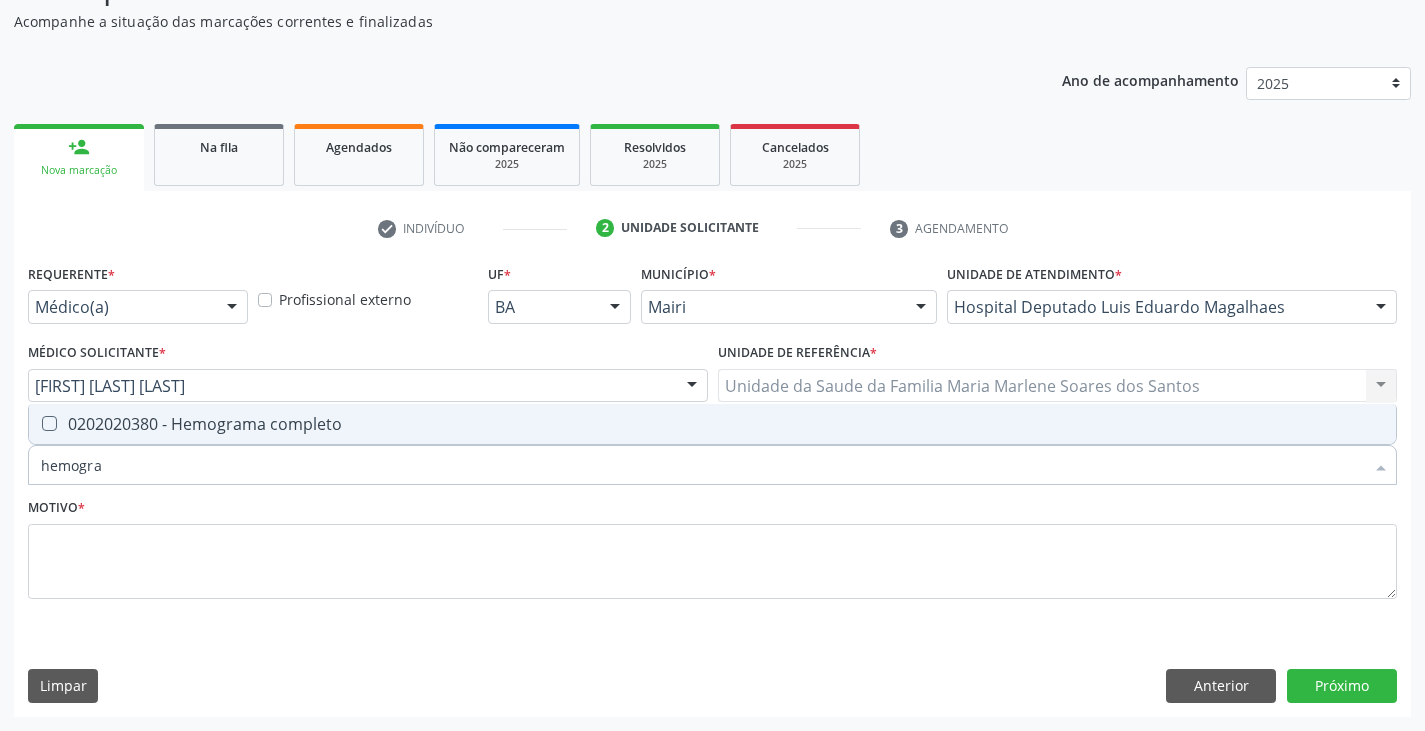click on "0202020380 - Hemograma completo" at bounding box center [712, 424] 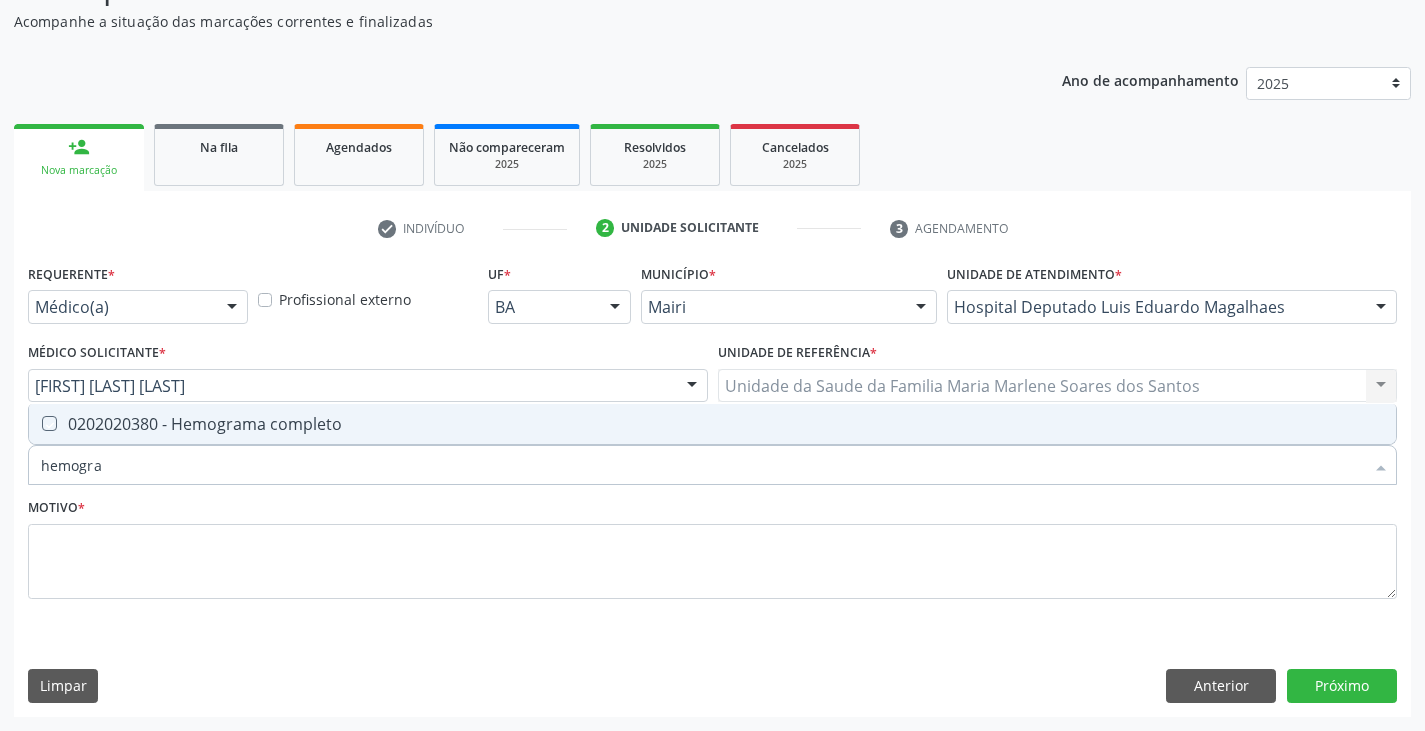 checkbox on "true" 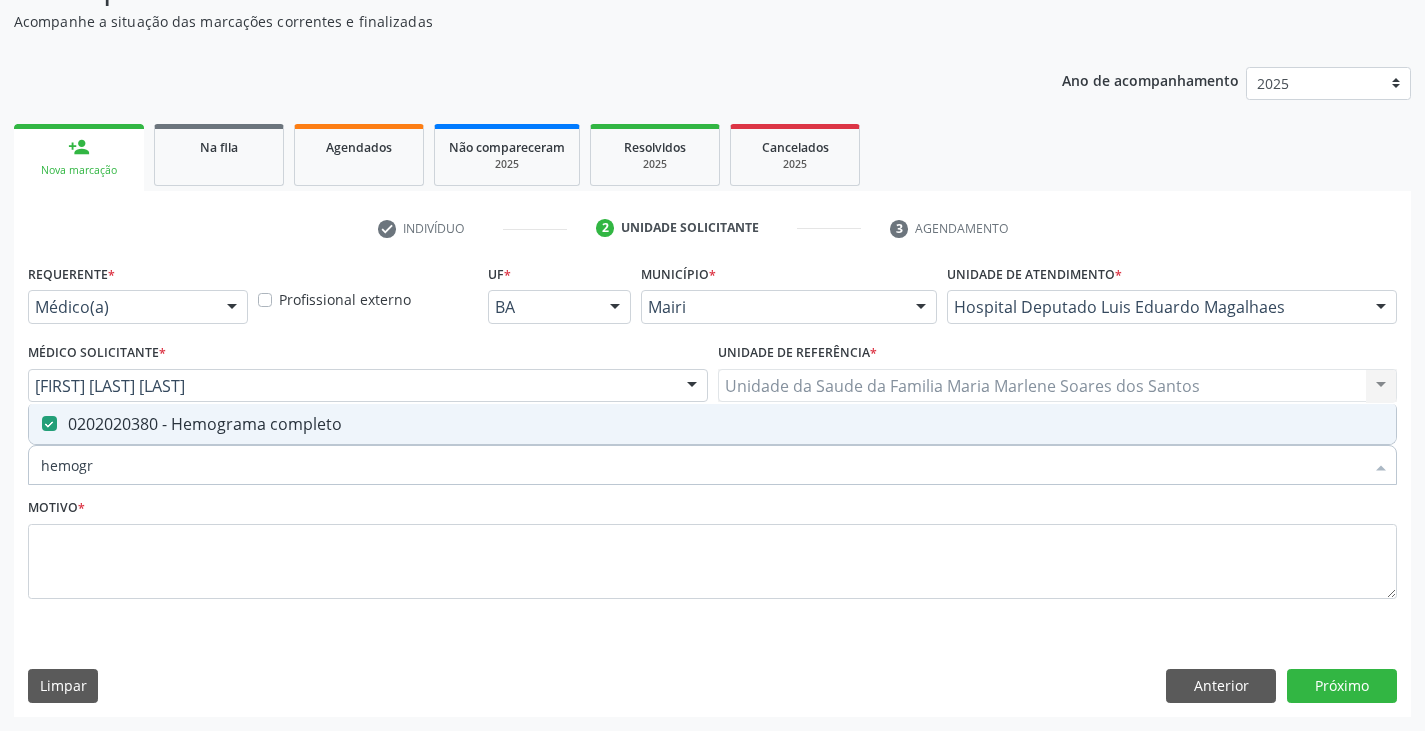 type on "hemog" 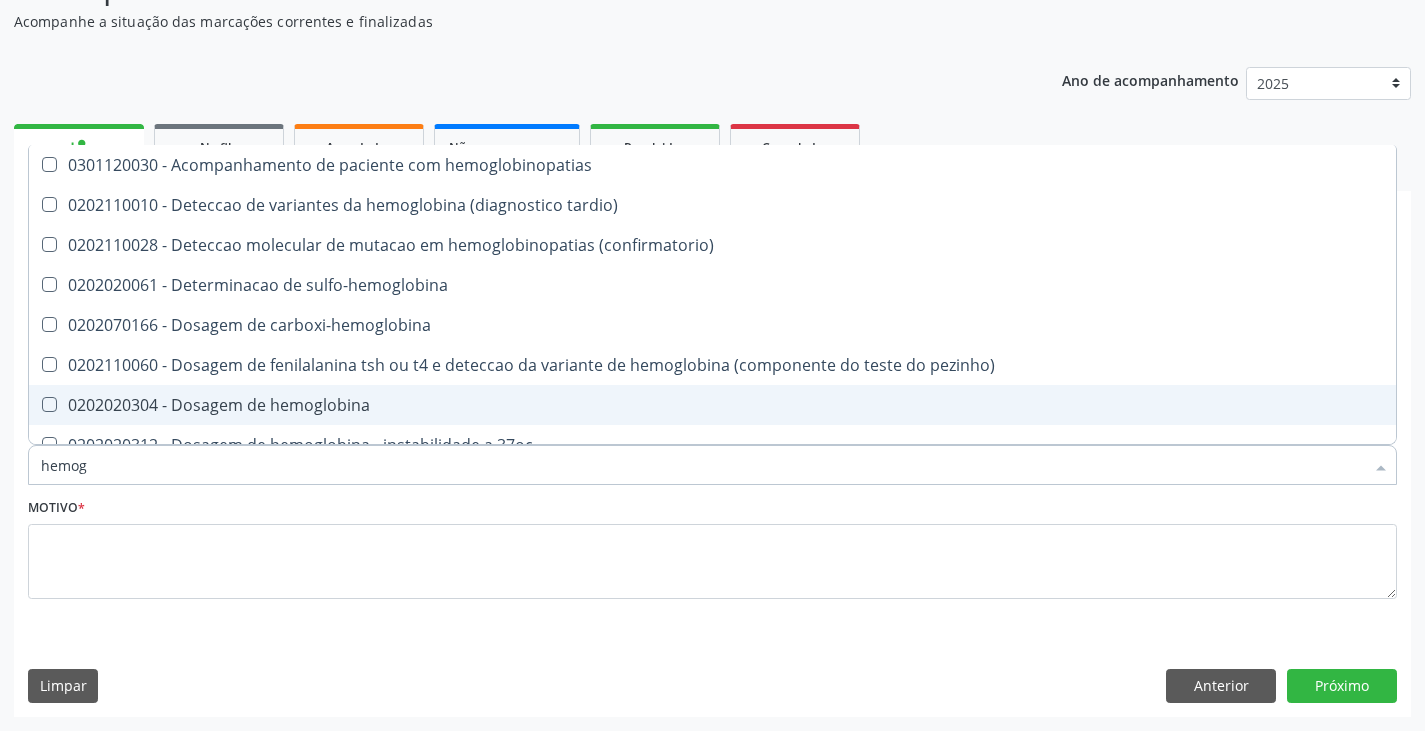 type on "hemo" 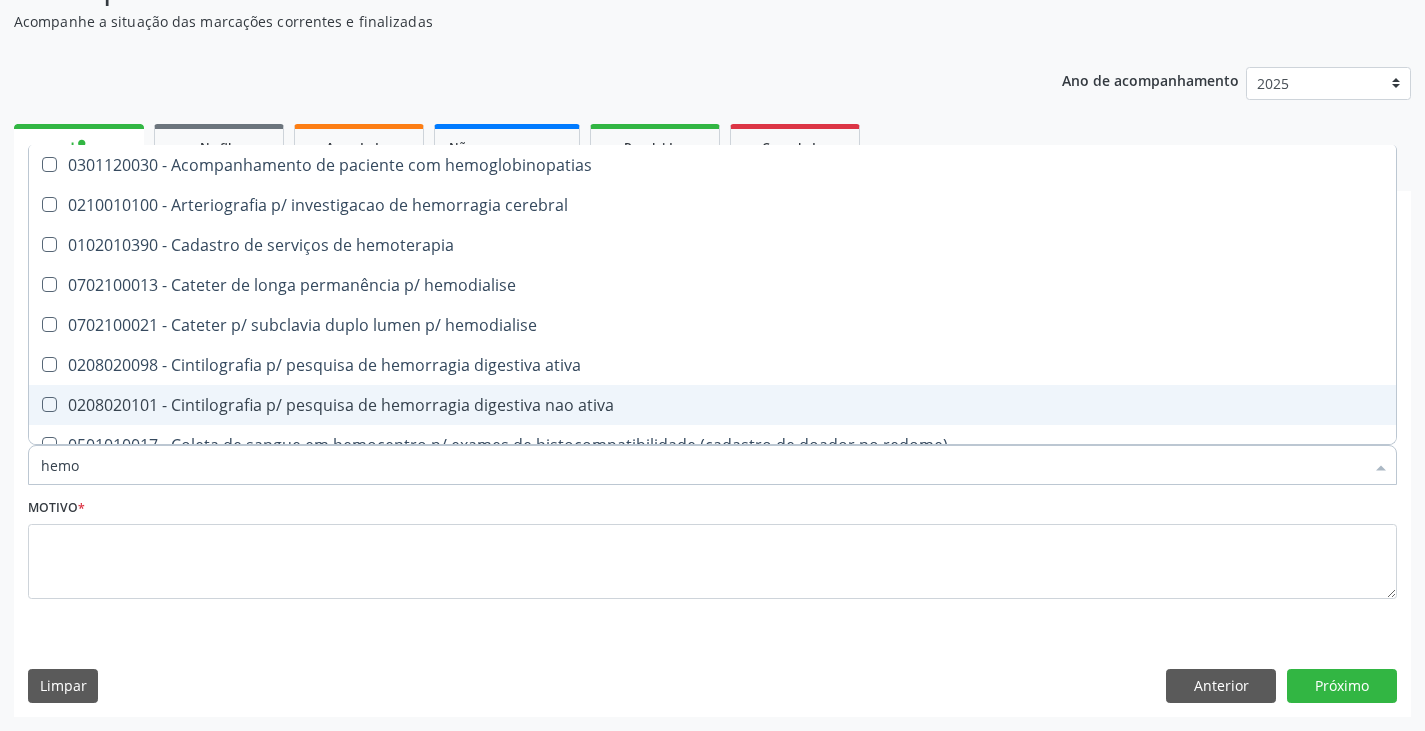 type on "hem" 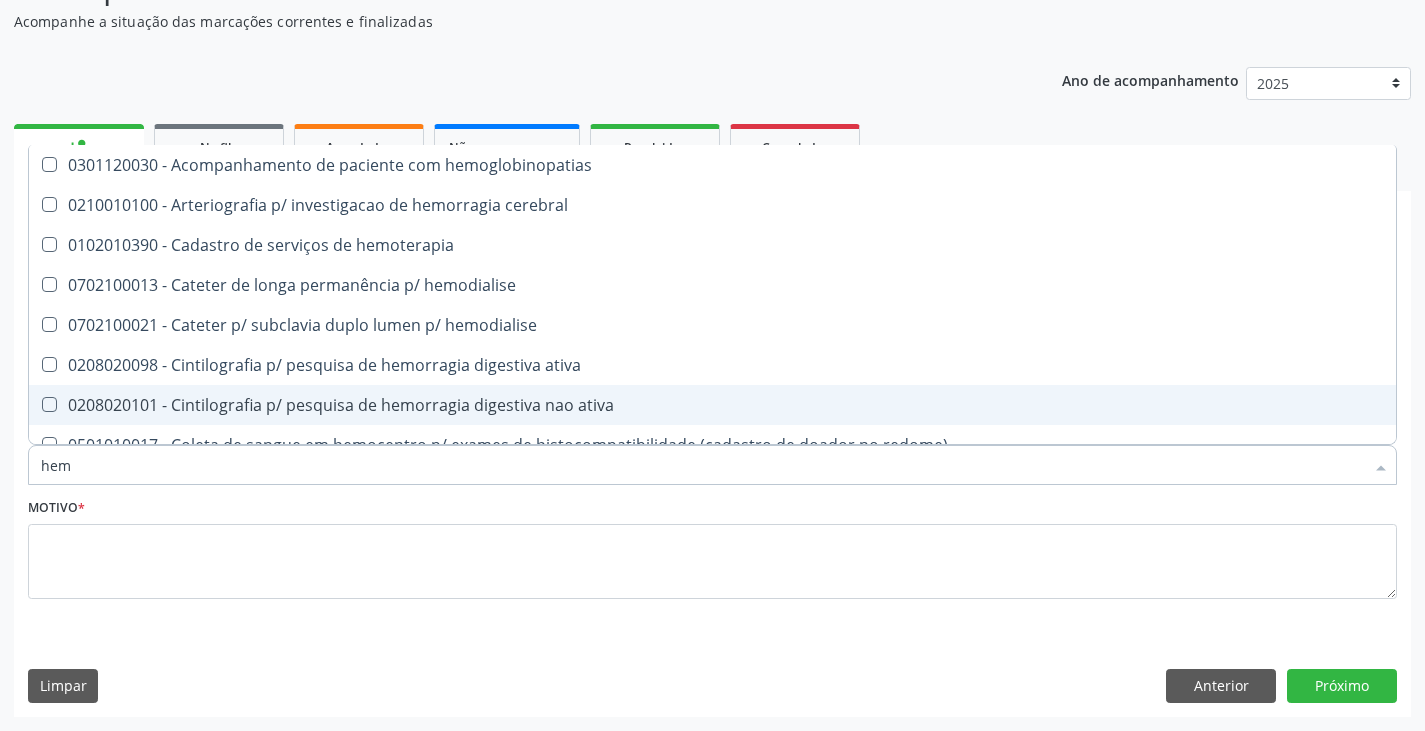 type on "he" 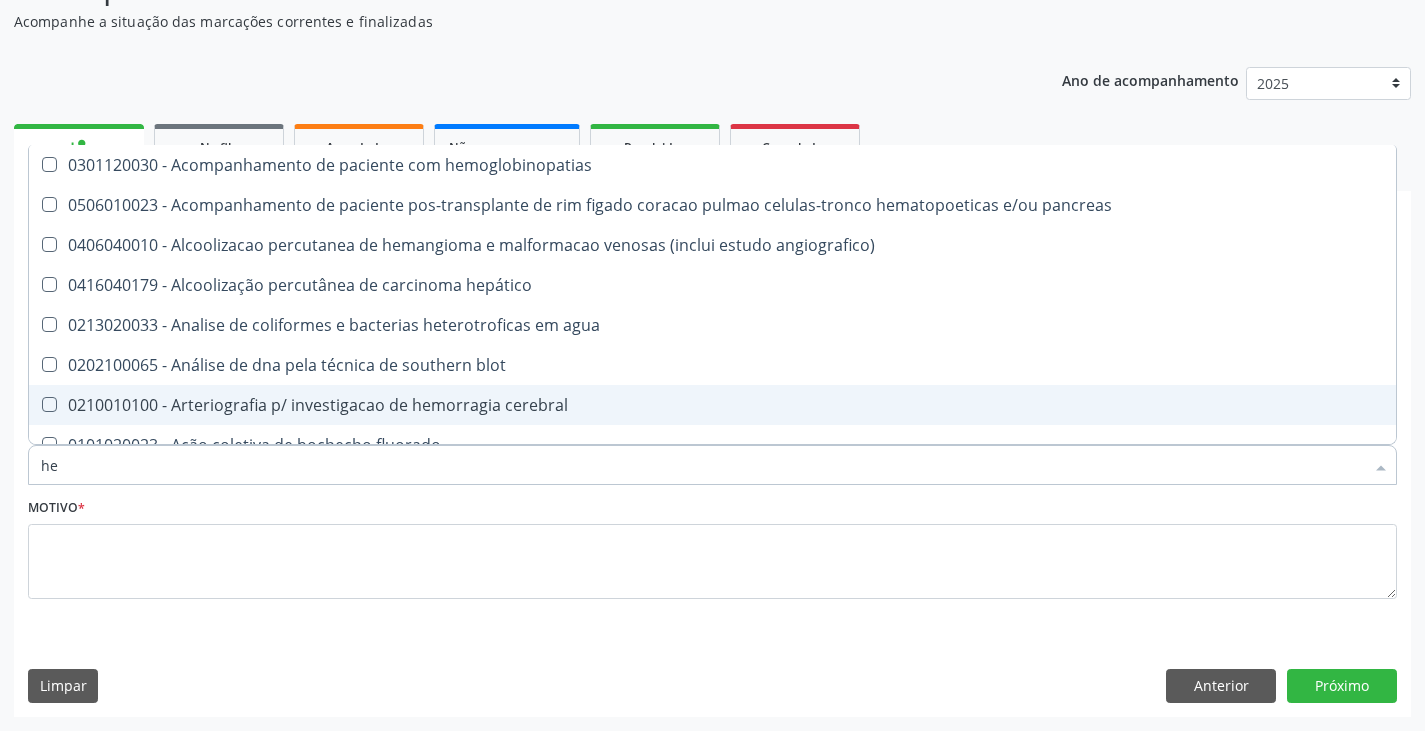 type on "h" 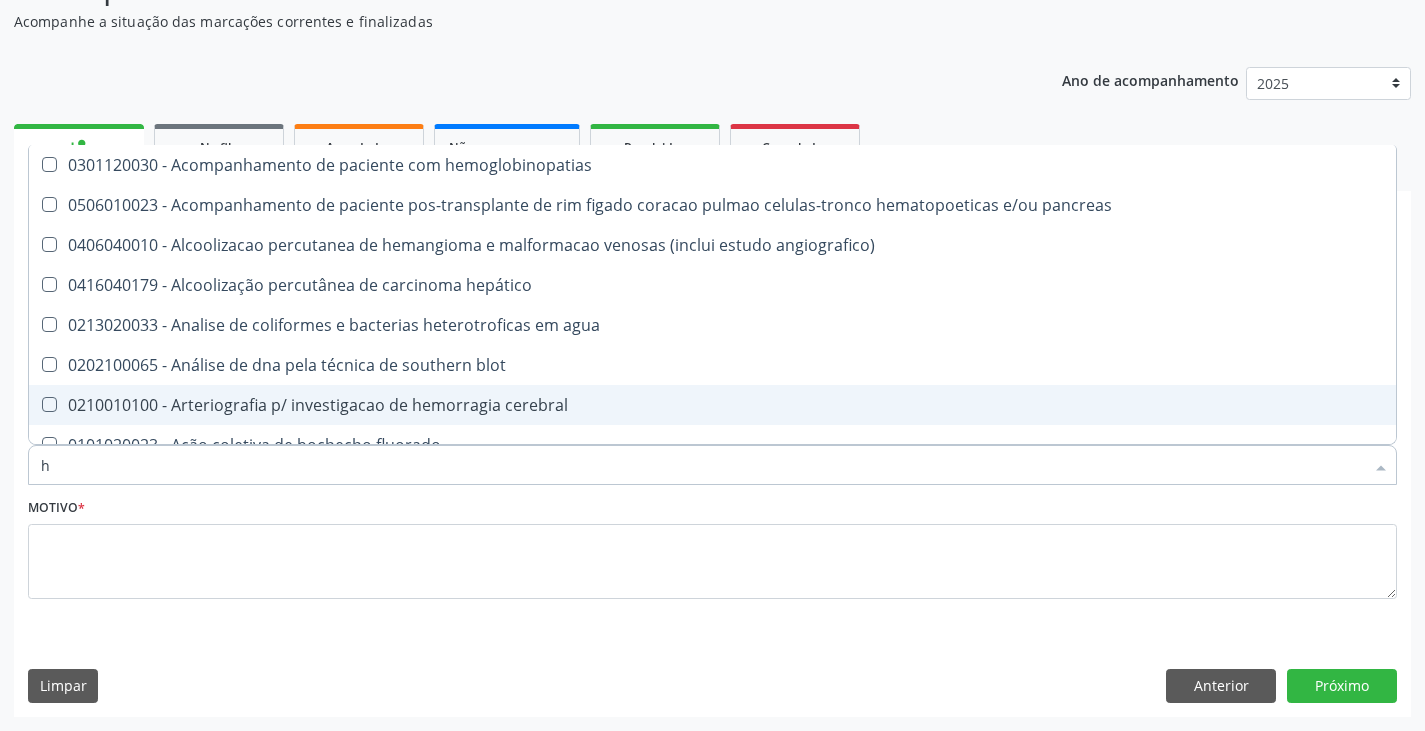 checkbox on "false" 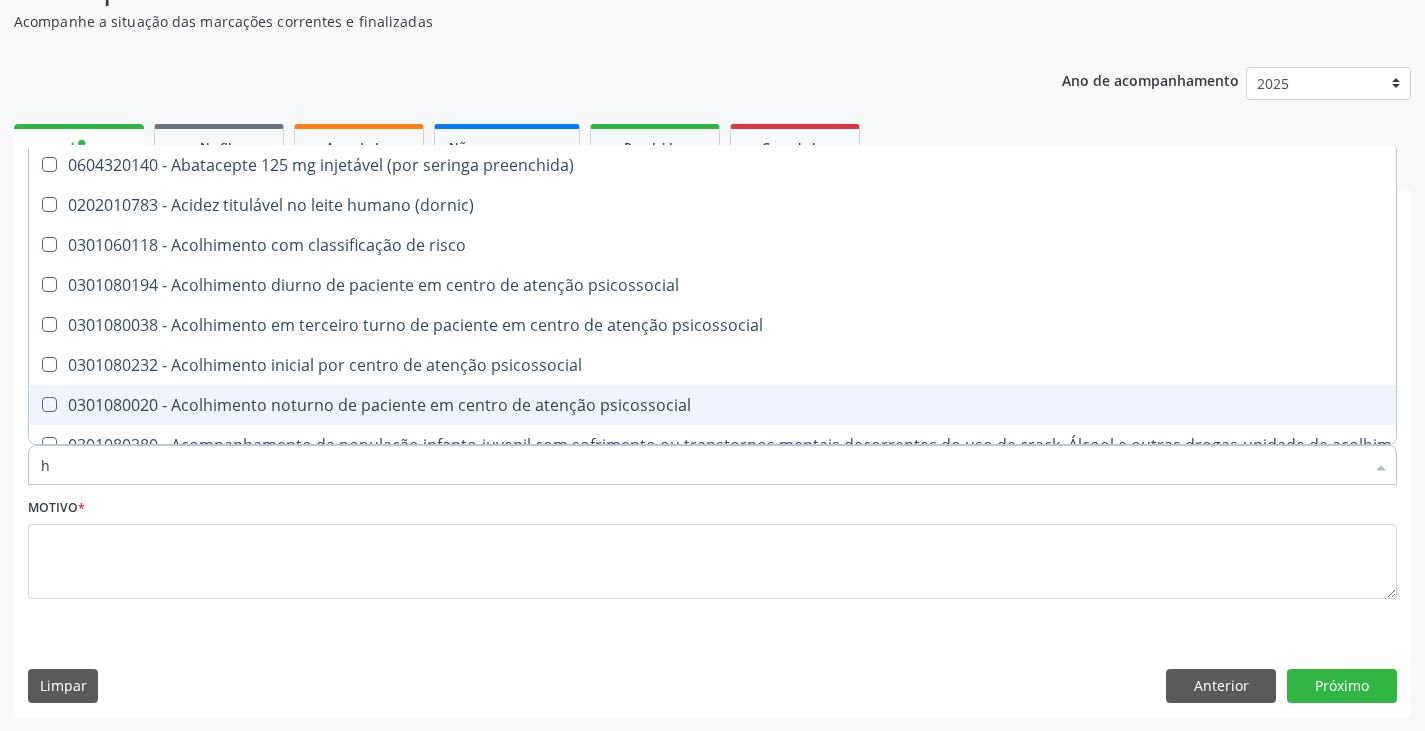 type 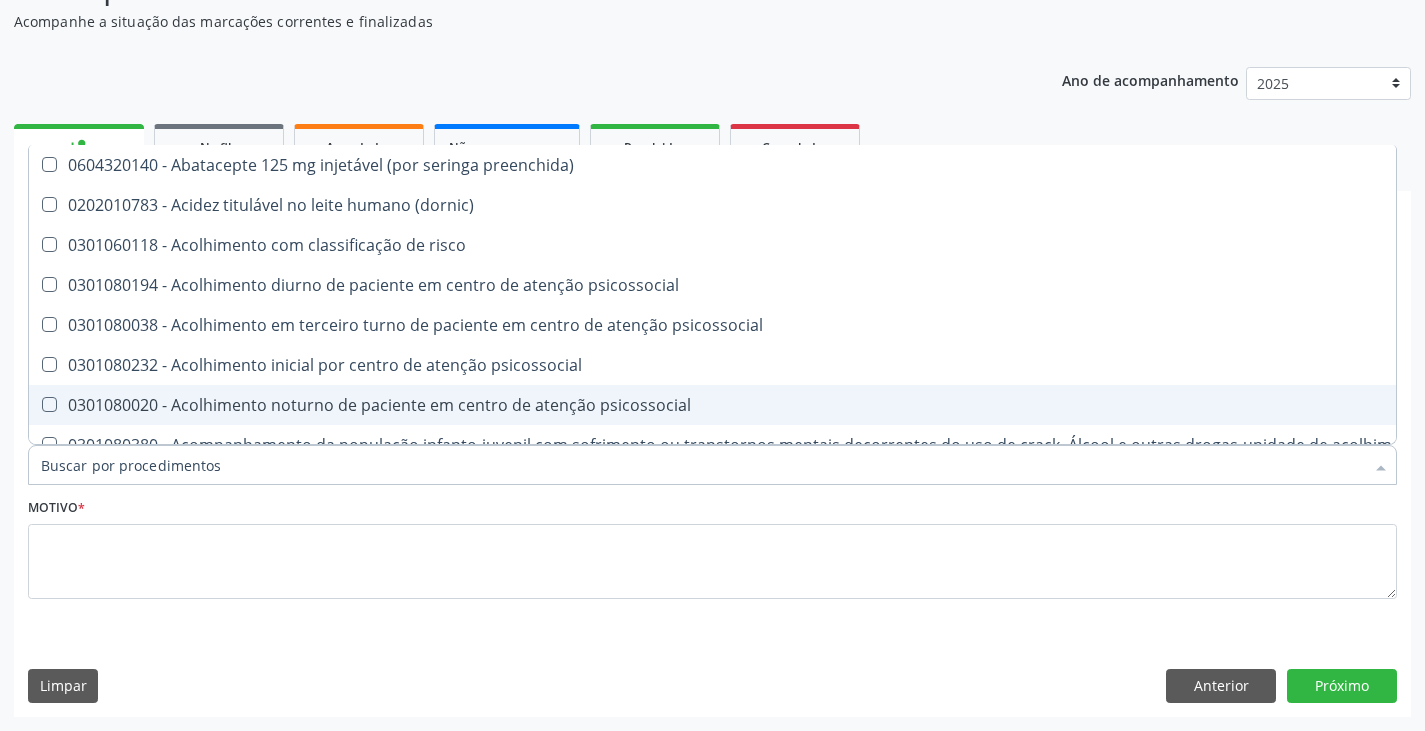 checkbox on "false" 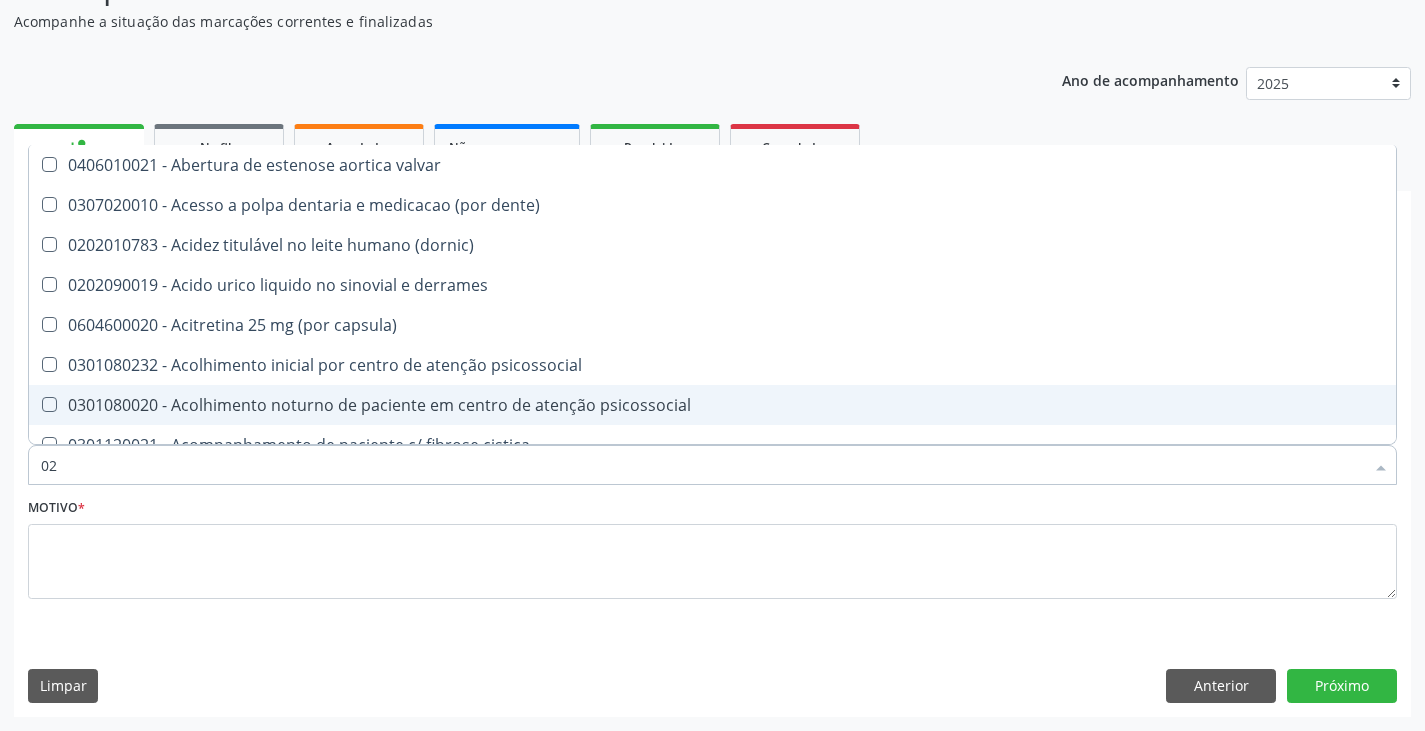 type on "020" 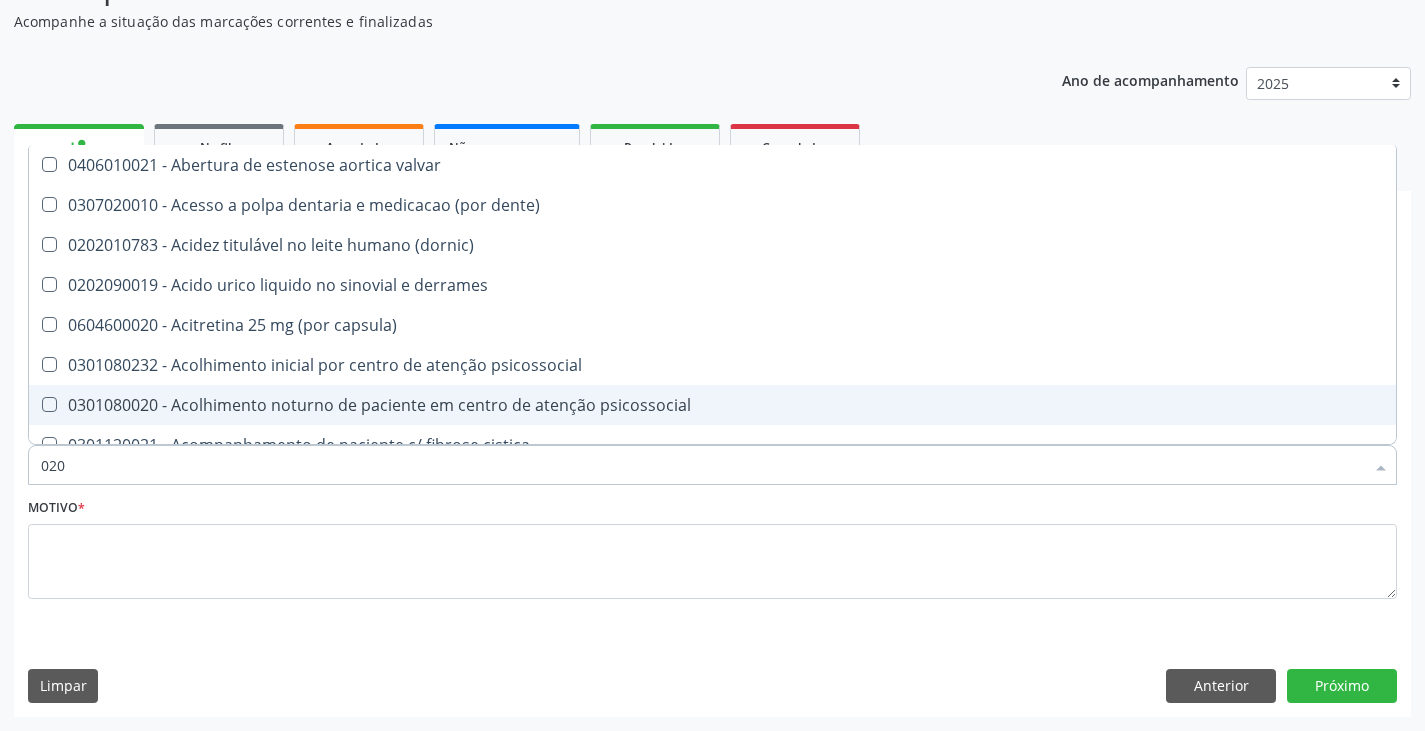 checkbox on "true" 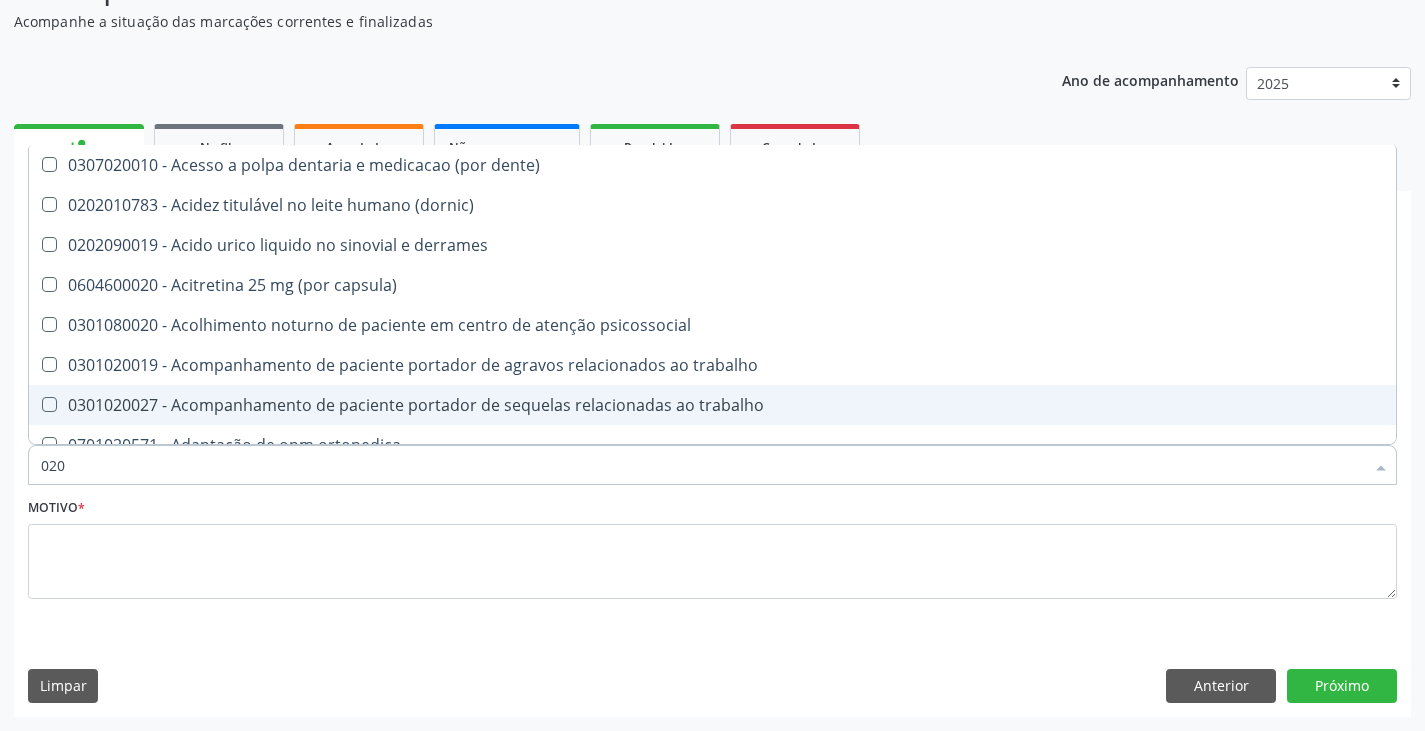 type on "0202" 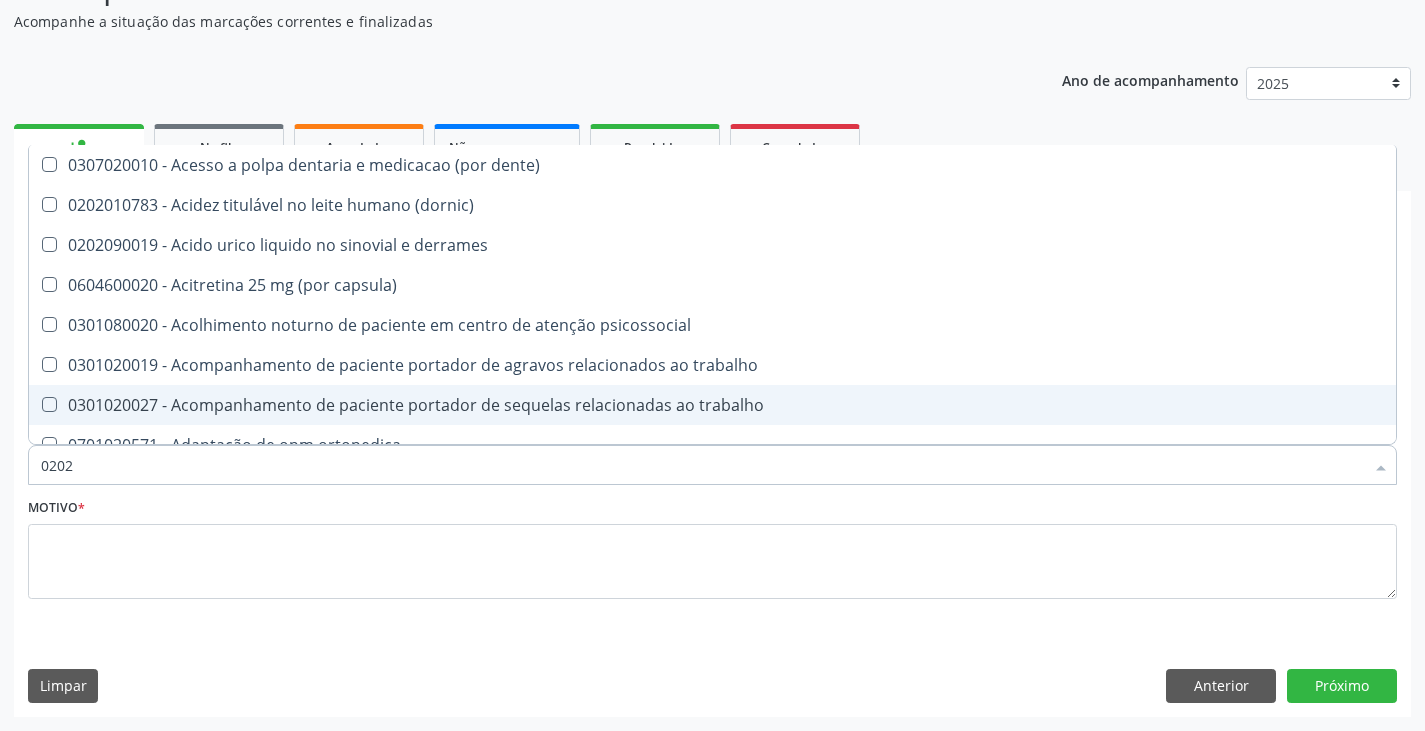 checkbox on "true" 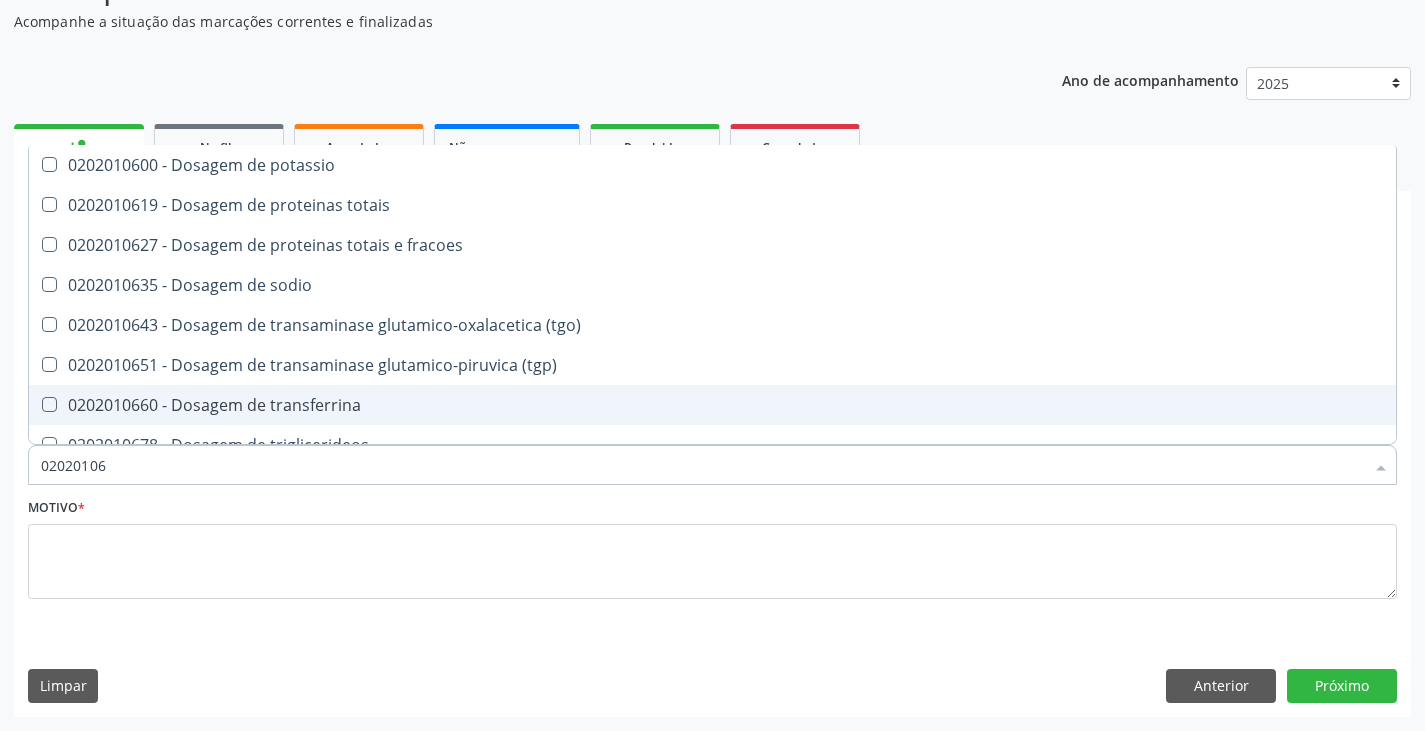 type on "020201067" 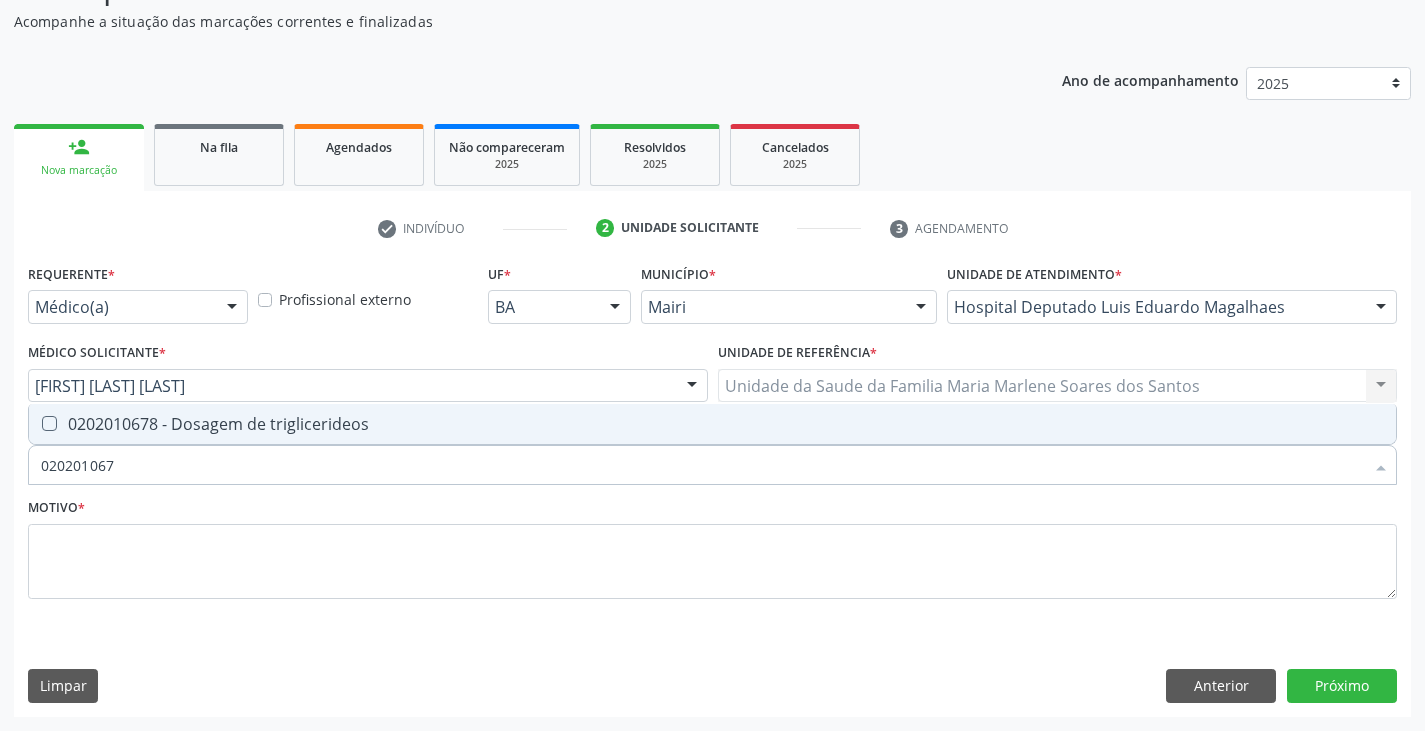 click on "0202010678 - Dosagem de triglicerideos" at bounding box center [712, 424] 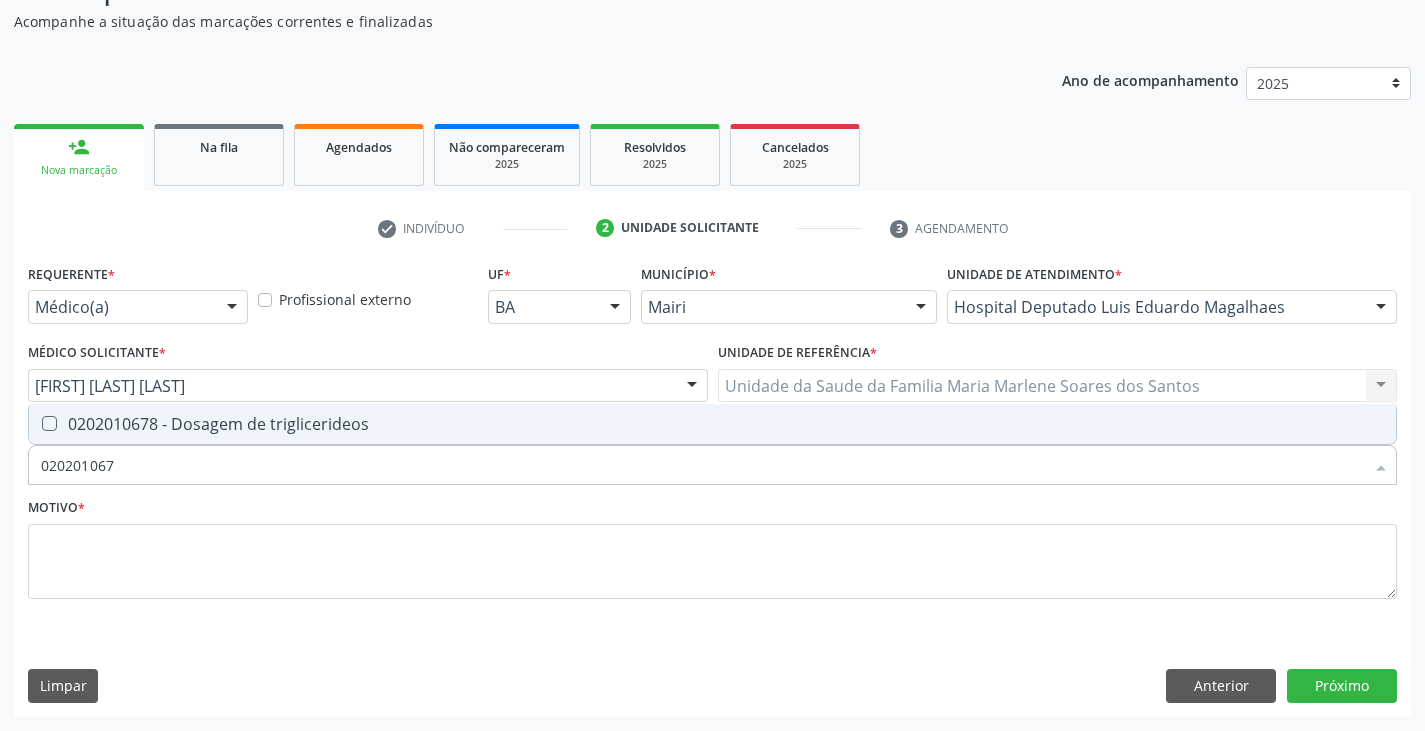 checkbox on "true" 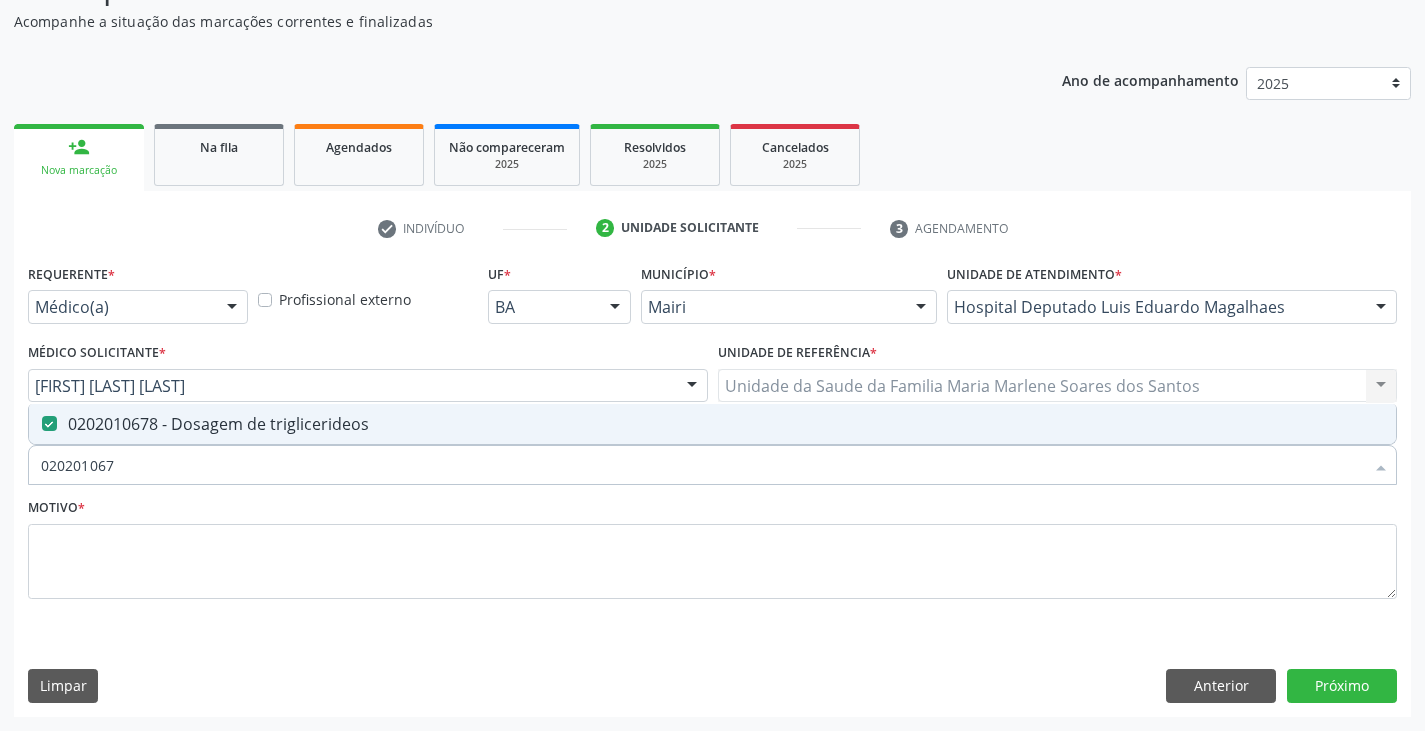 type on "02020106" 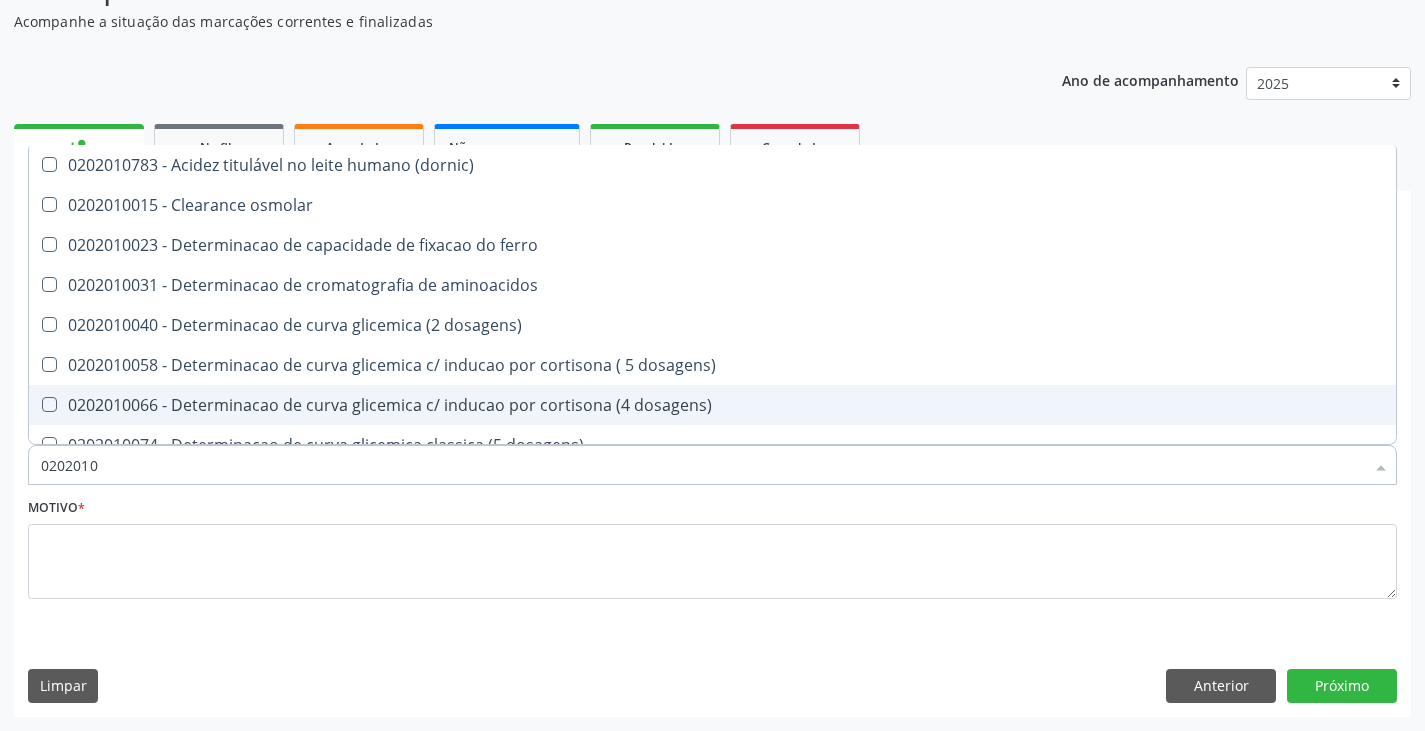 type on "02020106" 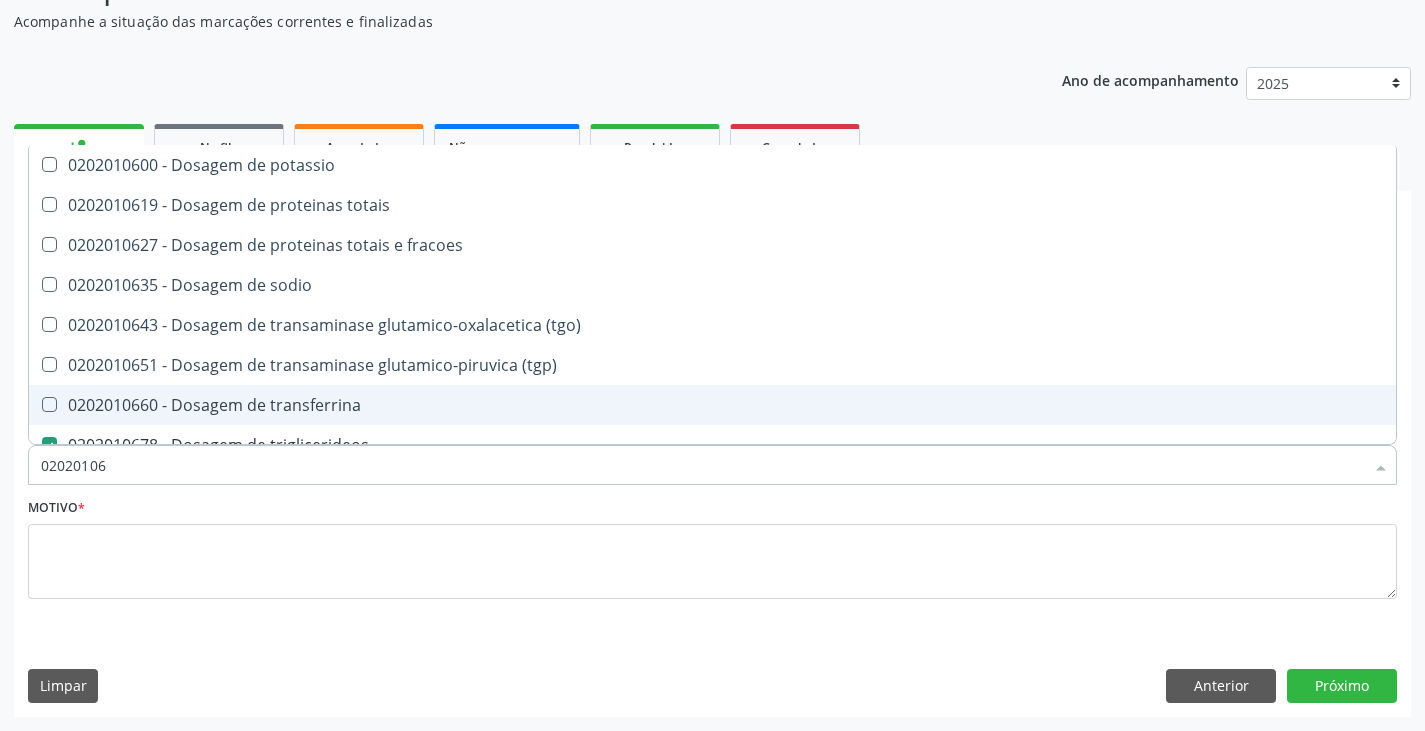 type on "020201069" 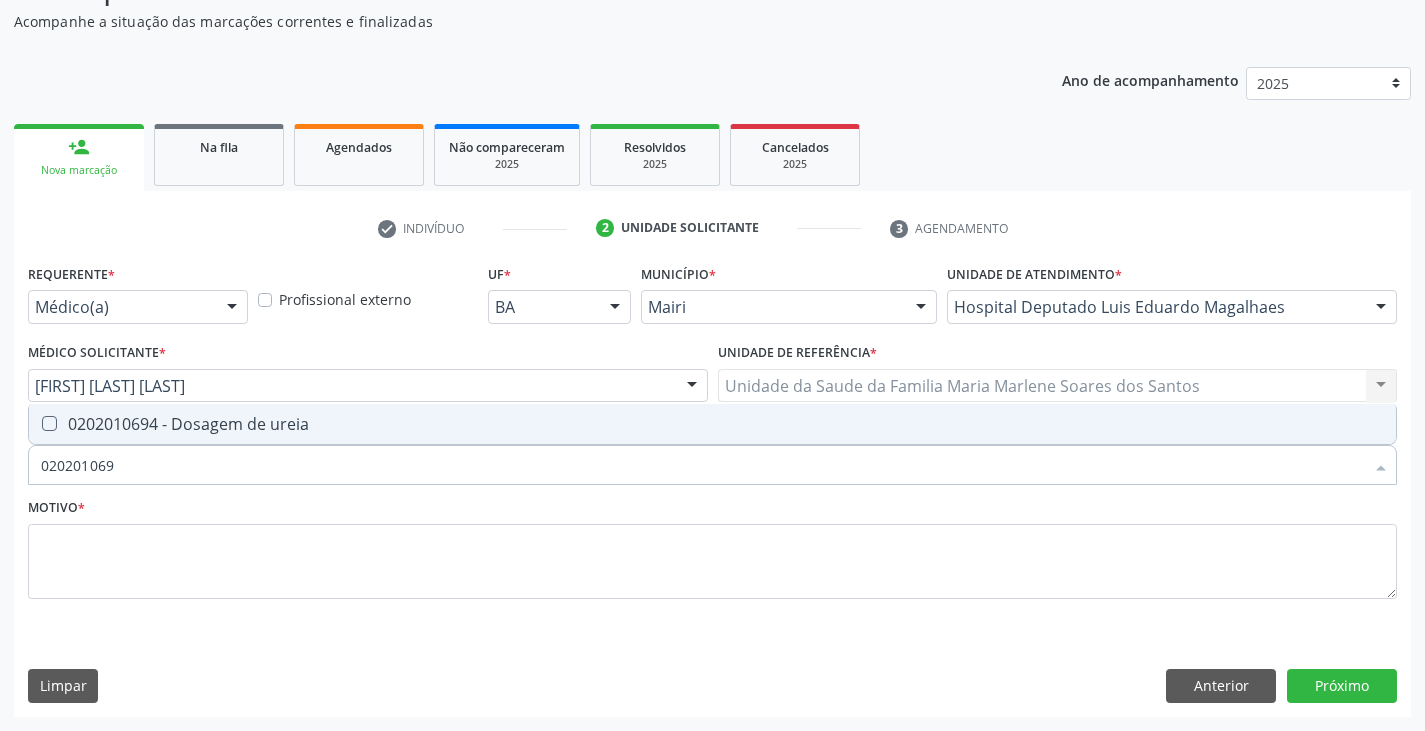 click on "0202010694 - Dosagem de ureia" at bounding box center [712, 424] 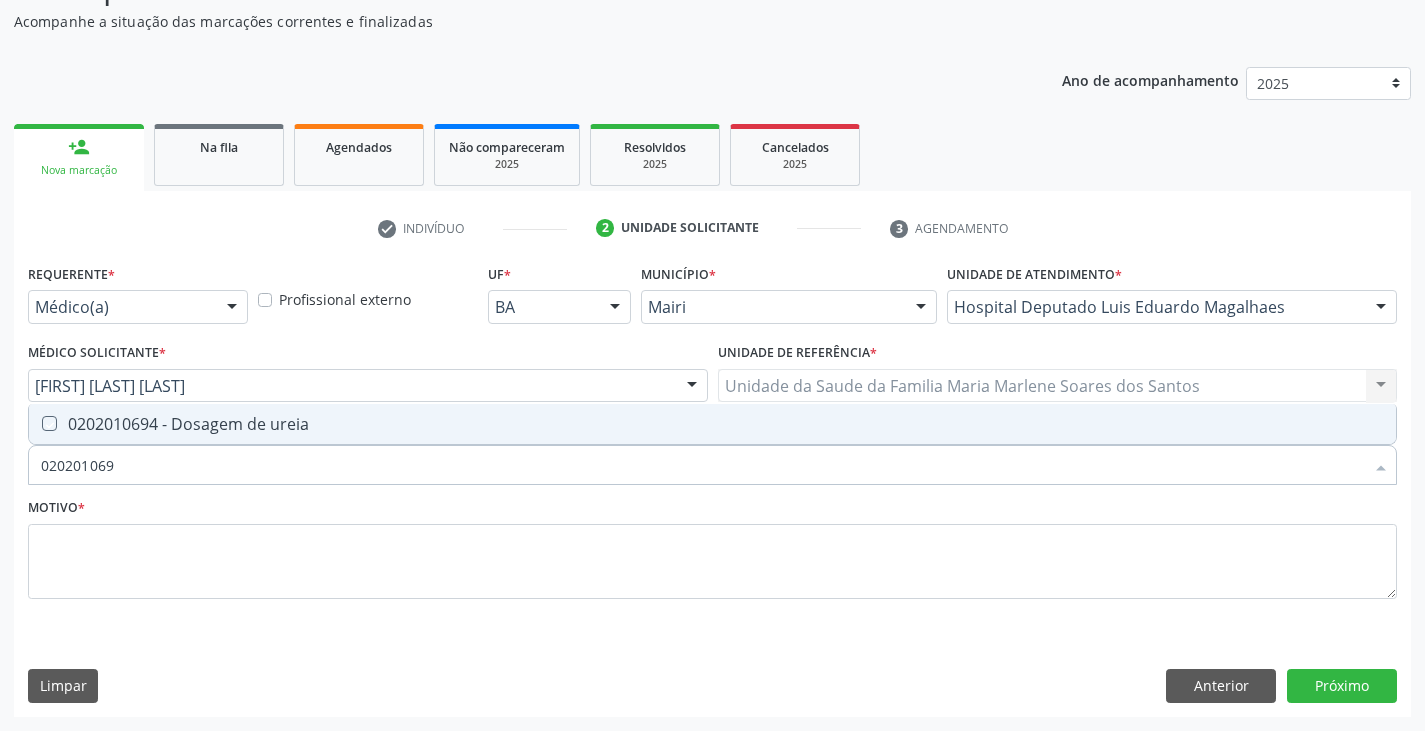 checkbox on "true" 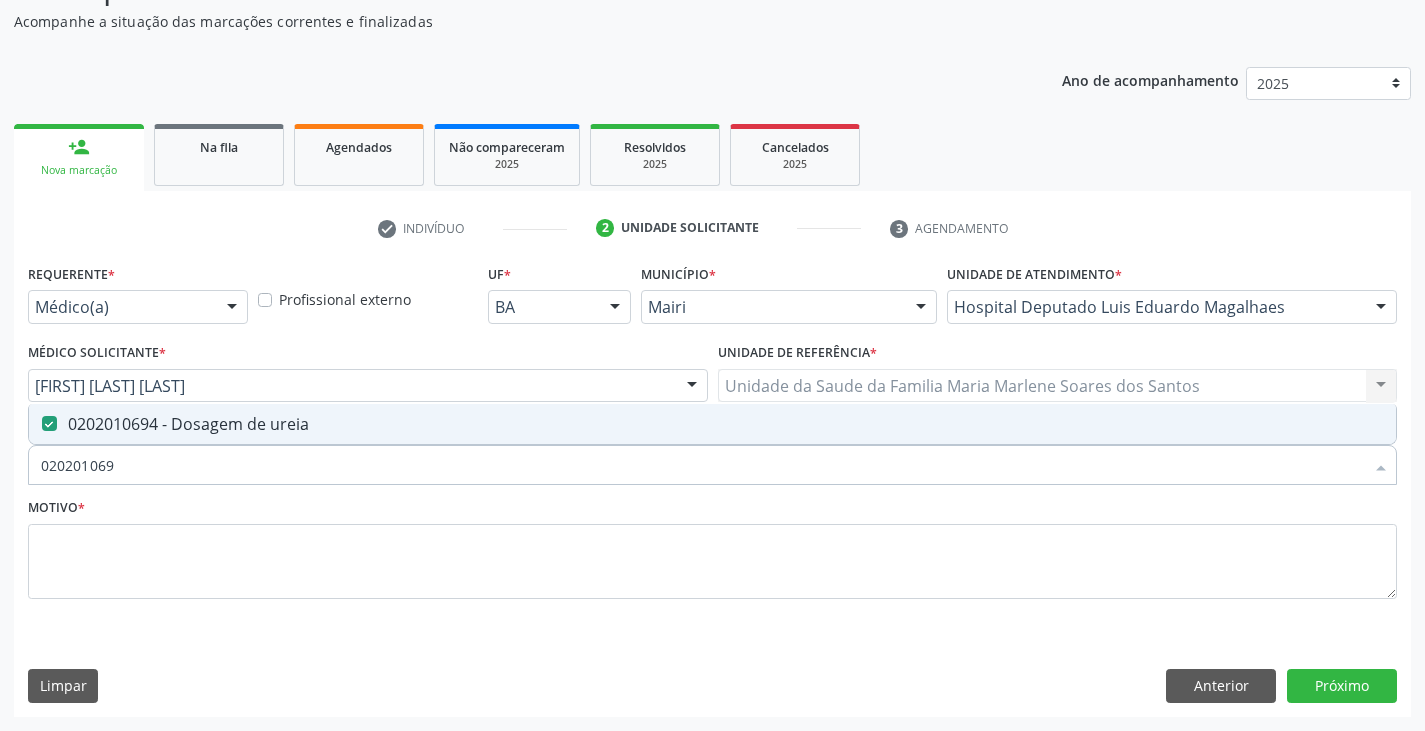 type on "02020106" 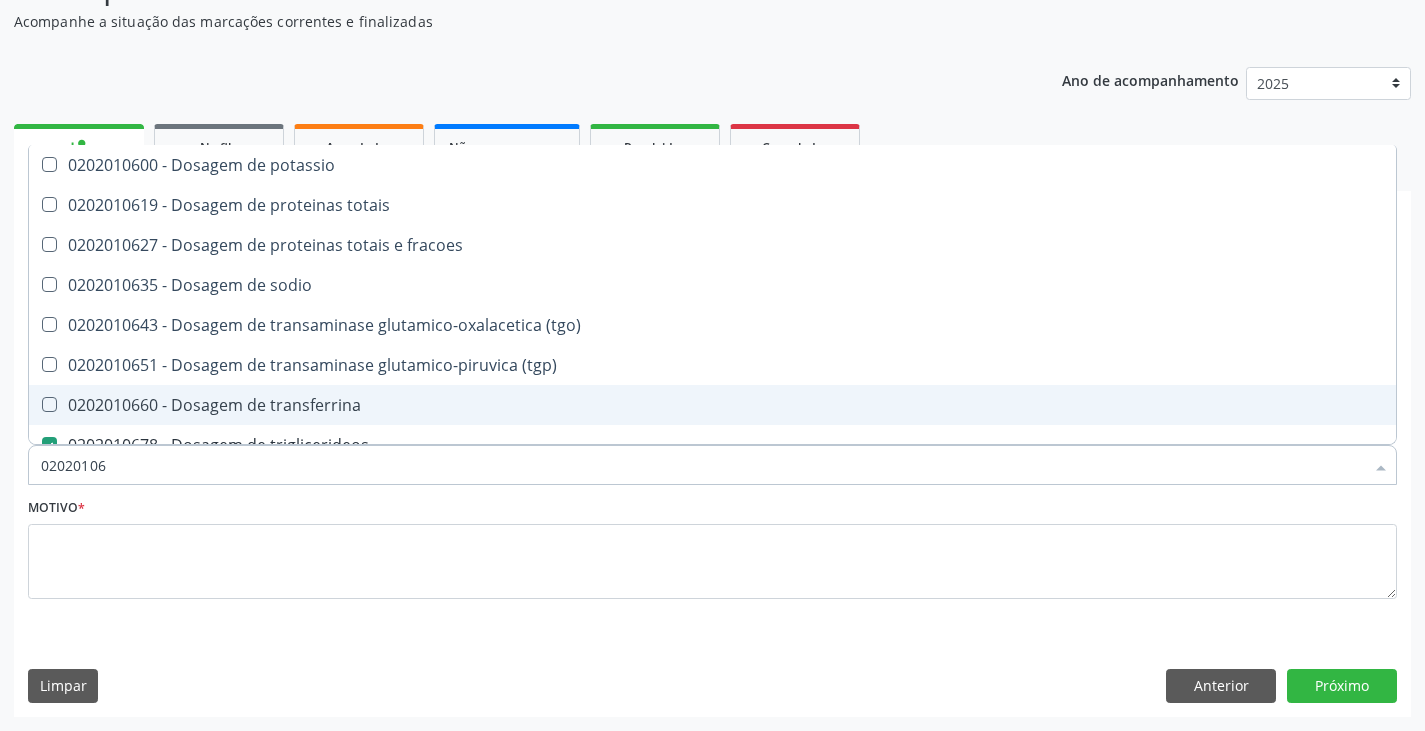 type on "0202010" 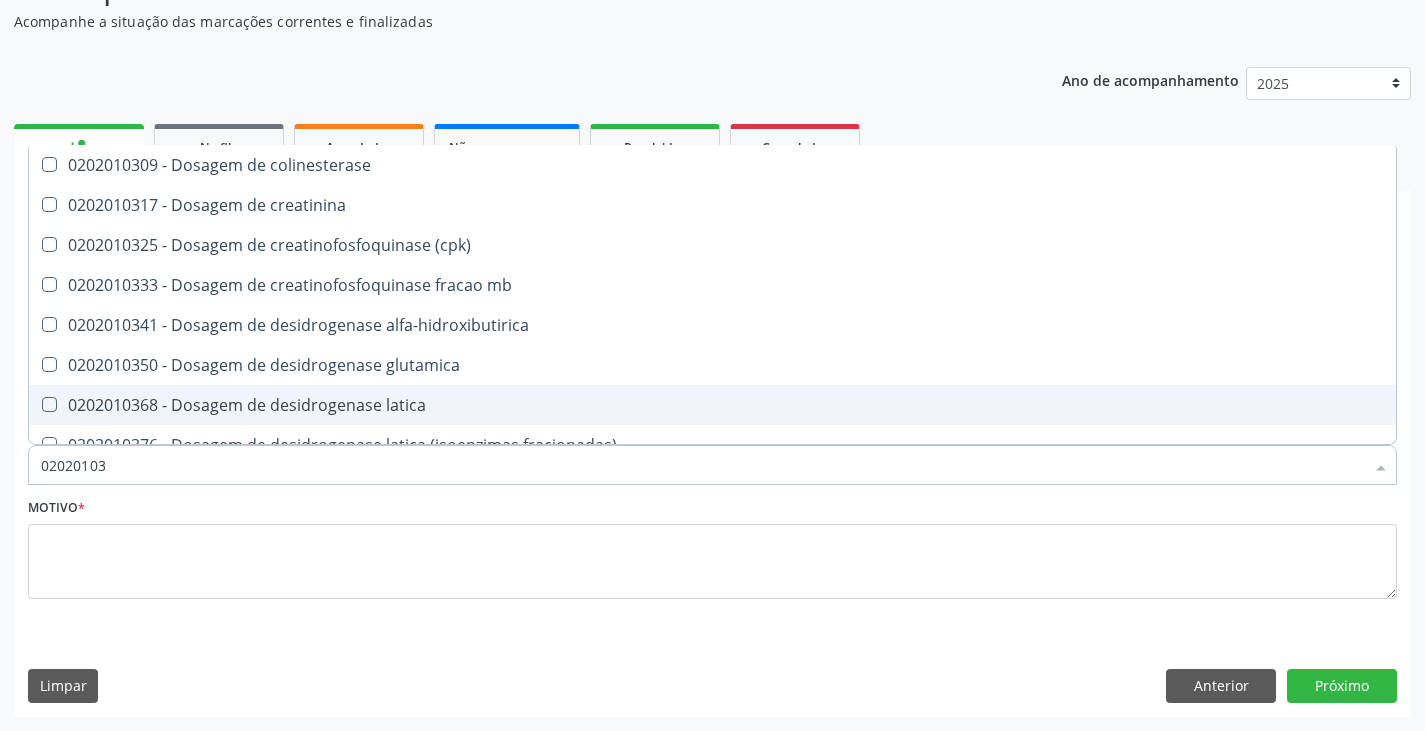 type on "020201031" 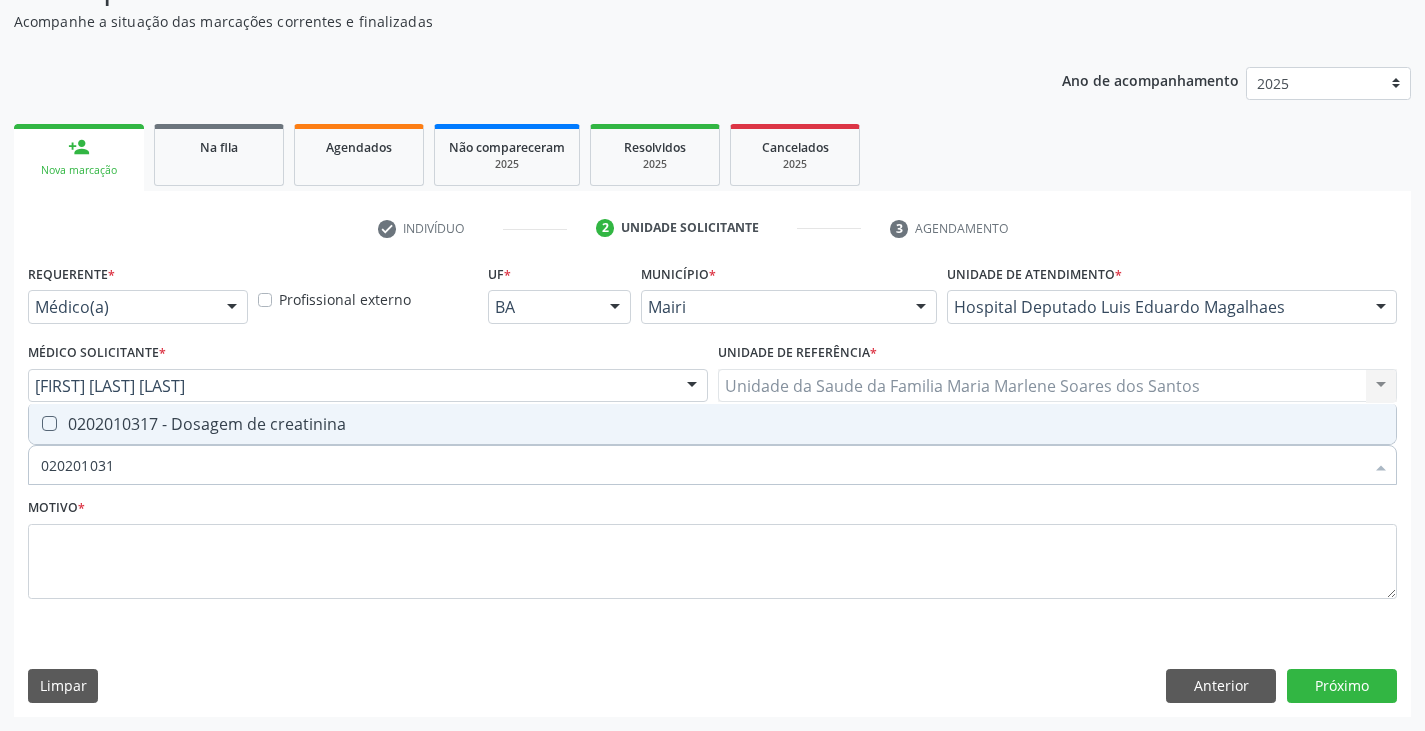 click on "Desfazer seleção
[NUMBER] - Dosagem de creatinina
Nenhum resultado encontrado para: " [NUMBER] "
Não há nenhuma opção para ser exibida." at bounding box center (712, 424) 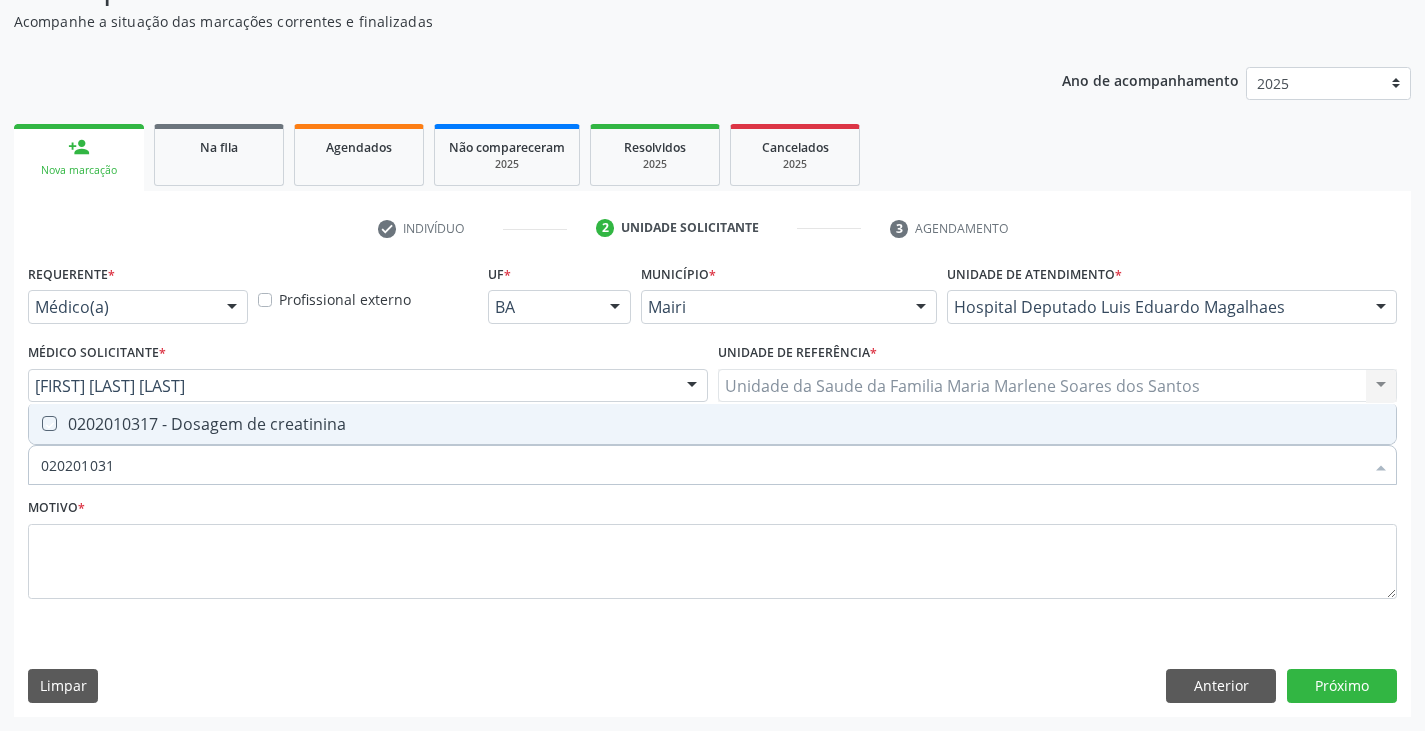 checkbox on "true" 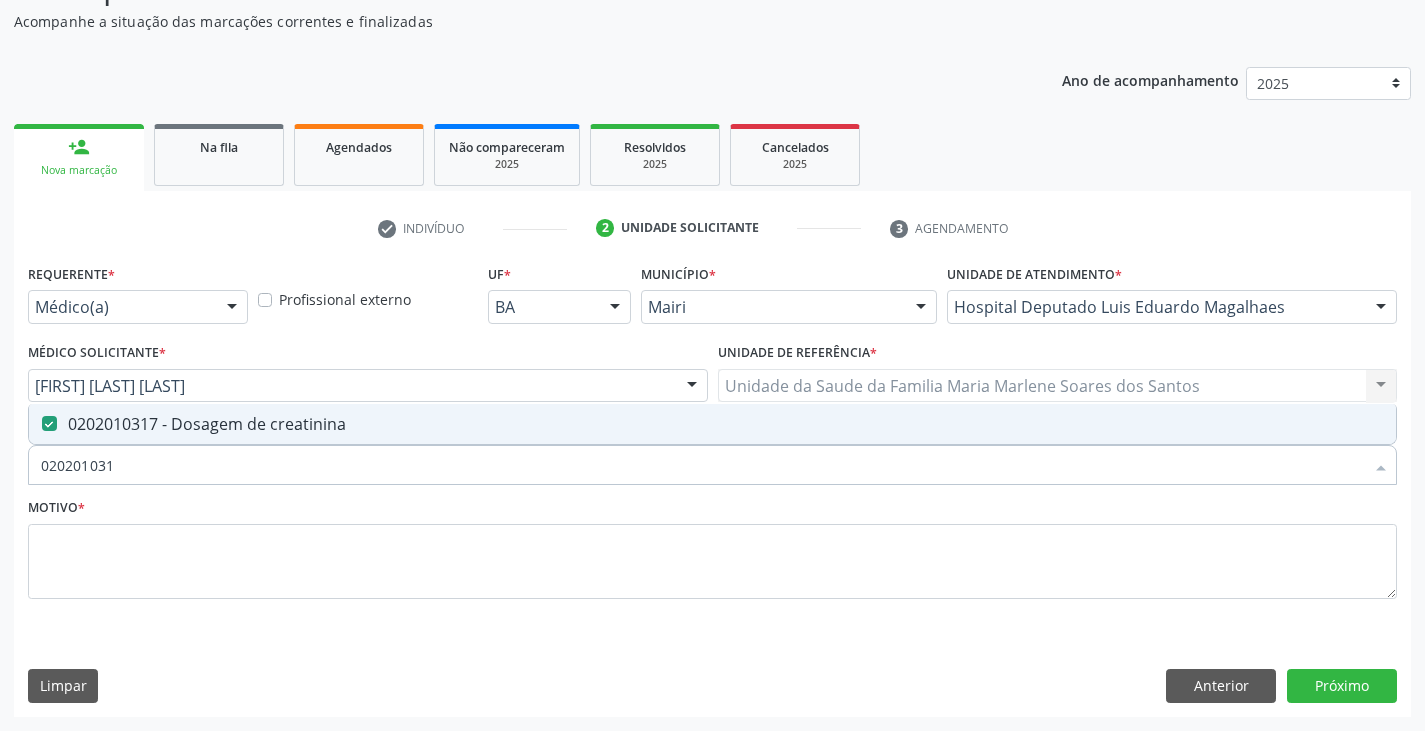 type on "02020103" 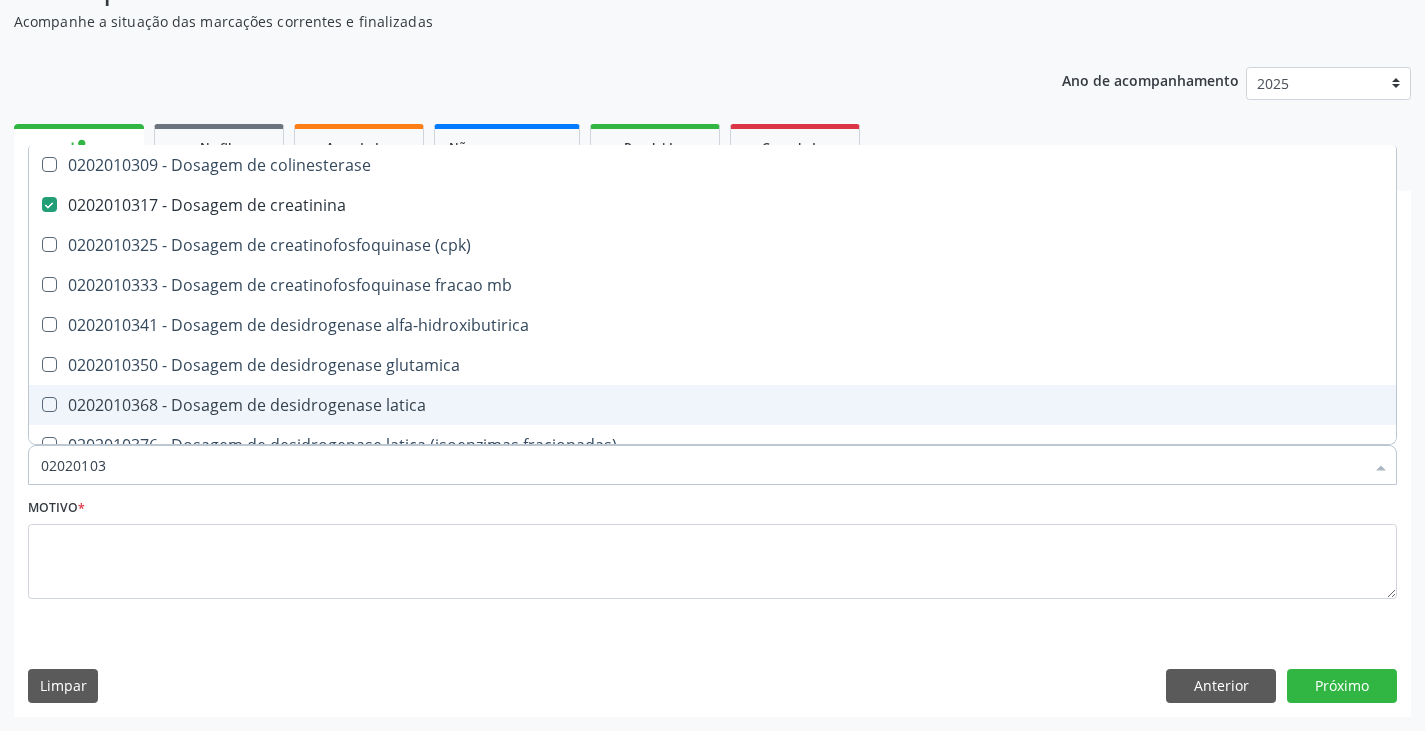 type on "0202010" 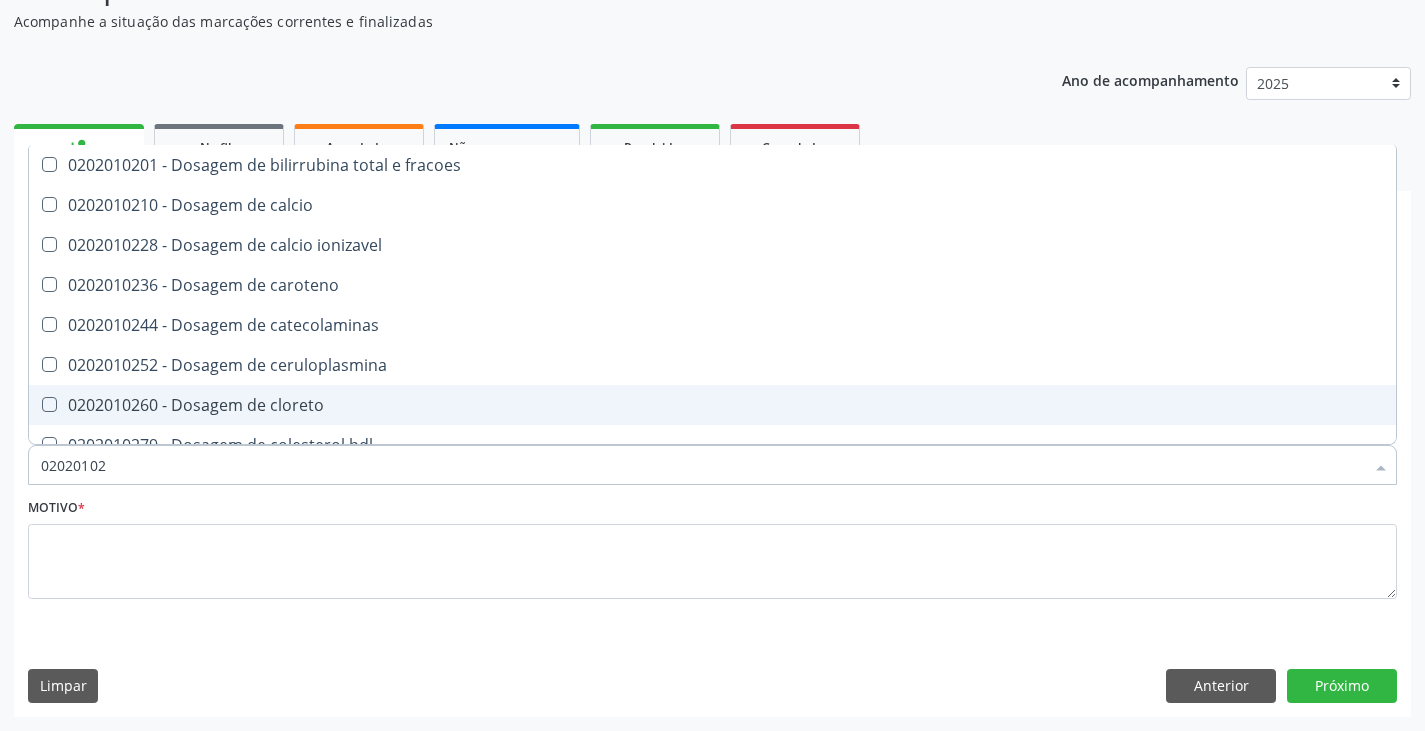 type on "020201029" 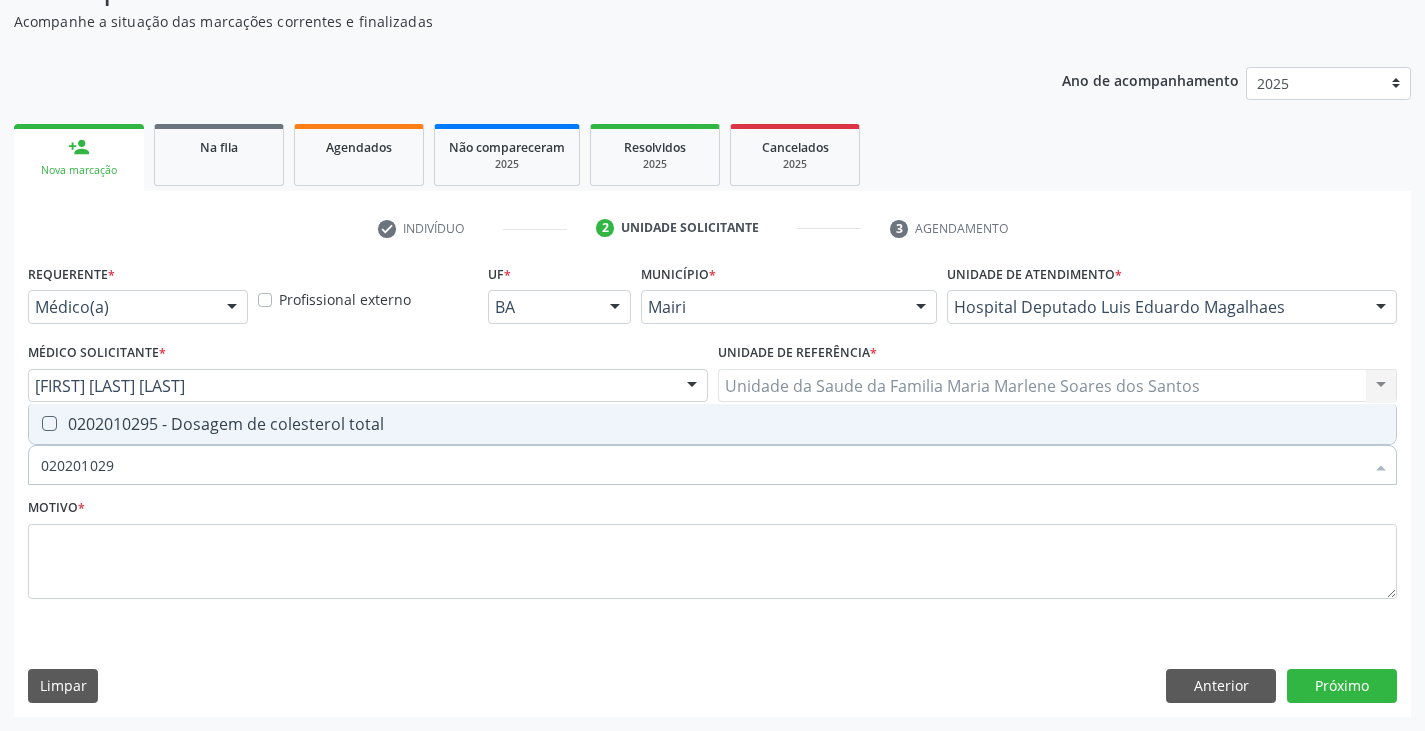 click on "0202010295 - Dosagem de colesterol total" at bounding box center (712, 424) 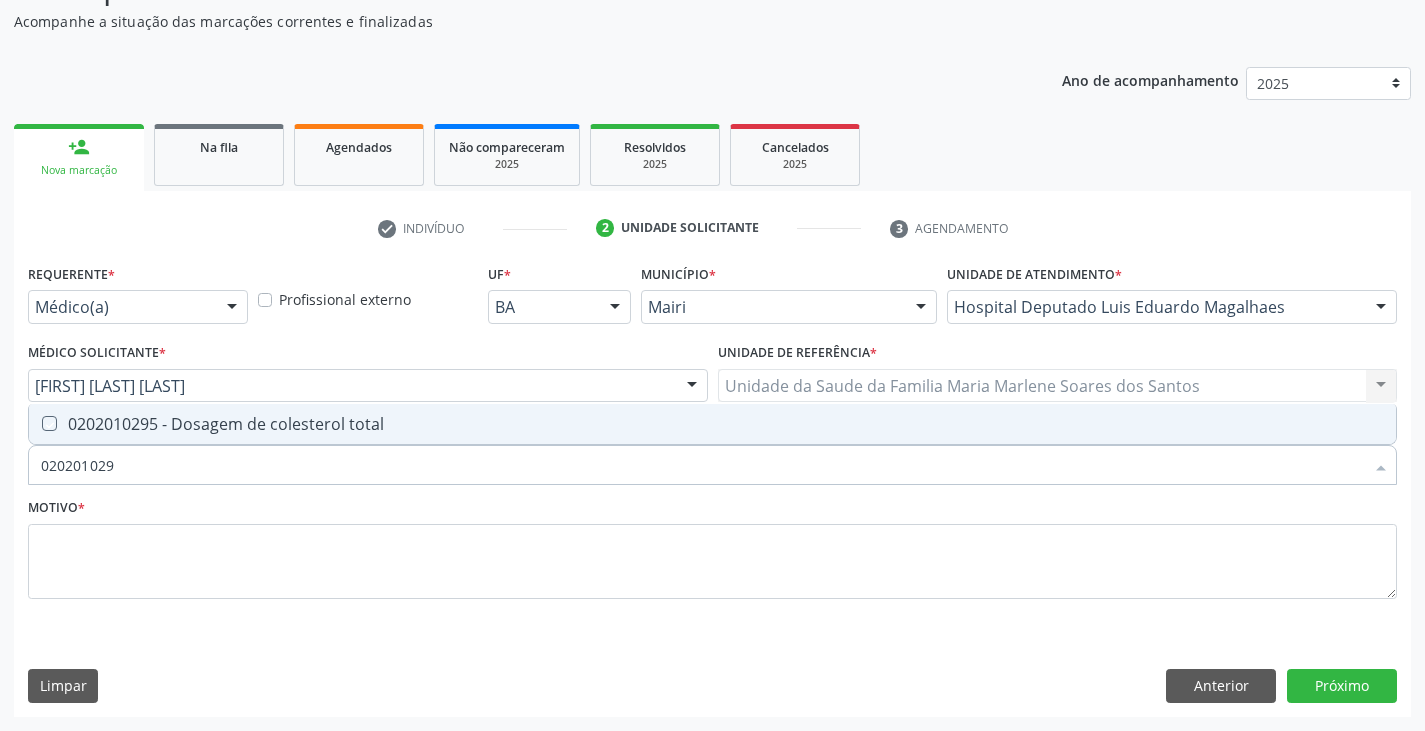 checkbox on "true" 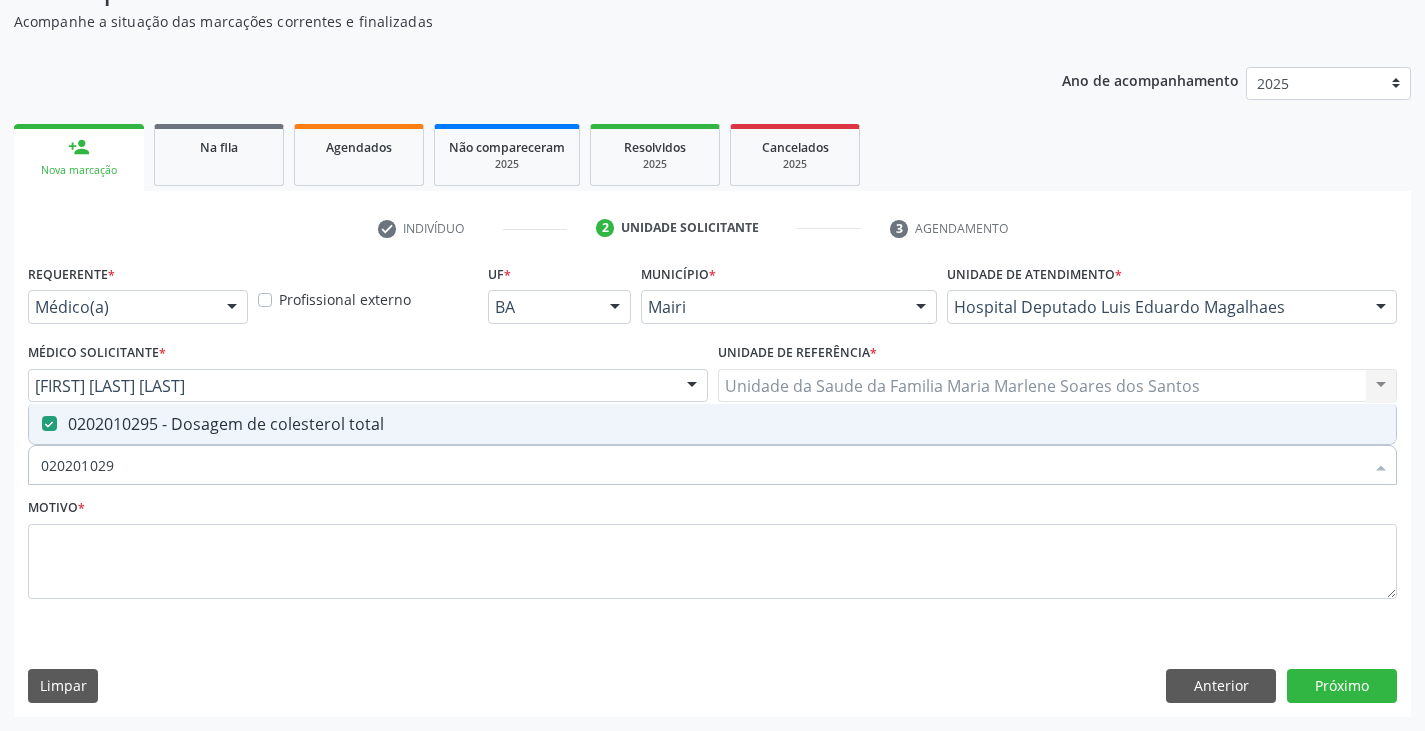type on "02020102" 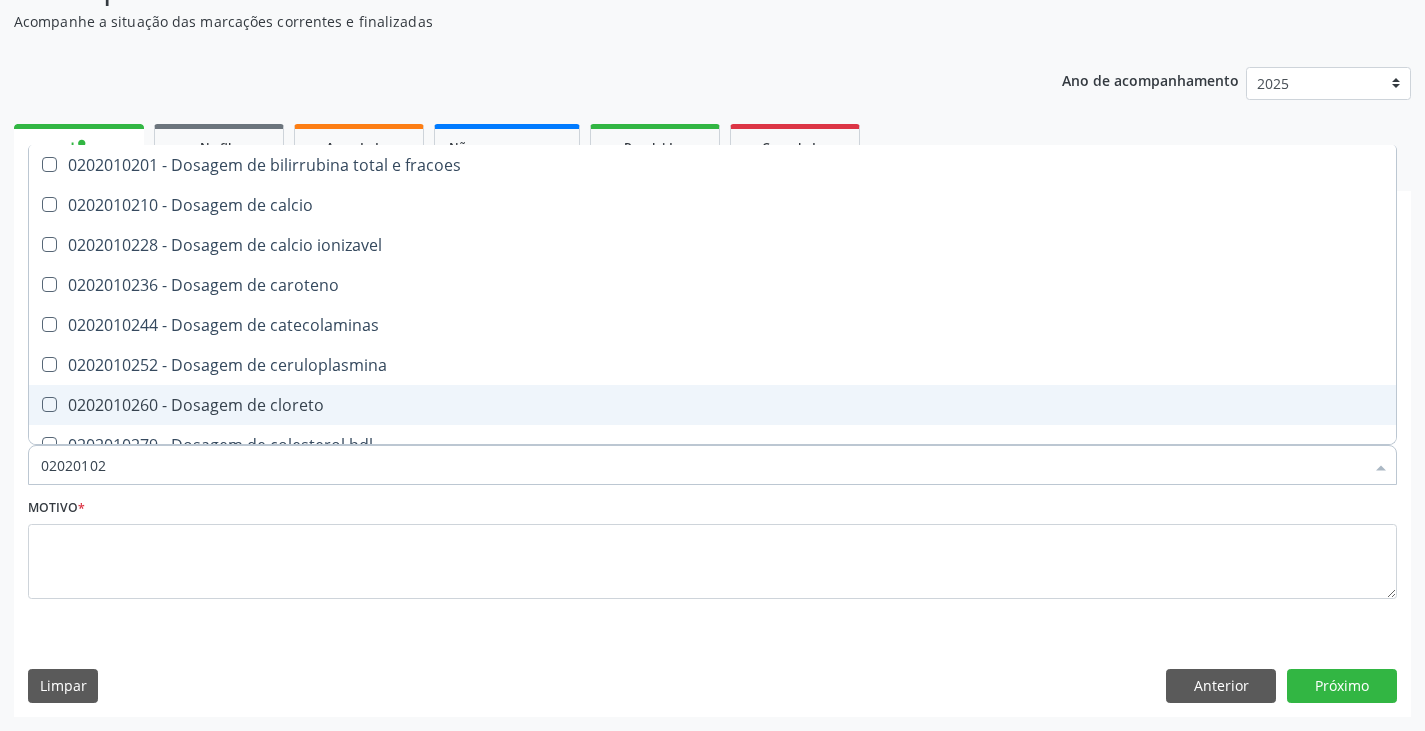 type on "020201028" 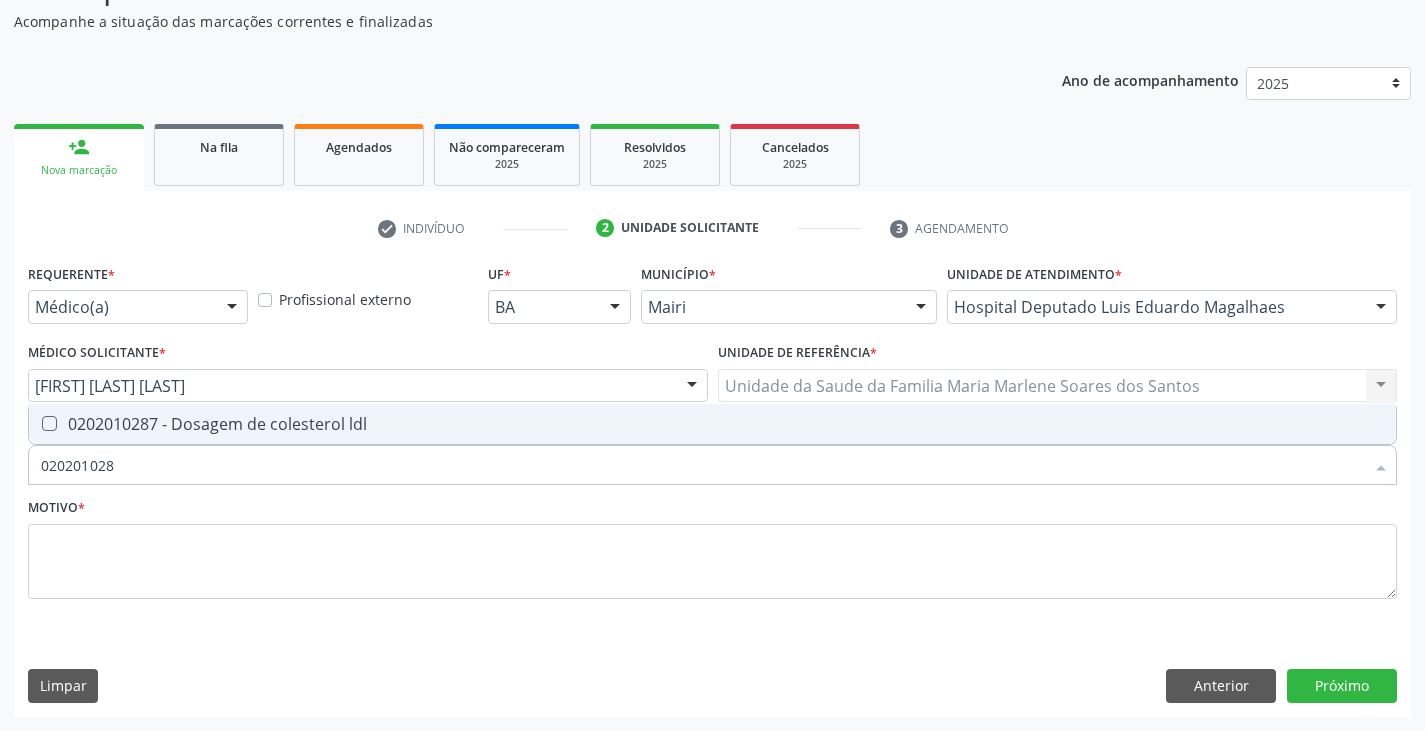 click on "0202010287 - Dosagem de colesterol ldl" at bounding box center (712, 424) 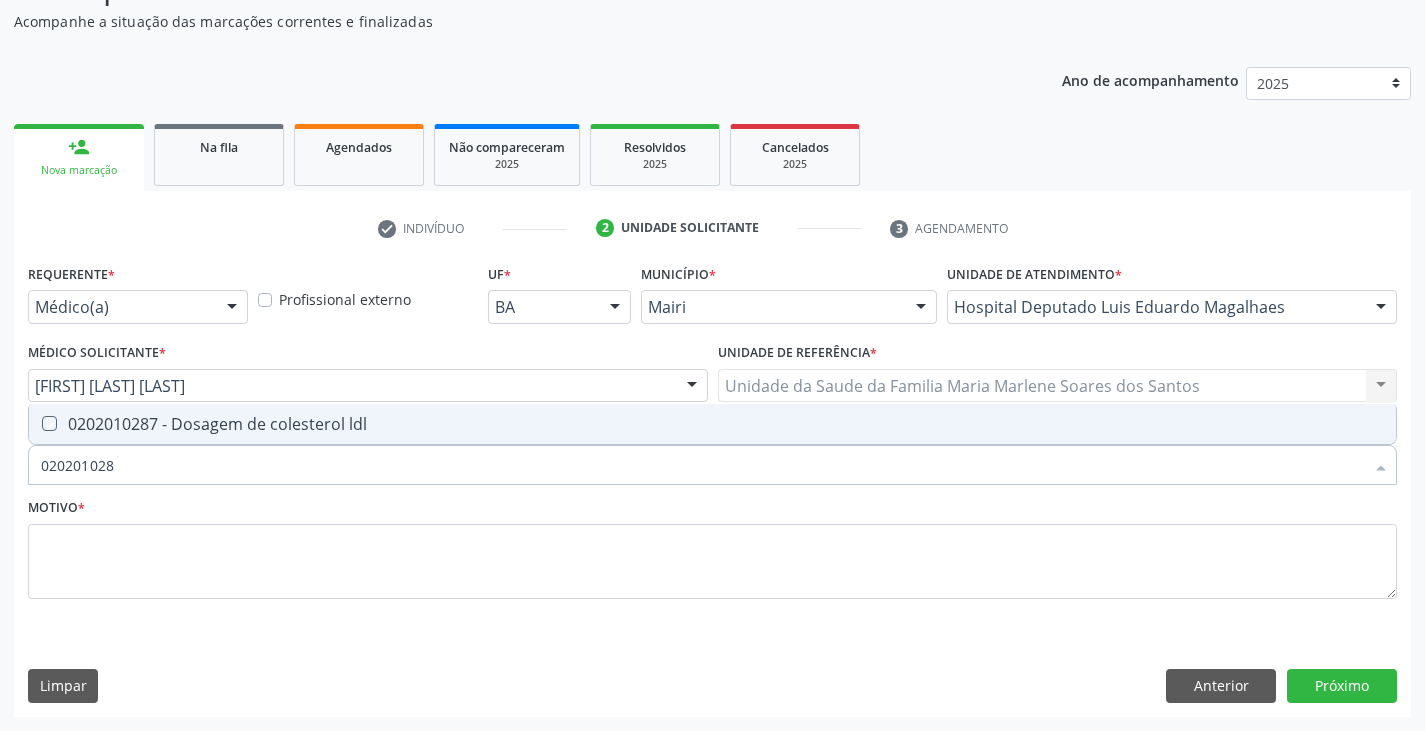 checkbox on "true" 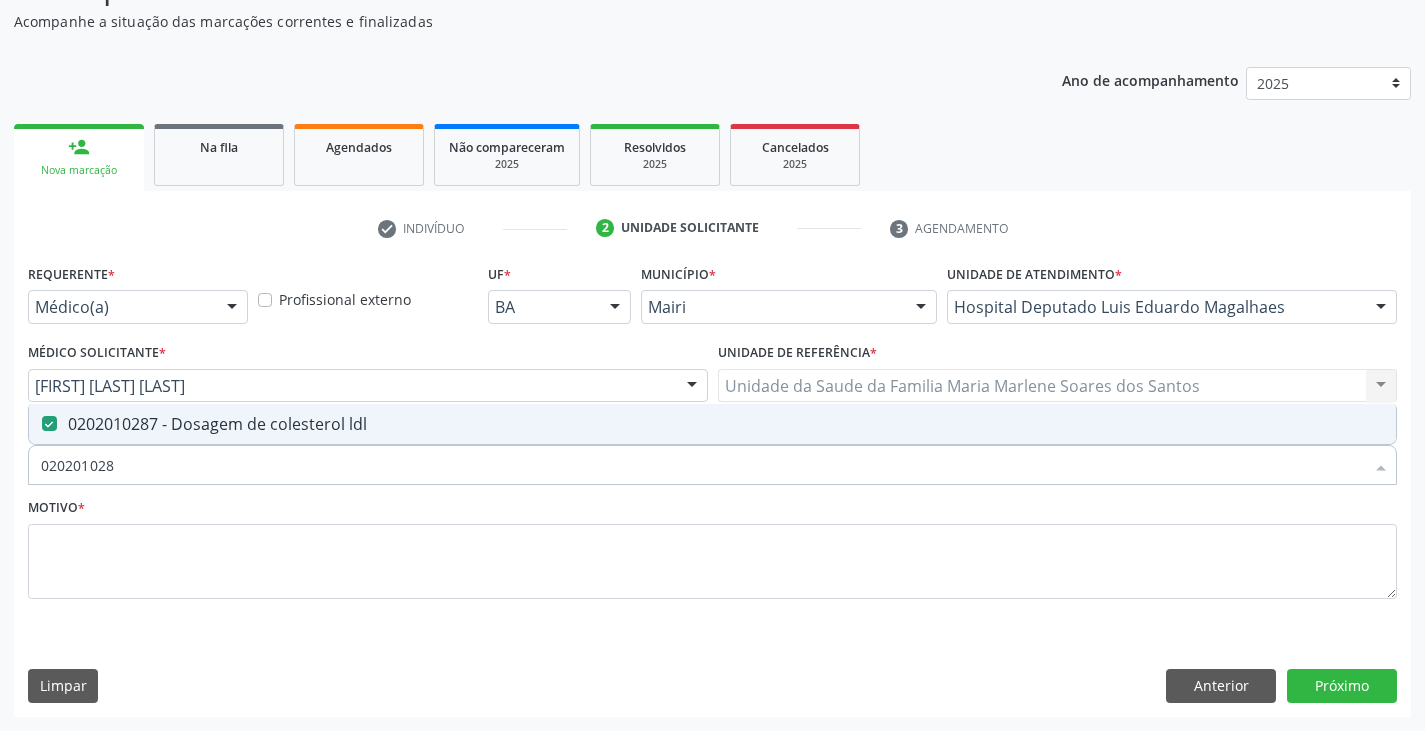 type on "02020102" 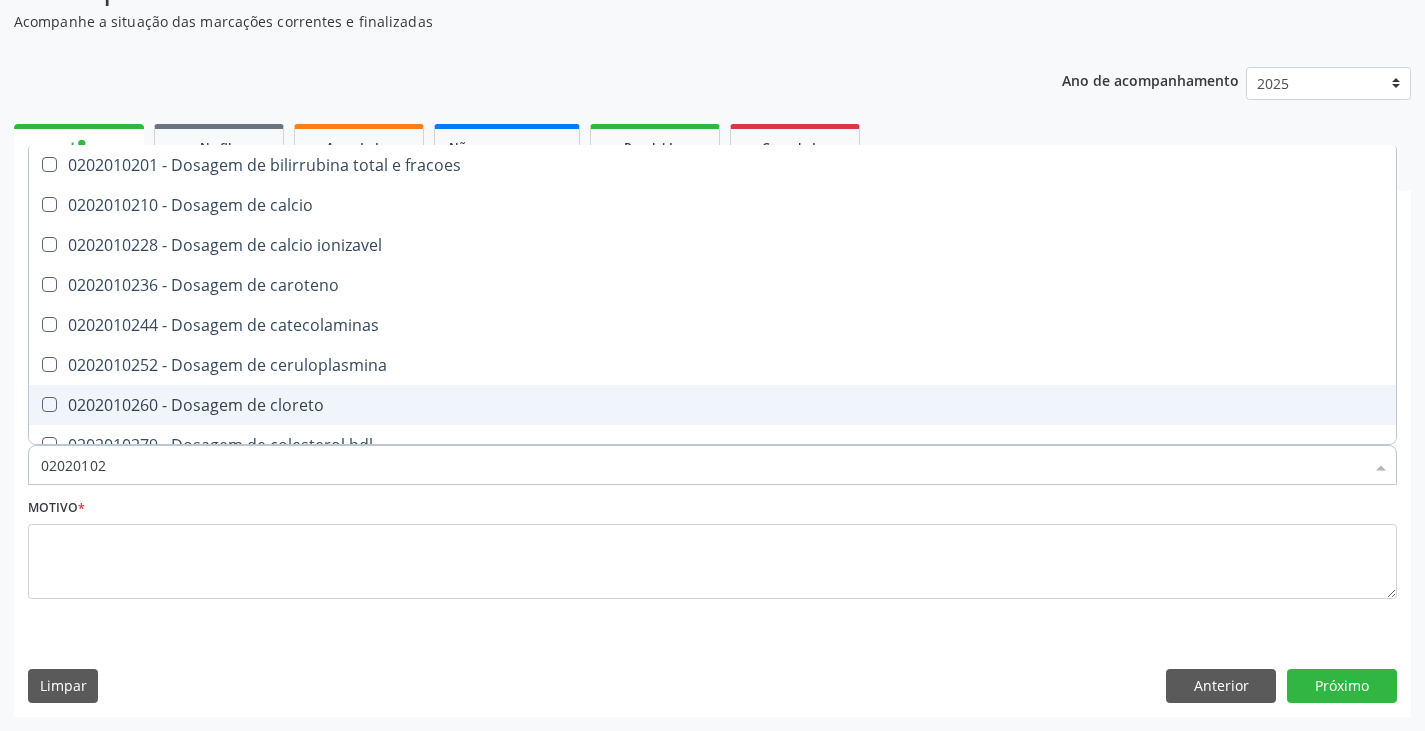 type on "[NUMBER]" 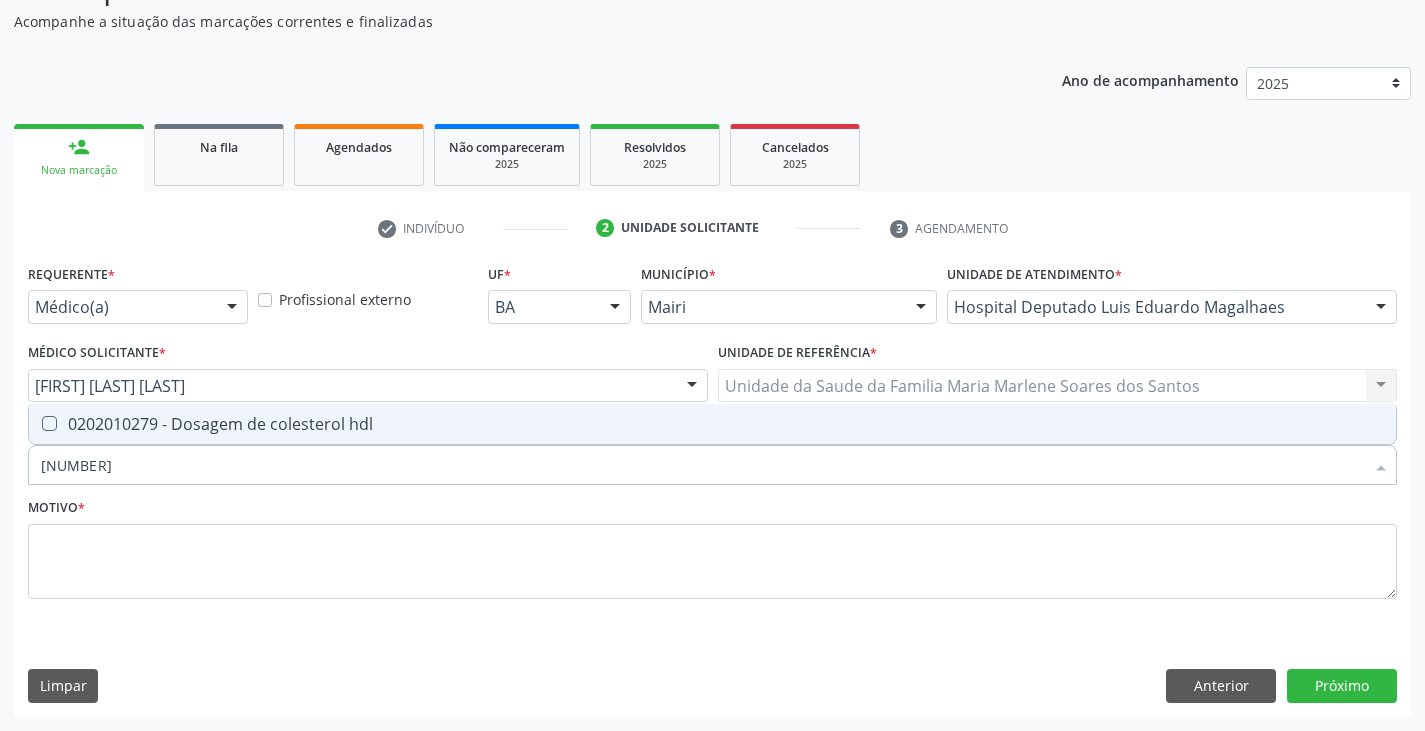 click on "0202010279 - Dosagem de colesterol hdl" at bounding box center (712, 424) 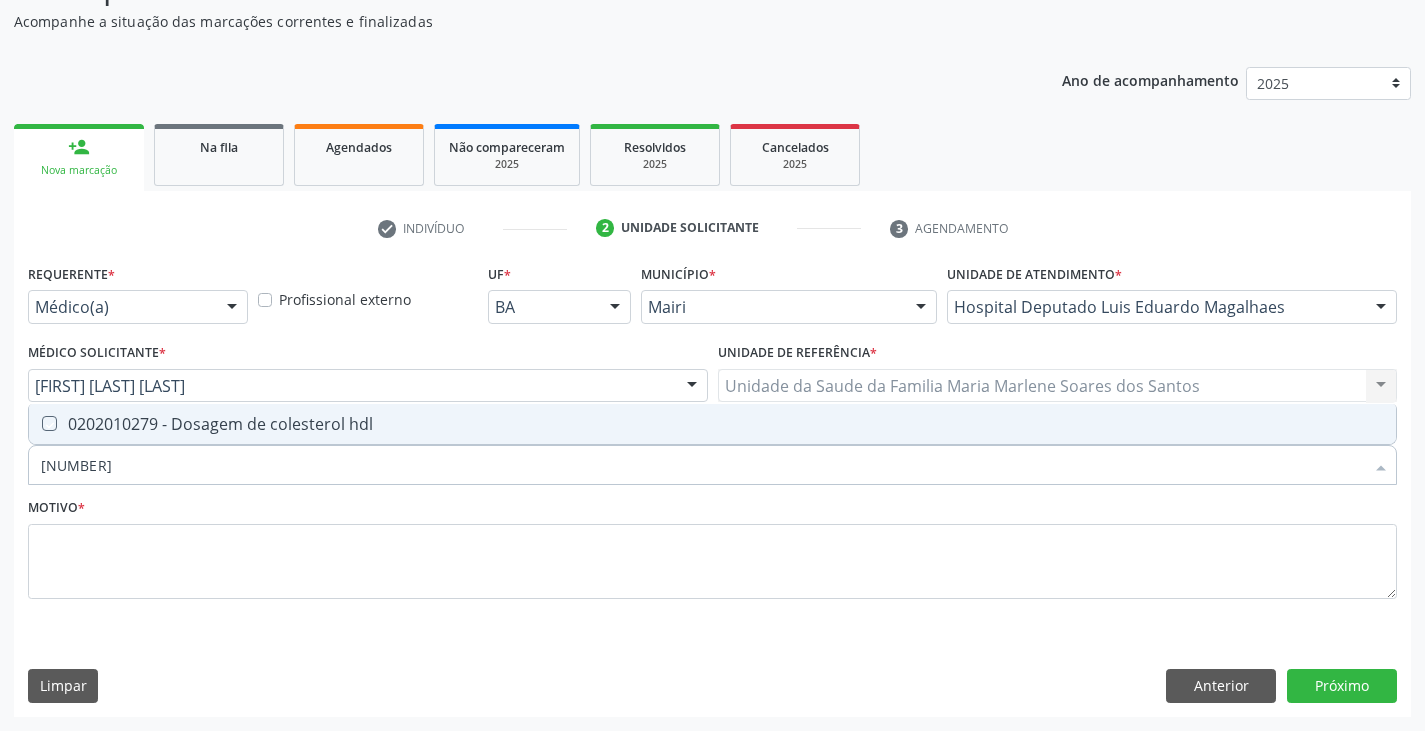 checkbox on "true" 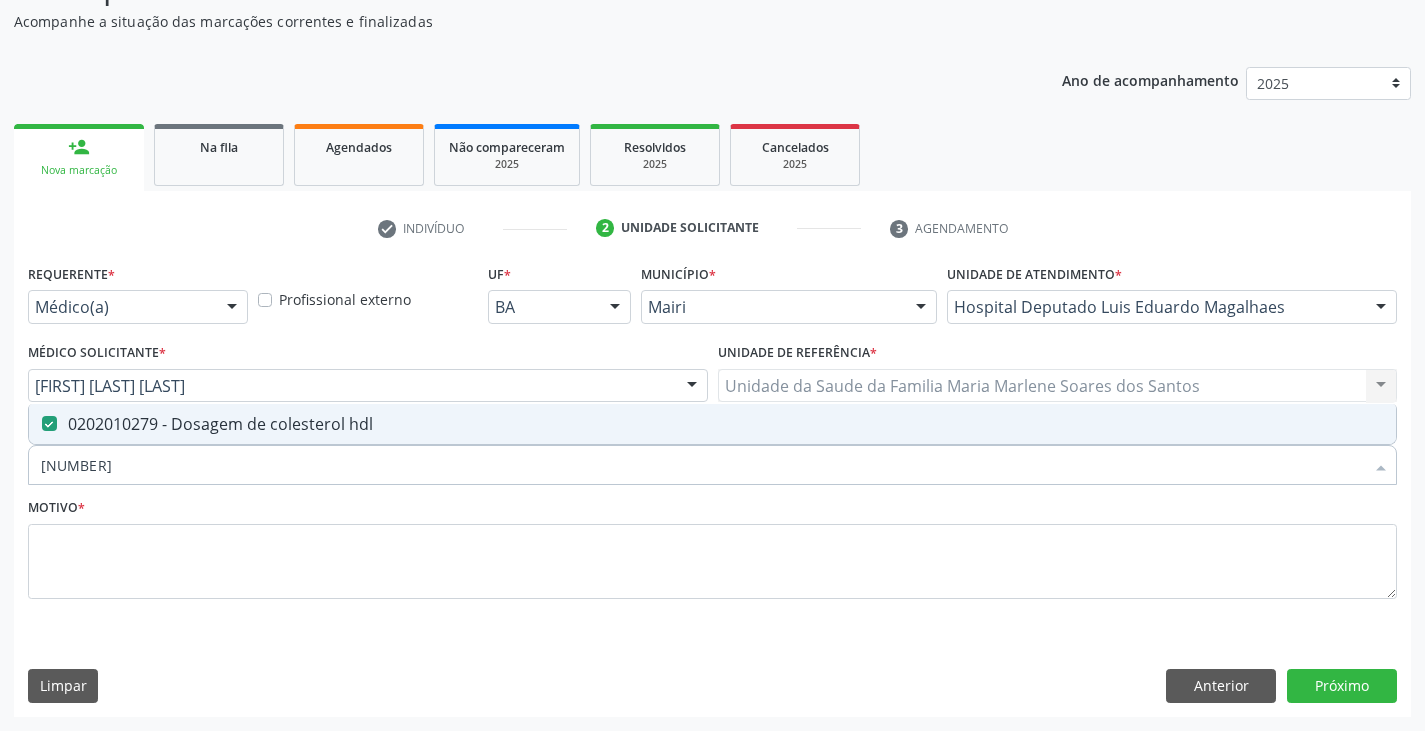 type on "02020102" 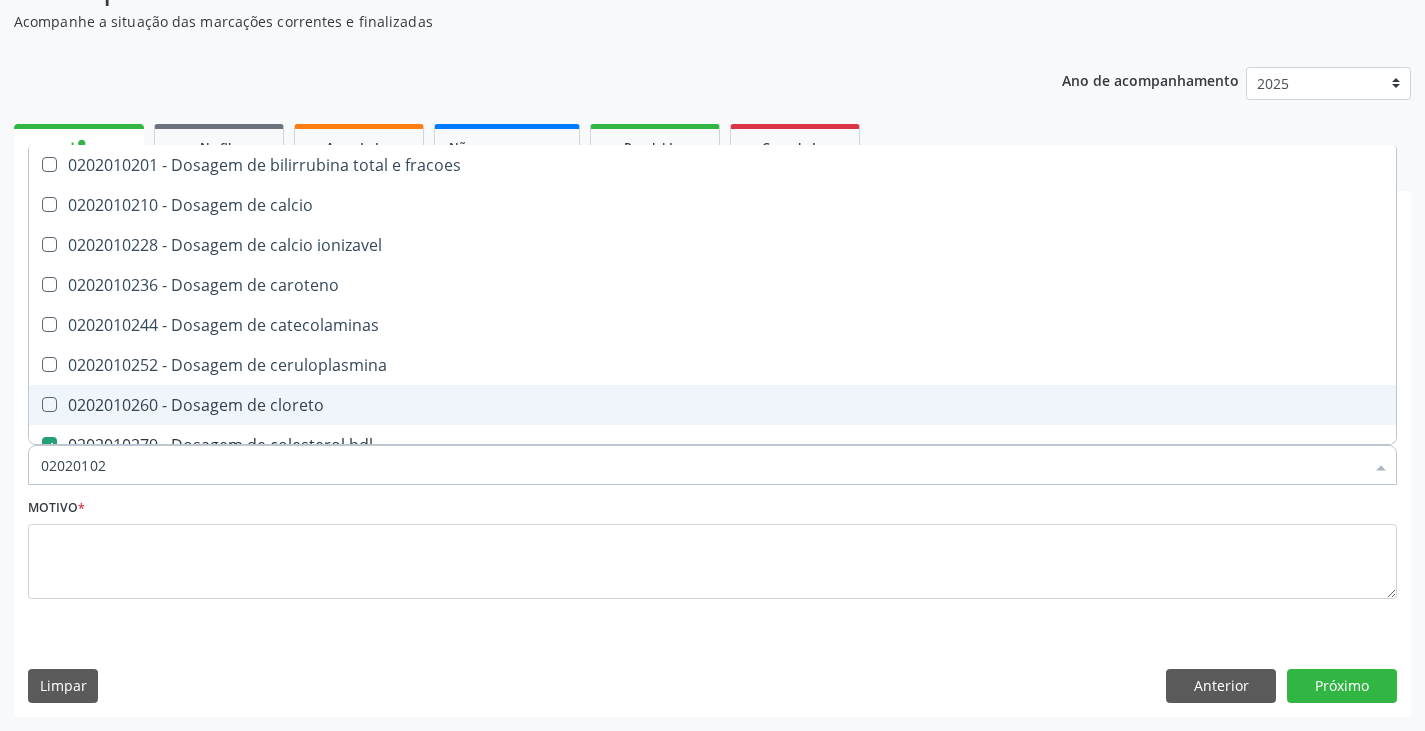 type on "0202010" 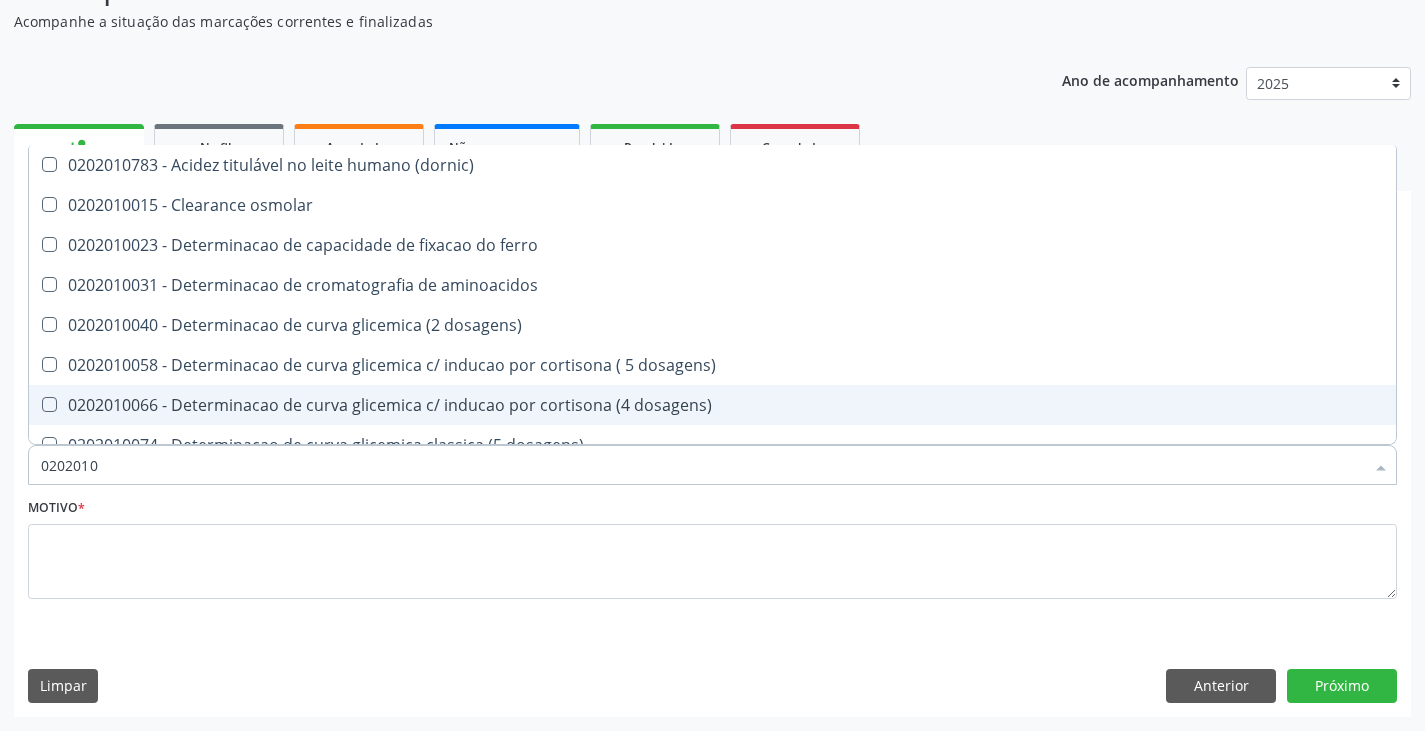 type on "020201" 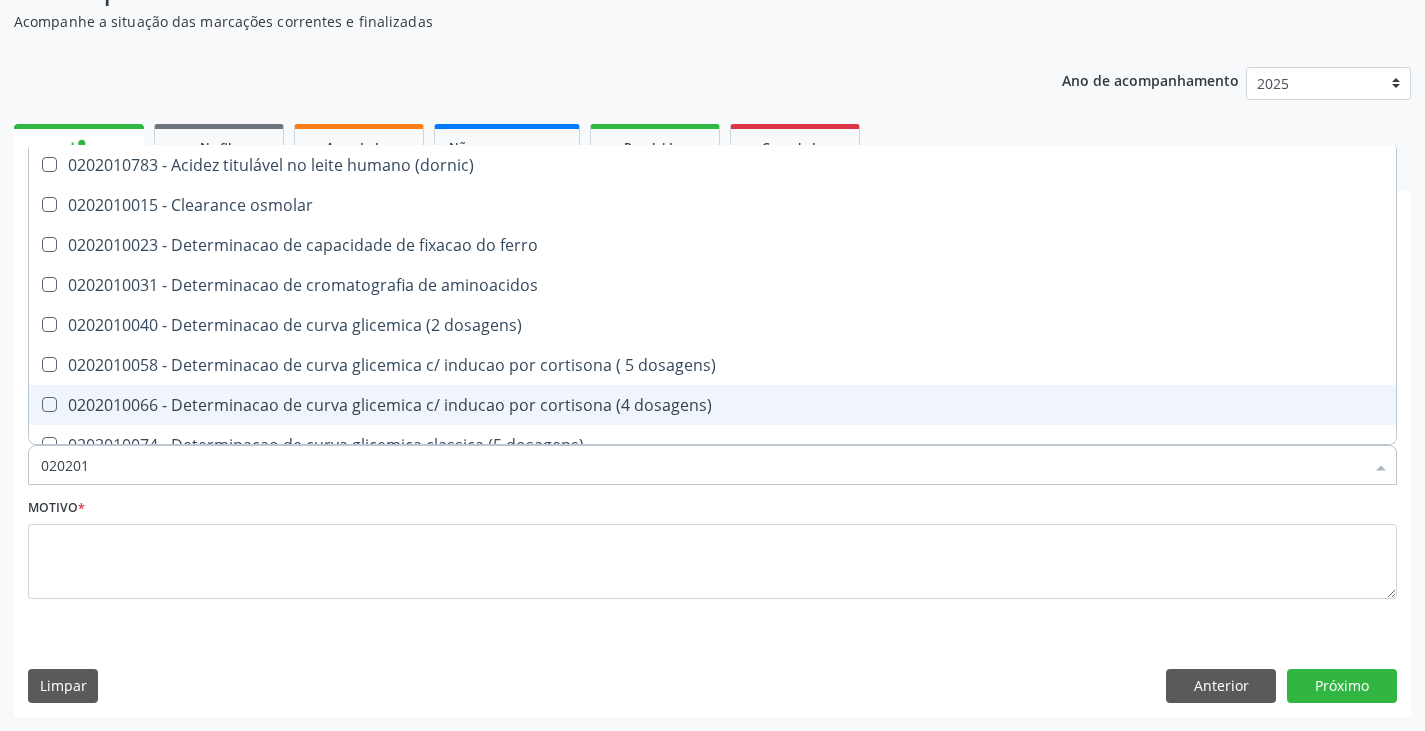 type on "02020" 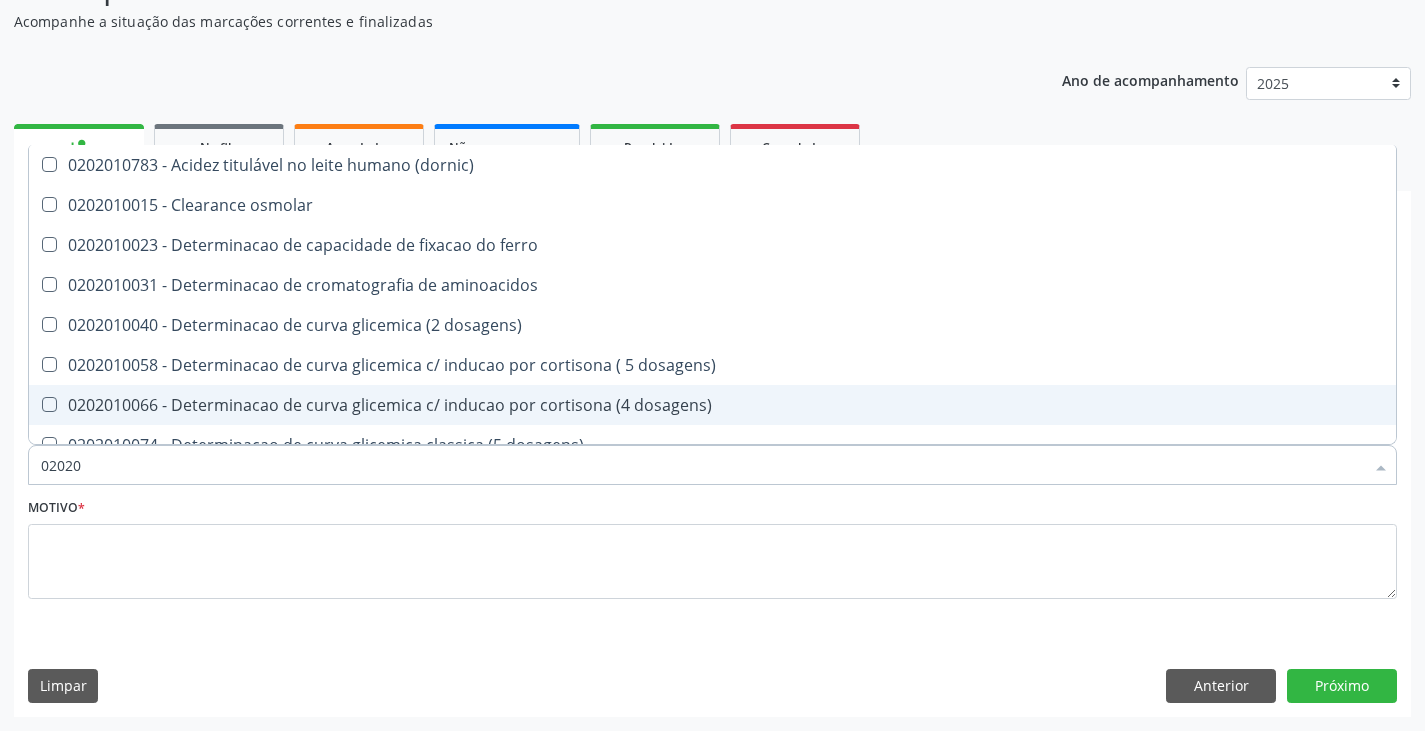 checkbox on "false" 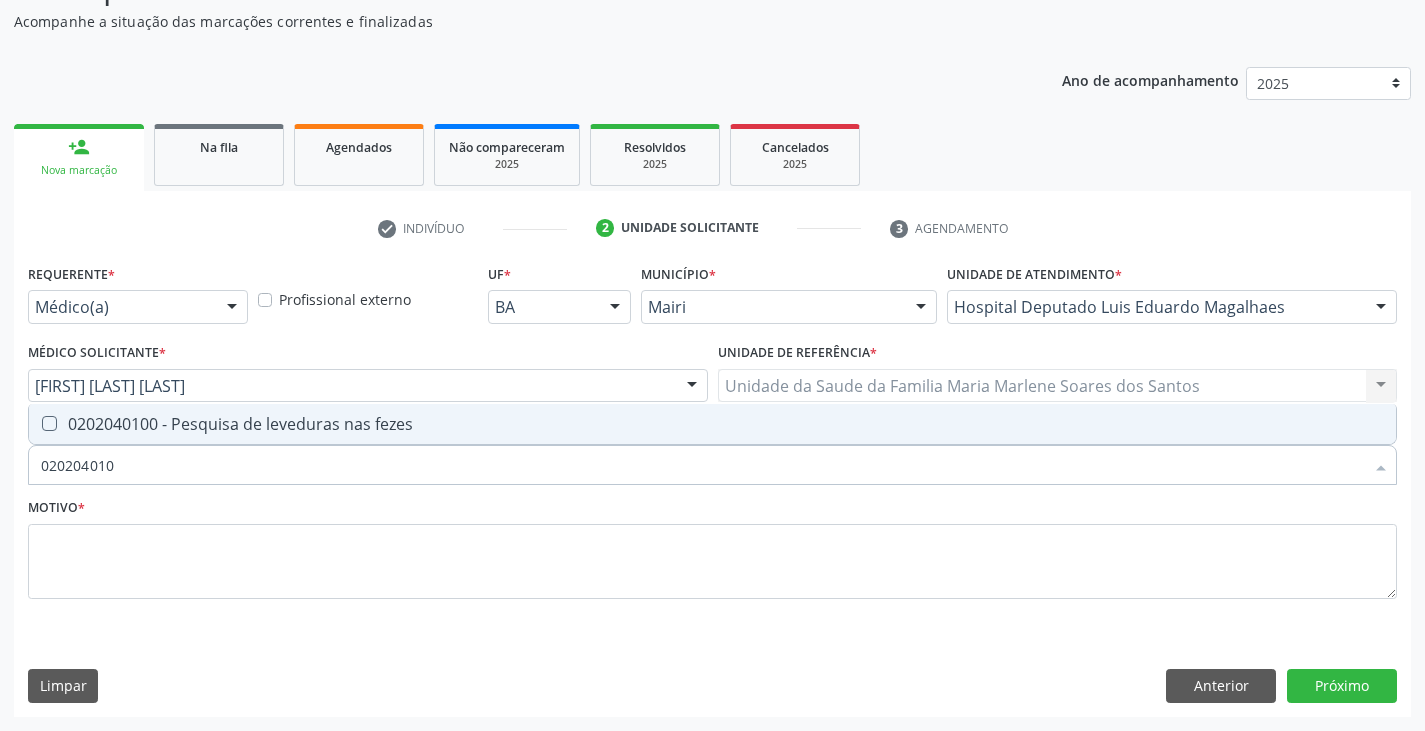 type on "[NUMBER]" 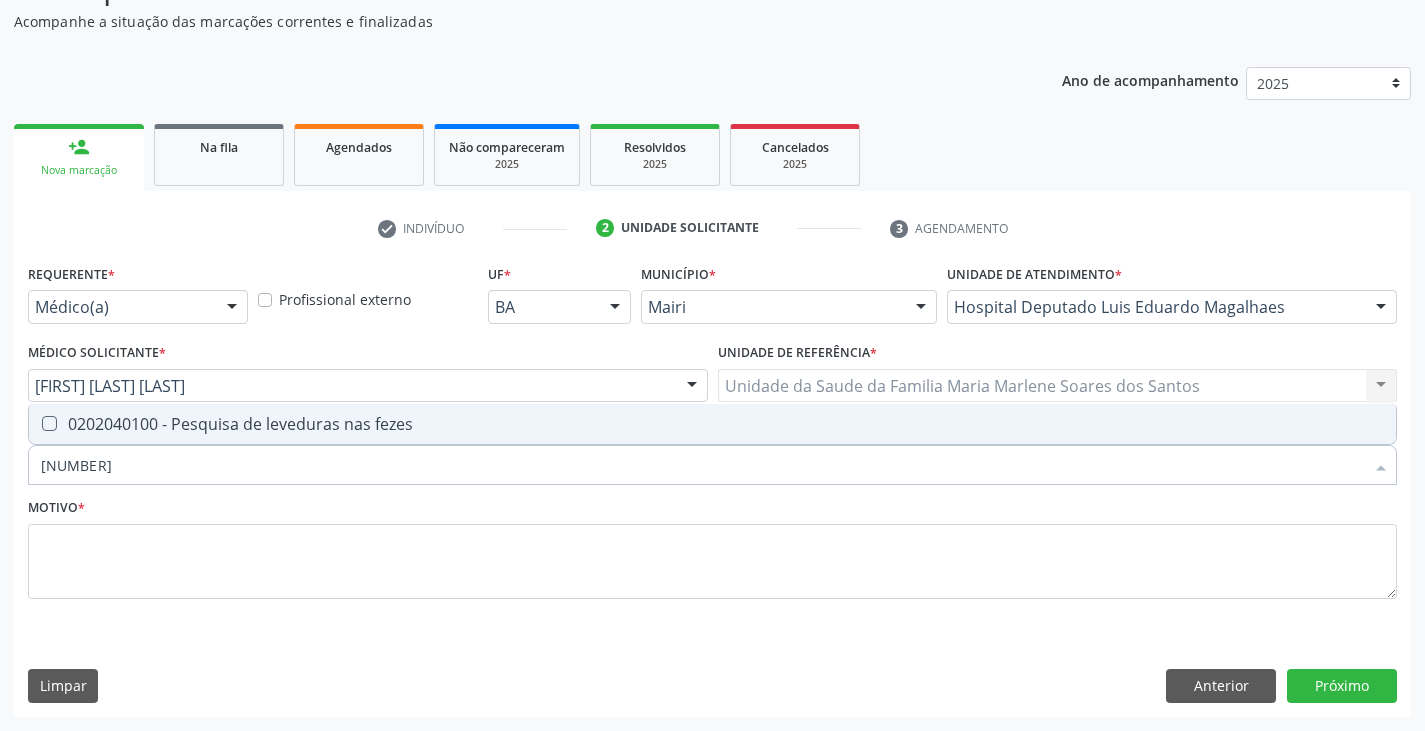 click on "0202040100 - Pesquisa de leveduras nas fezes" at bounding box center (712, 424) 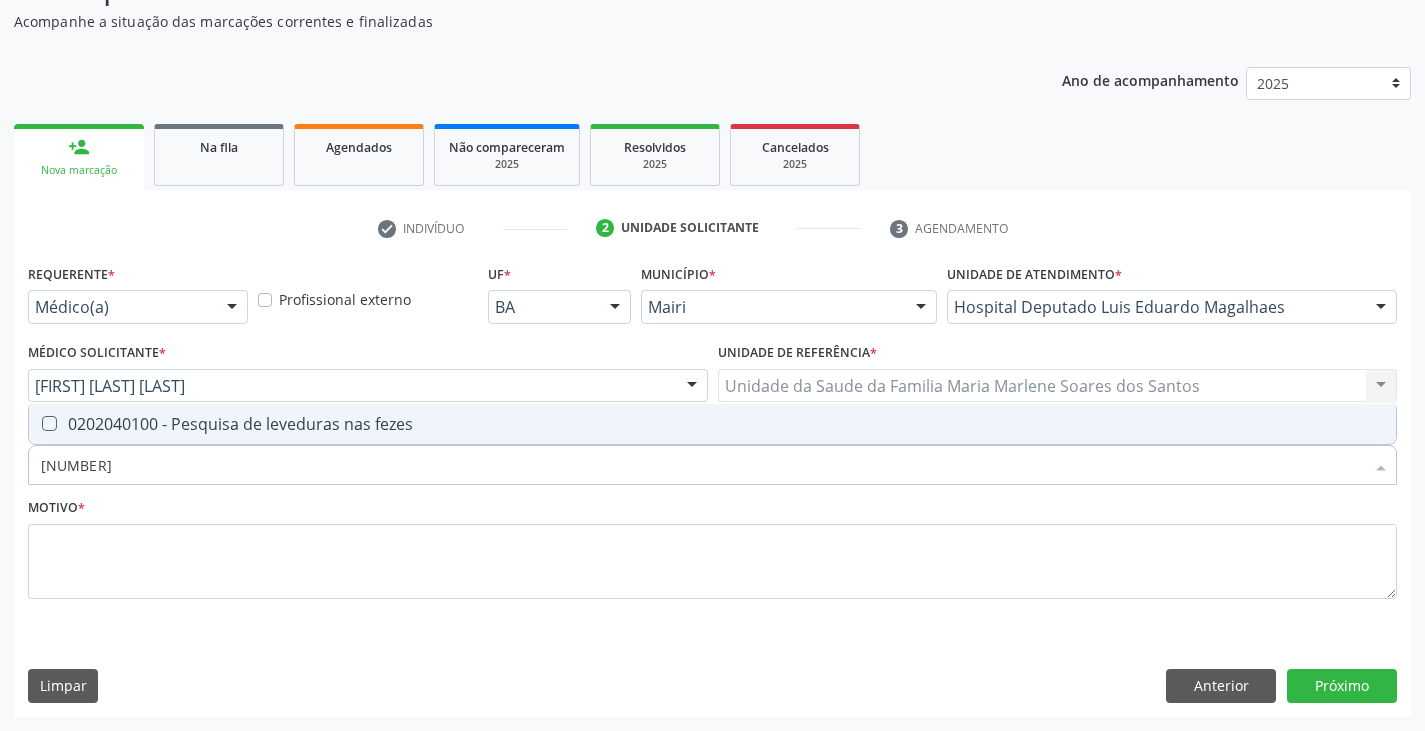checkbox on "true" 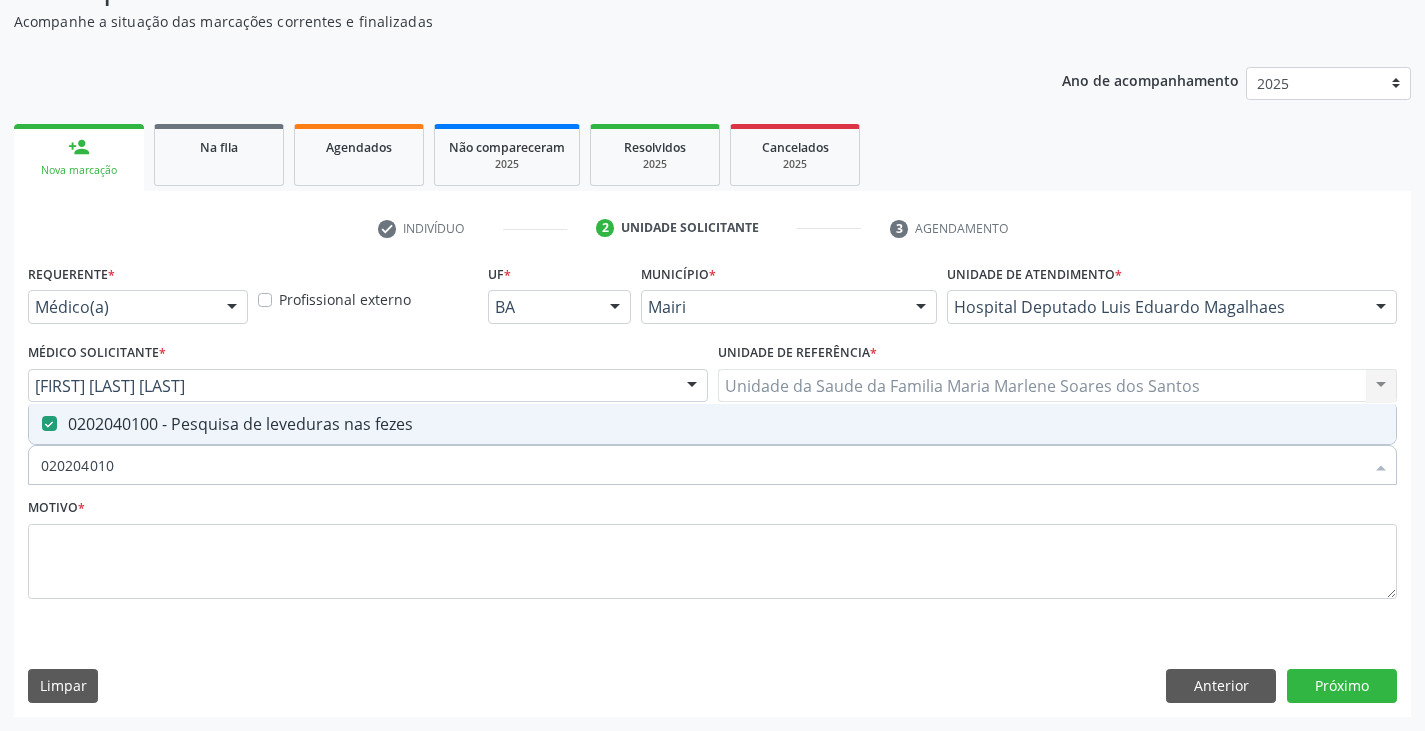 type on "[NUMBER]" 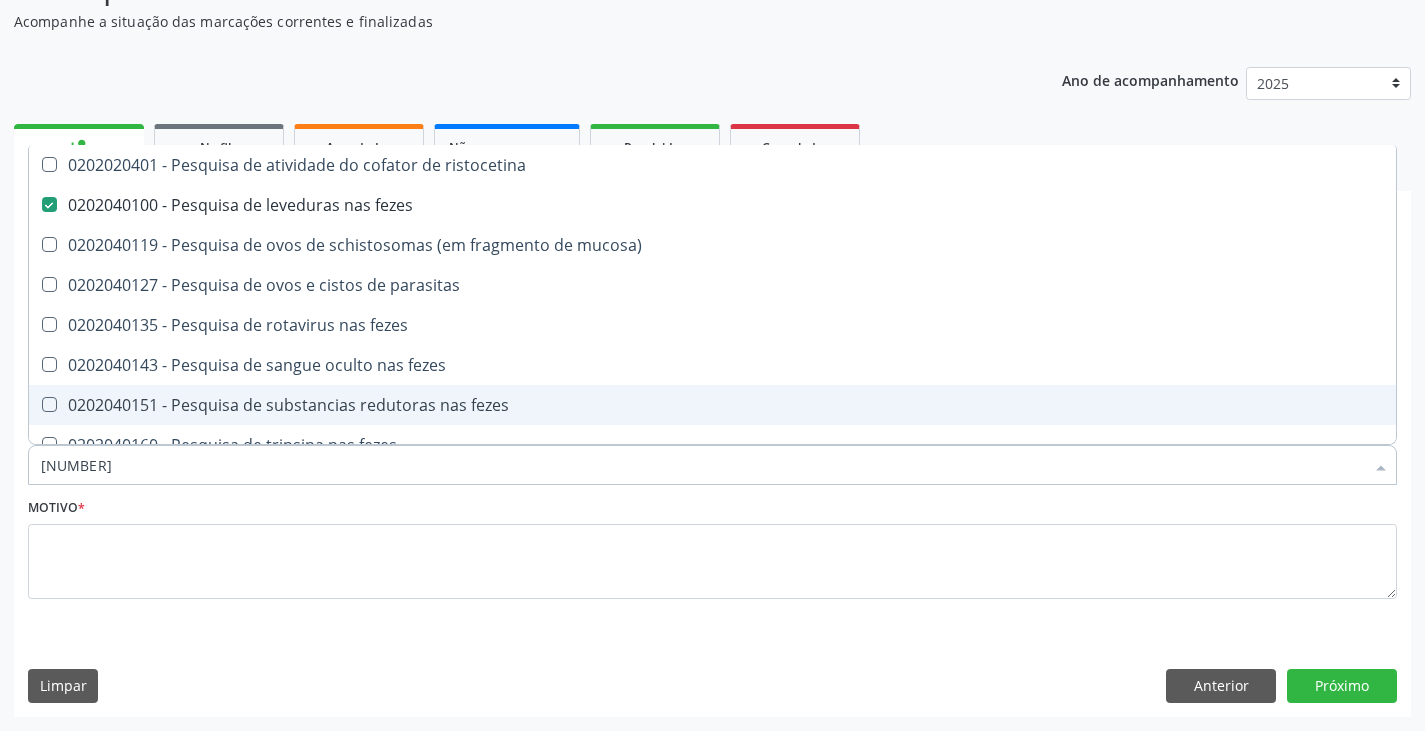 type on "0202040" 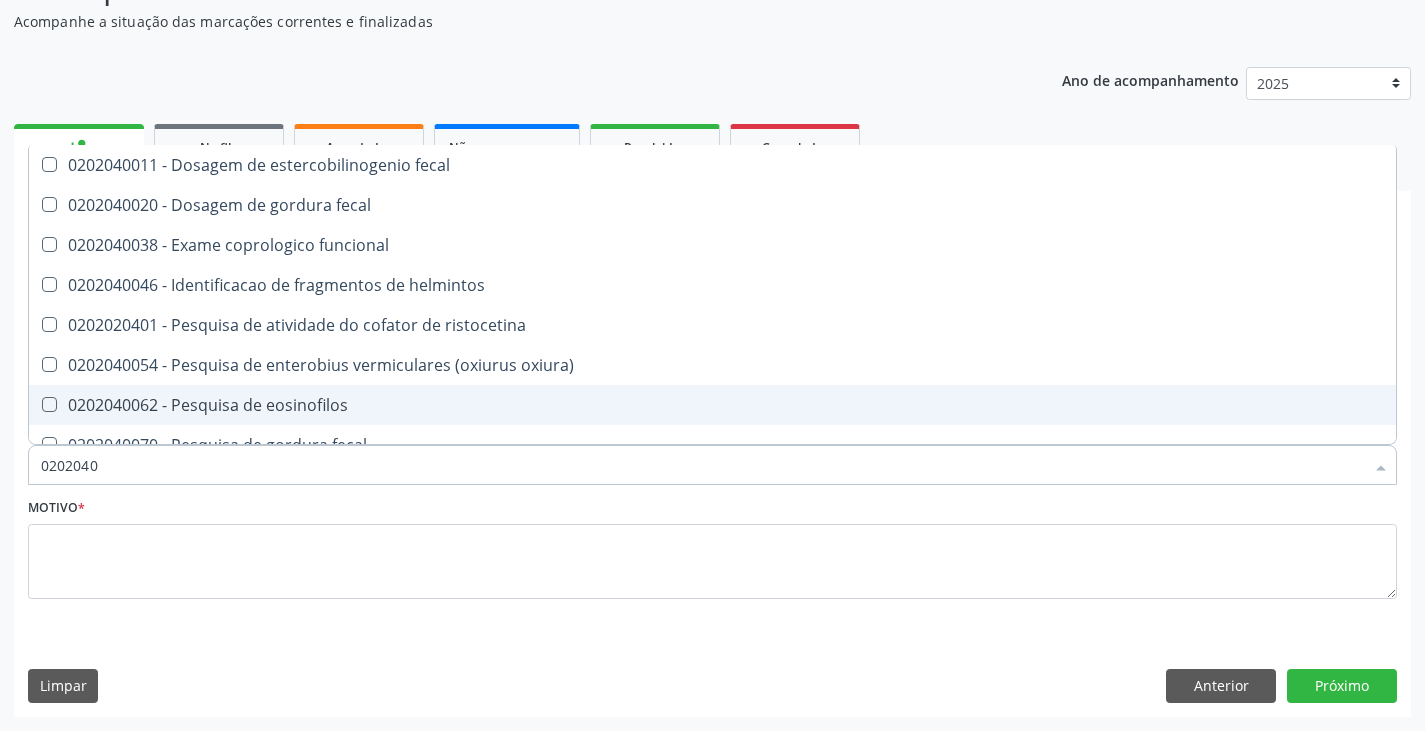 type on "[NUMBER]" 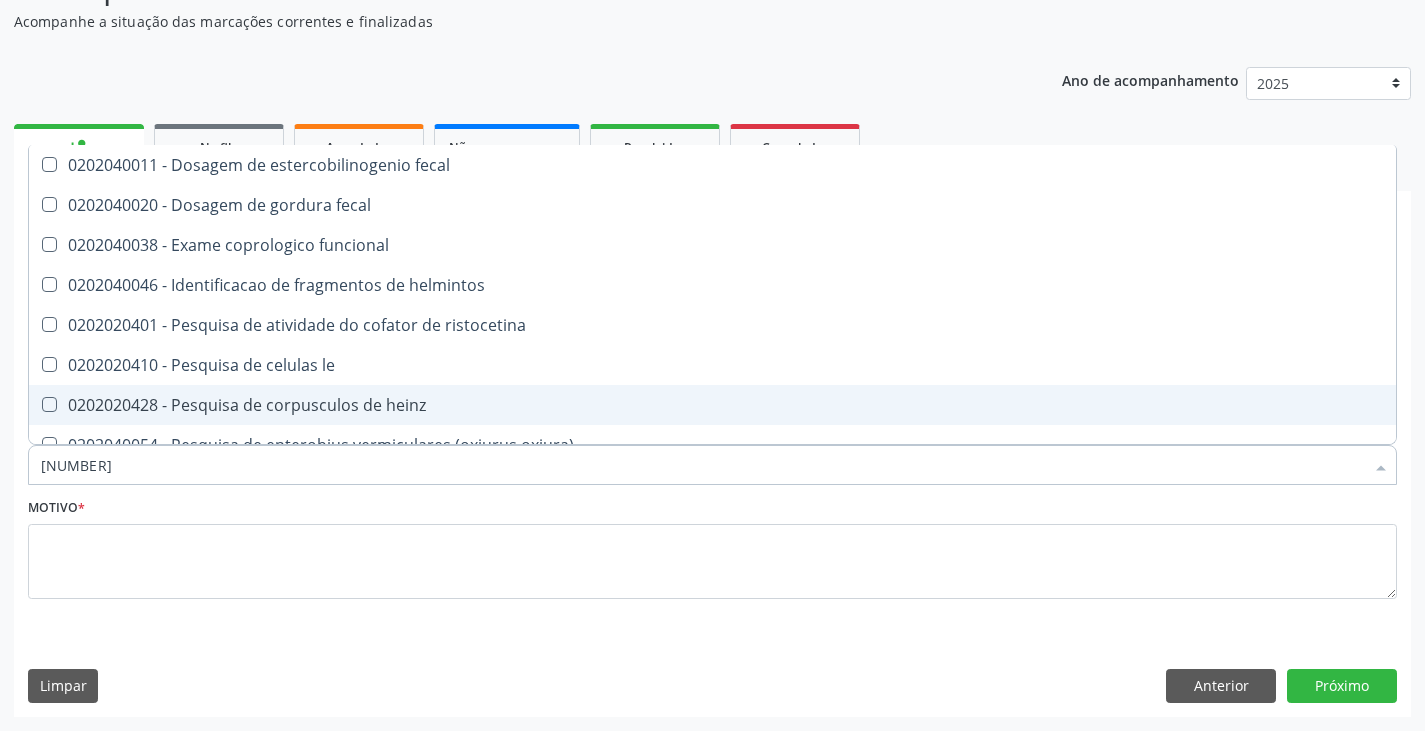 type on "02020" 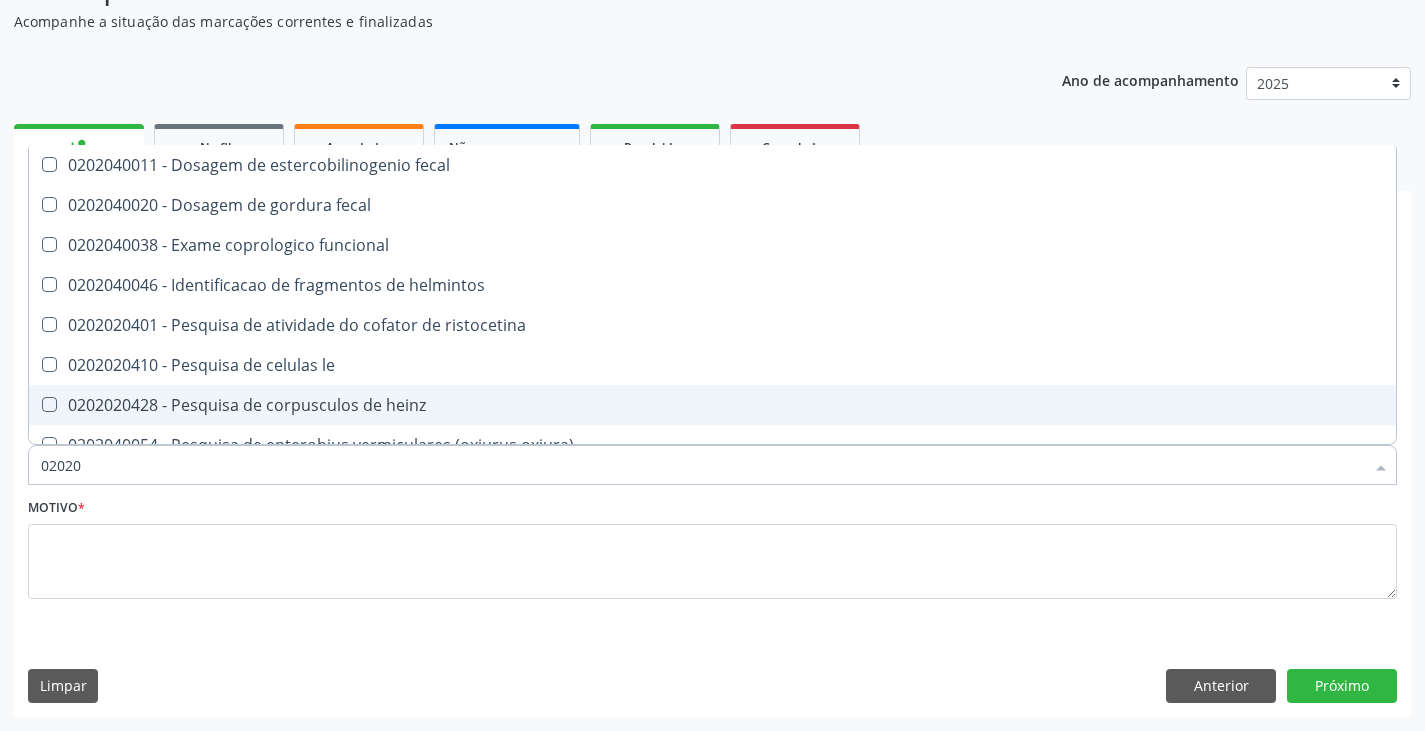 checkbox on "false" 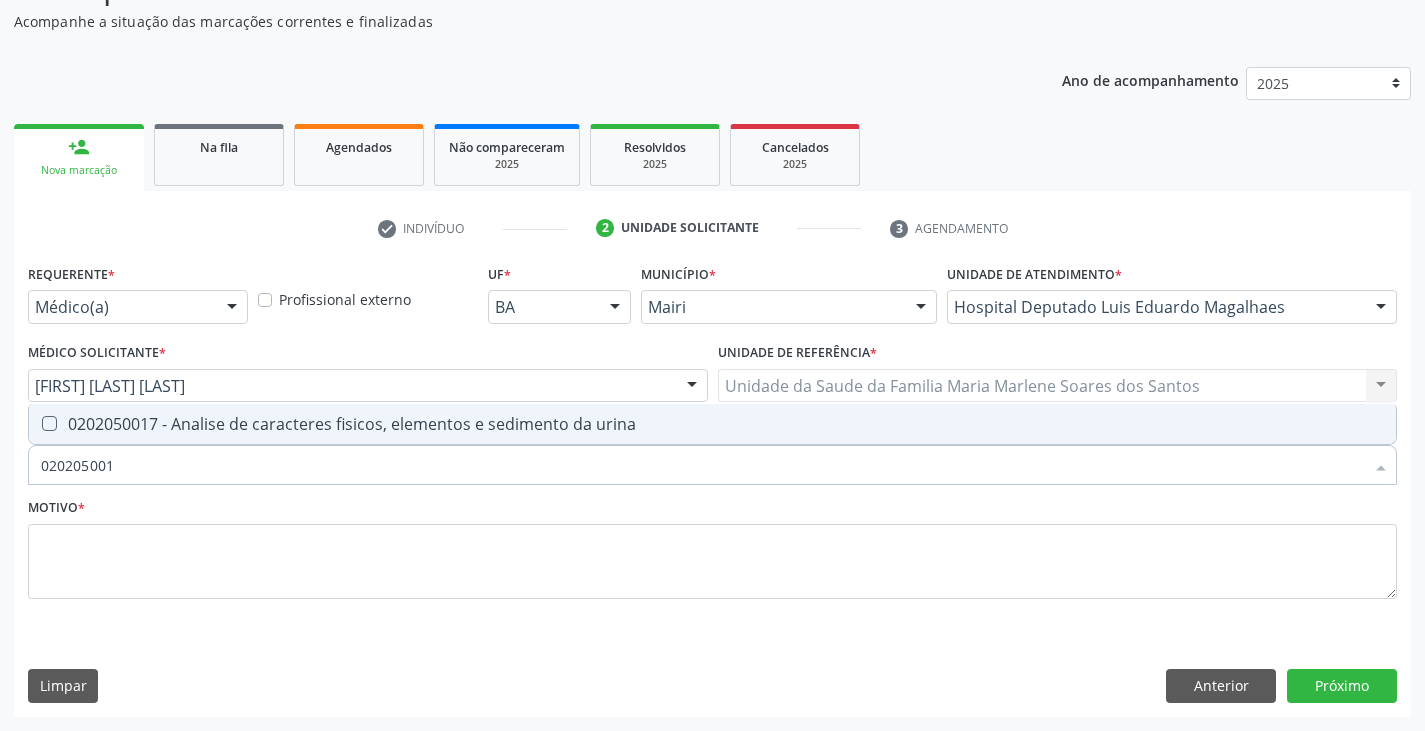 type on "0202050017" 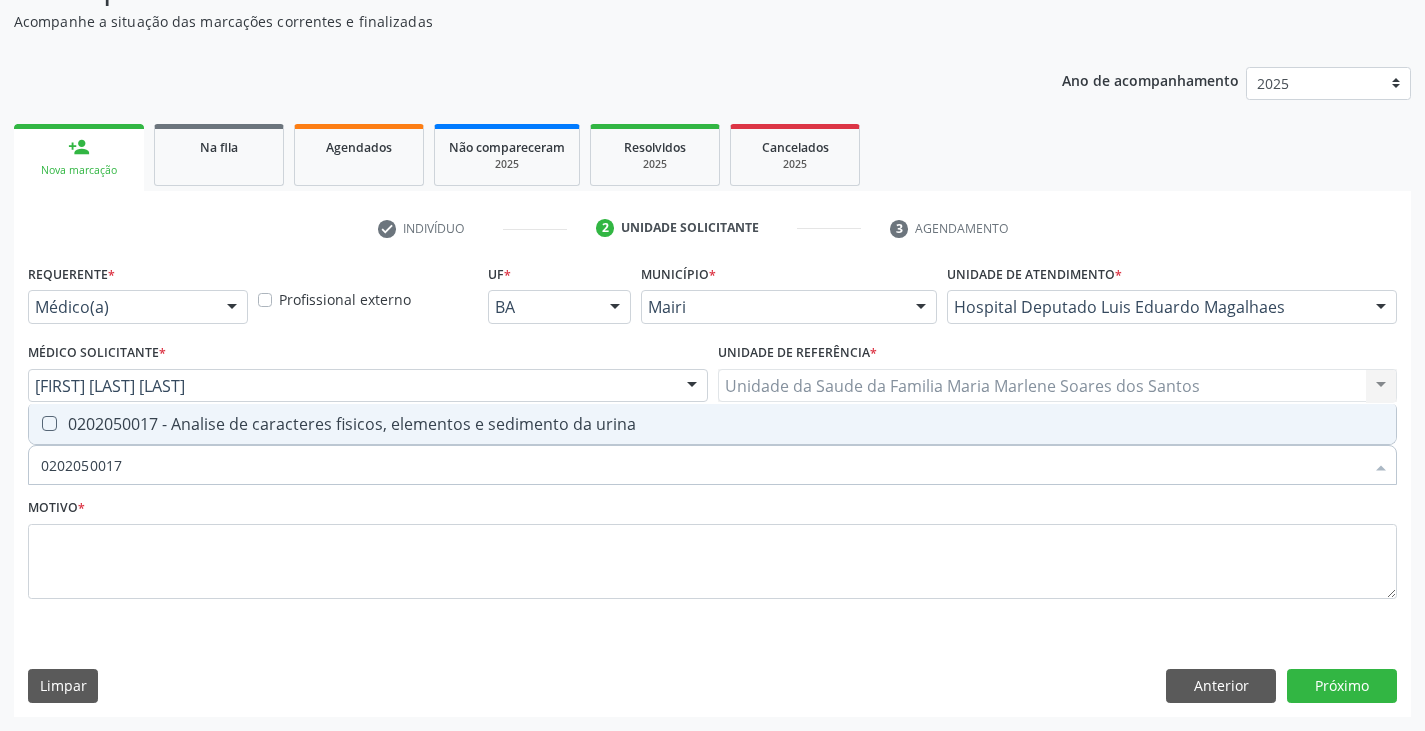 click on "0202050017 - Analise de caracteres fisicos, elementos e sedimento da urina" at bounding box center [712, 424] 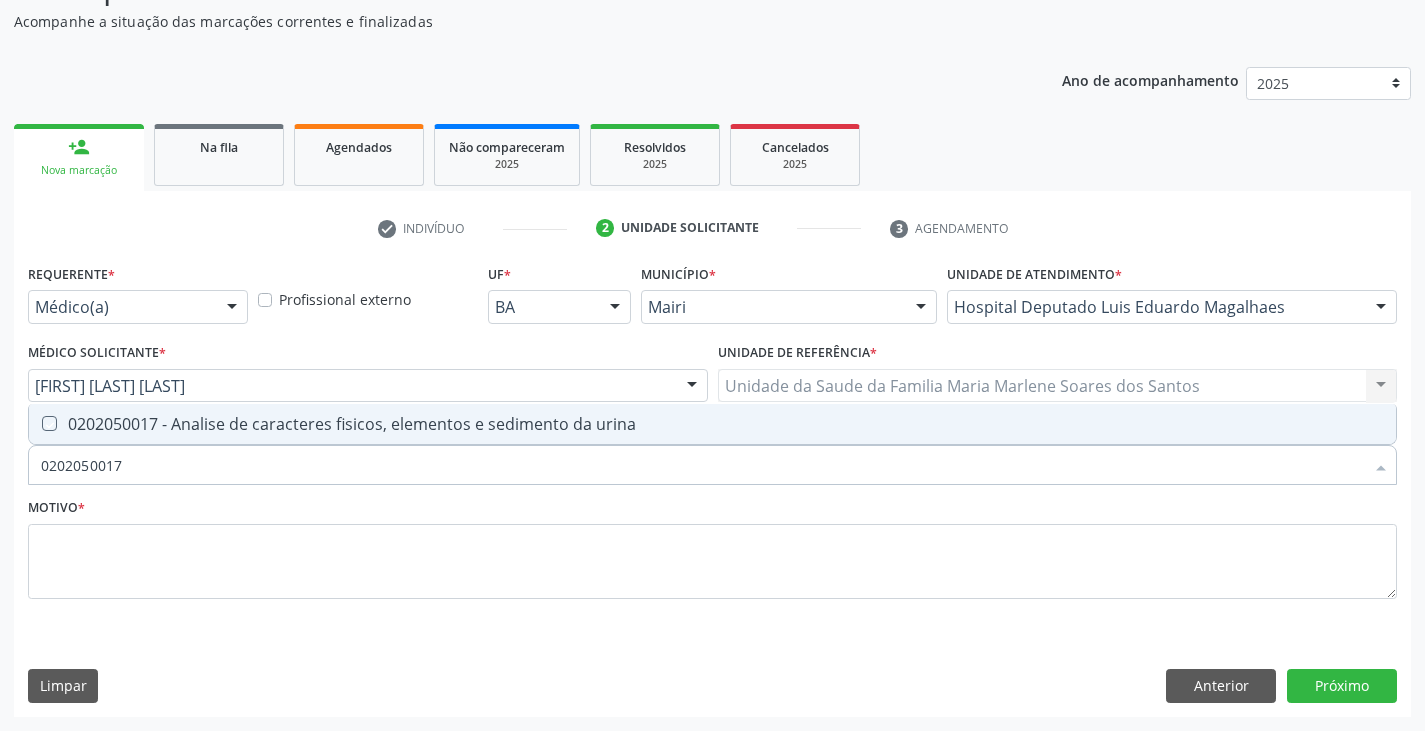 checkbox on "true" 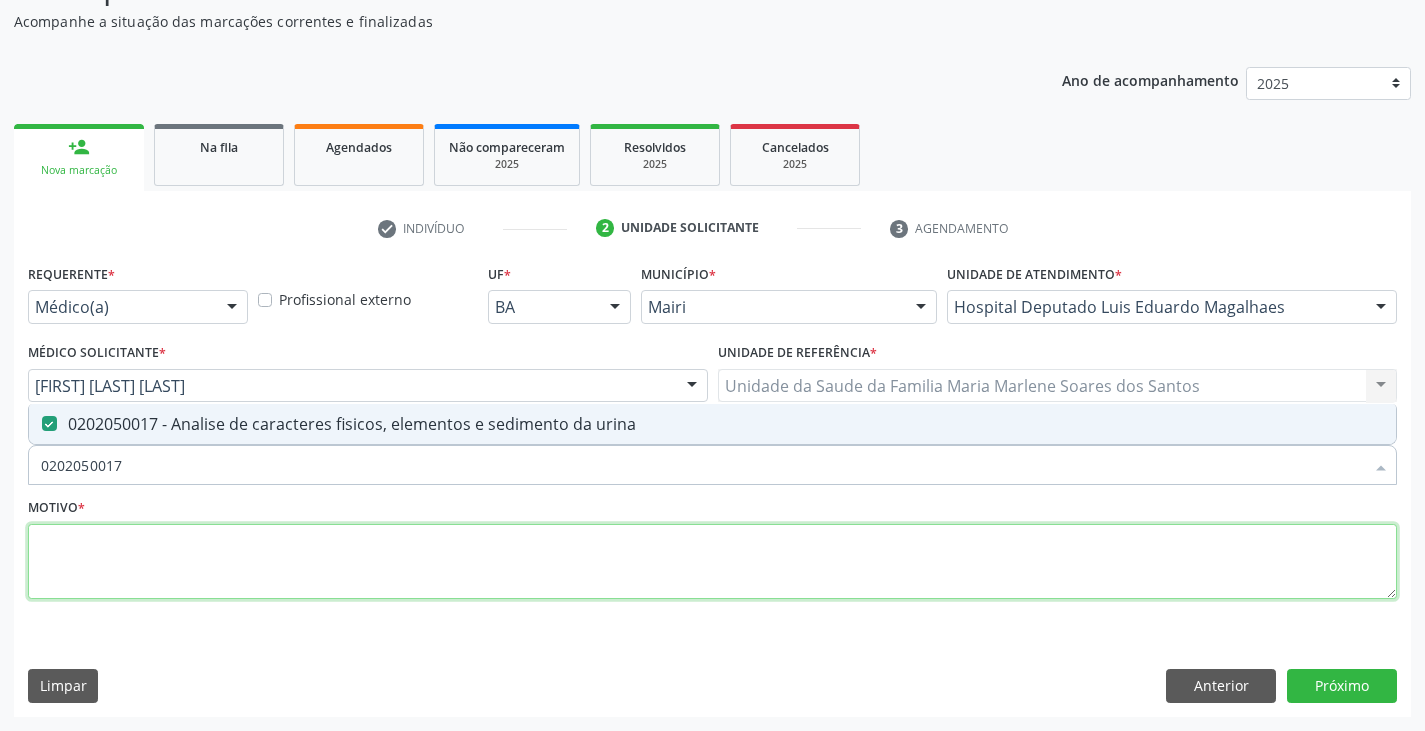 click at bounding box center (712, 562) 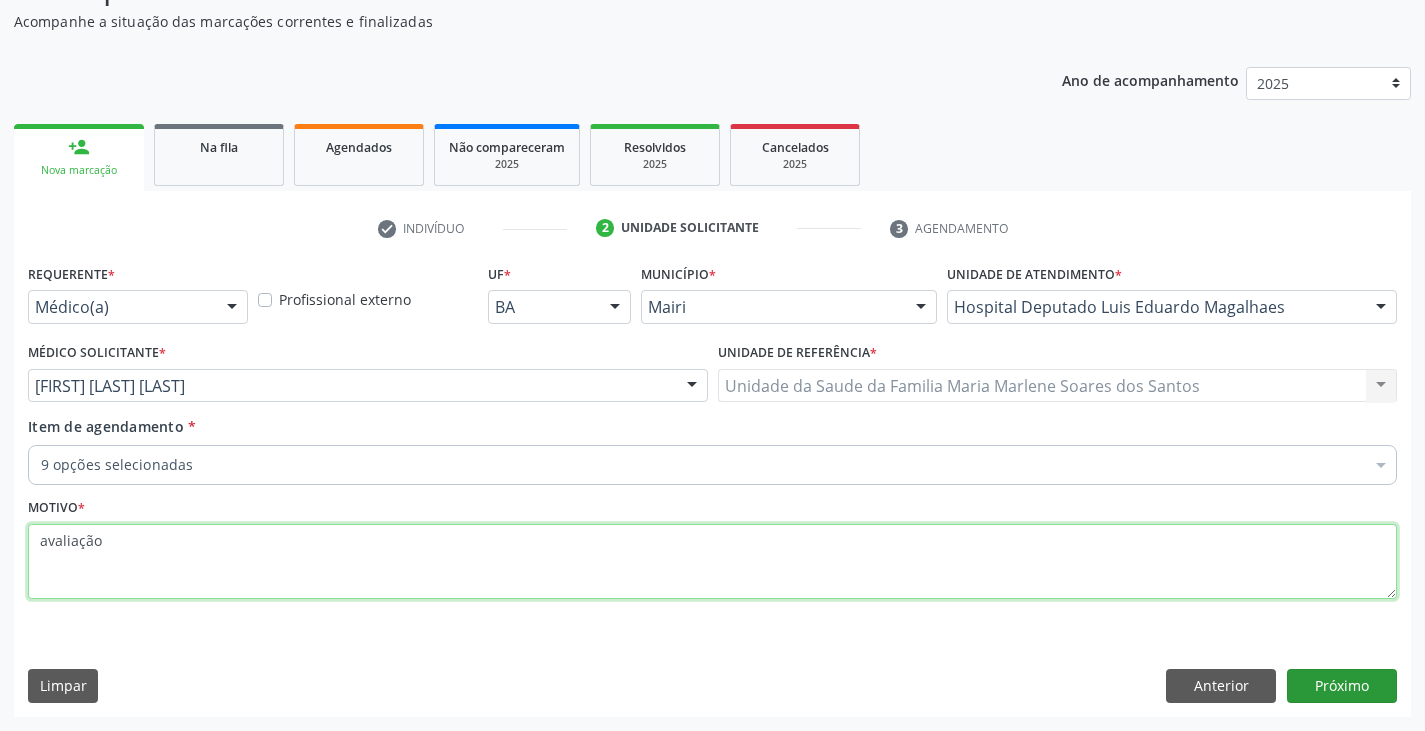 type on "avaliação" 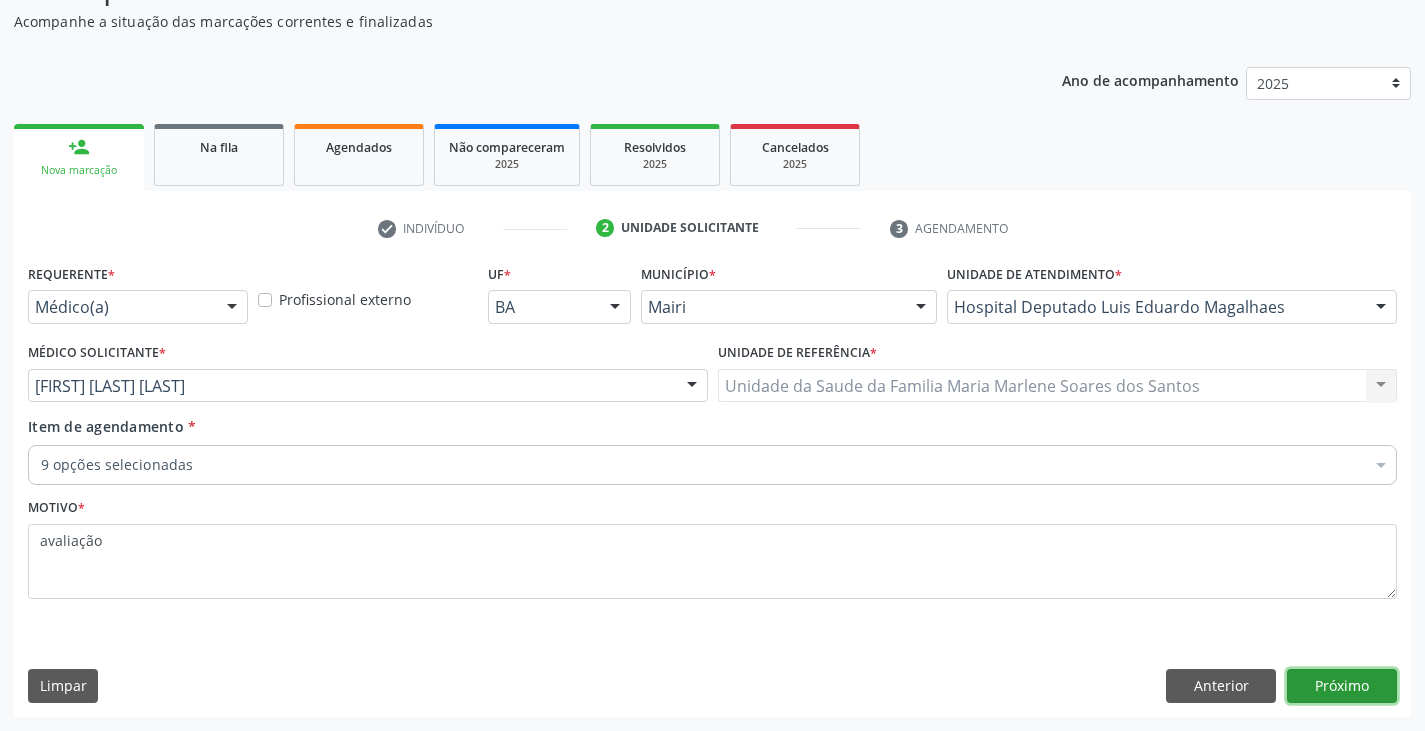 click on "Próximo" at bounding box center [1342, 686] 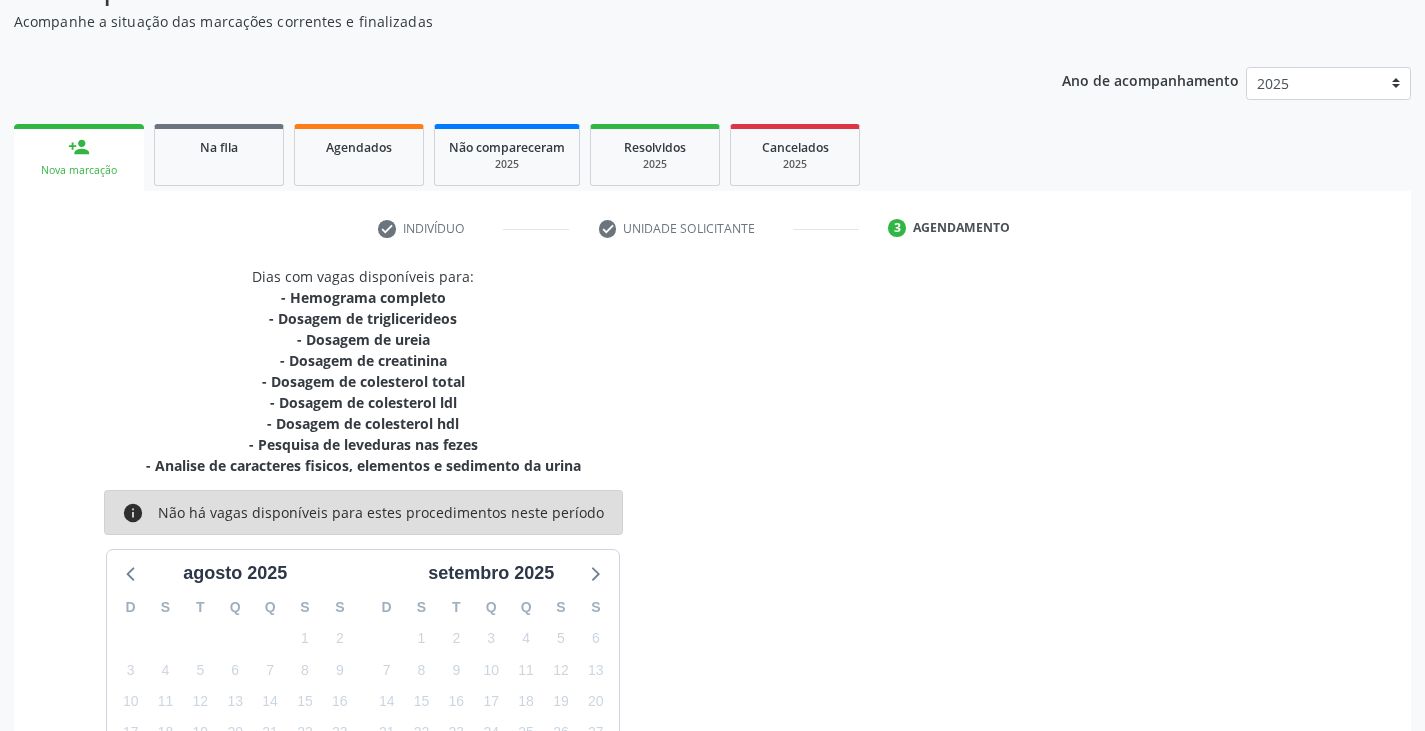 scroll, scrollTop: 366, scrollLeft: 0, axis: vertical 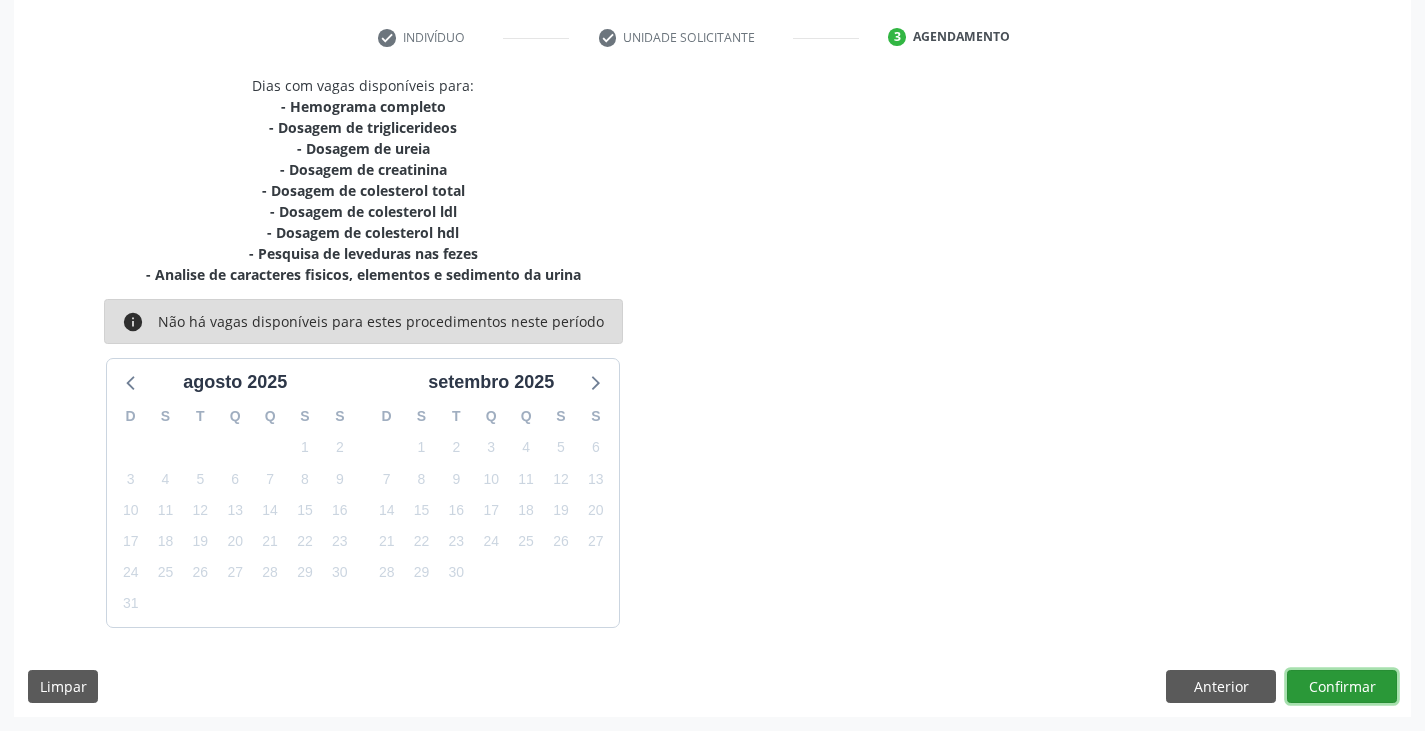 click on "Confirmar" at bounding box center [1342, 687] 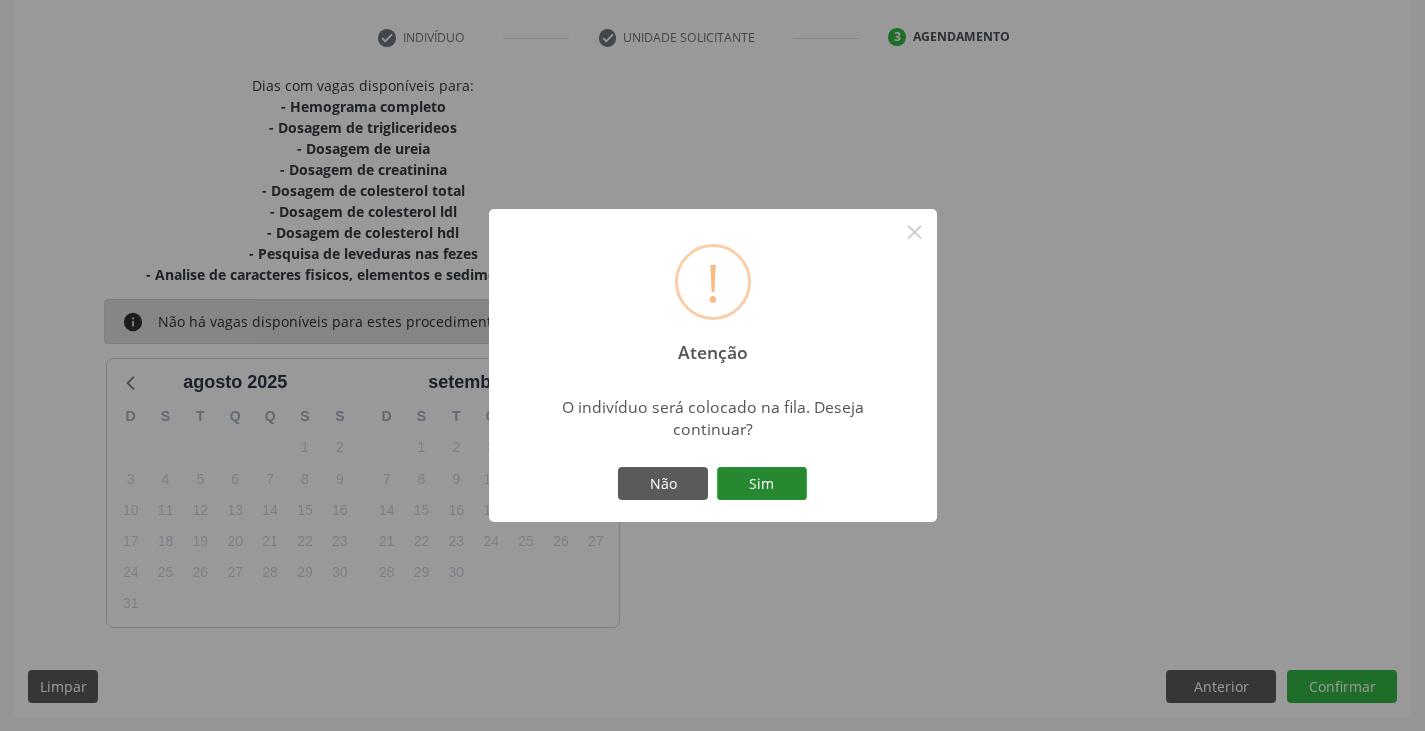 click on "Sim" at bounding box center [762, 484] 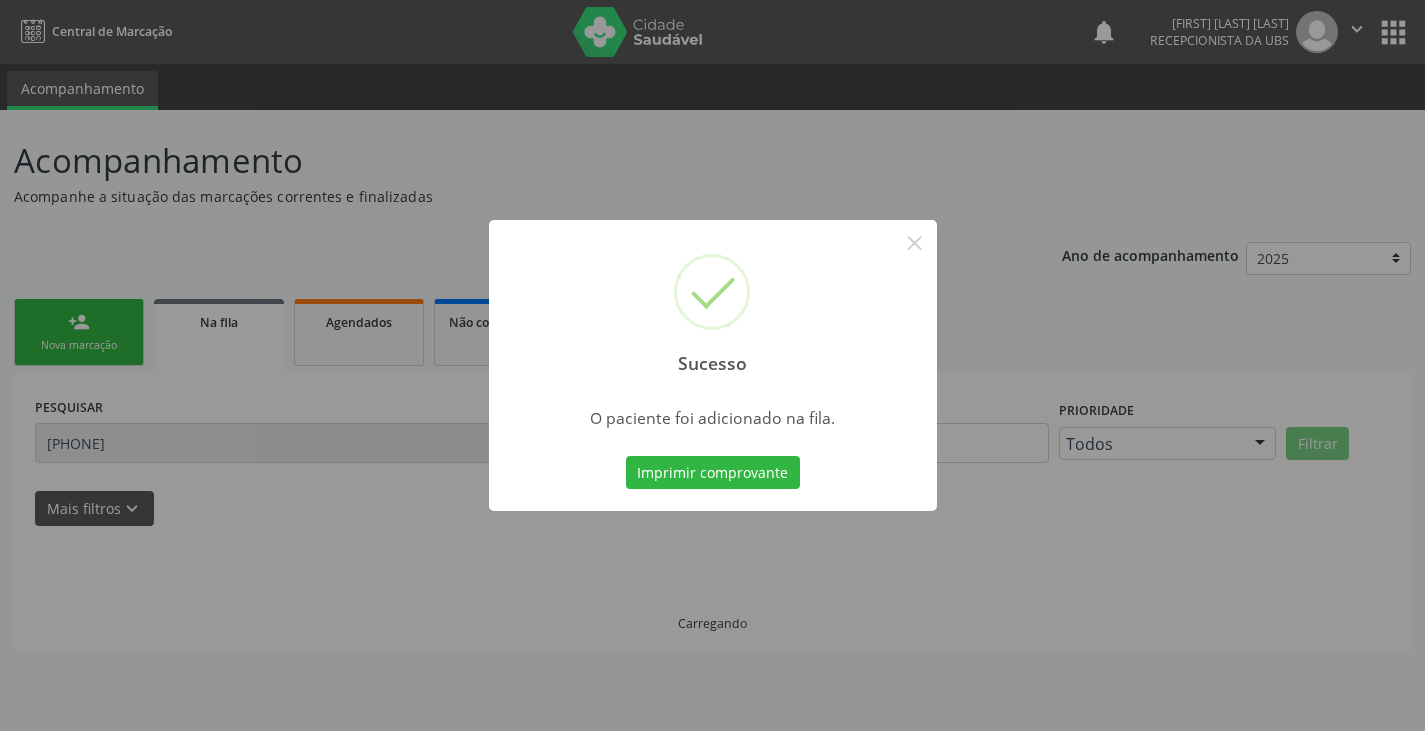 scroll, scrollTop: 0, scrollLeft: 0, axis: both 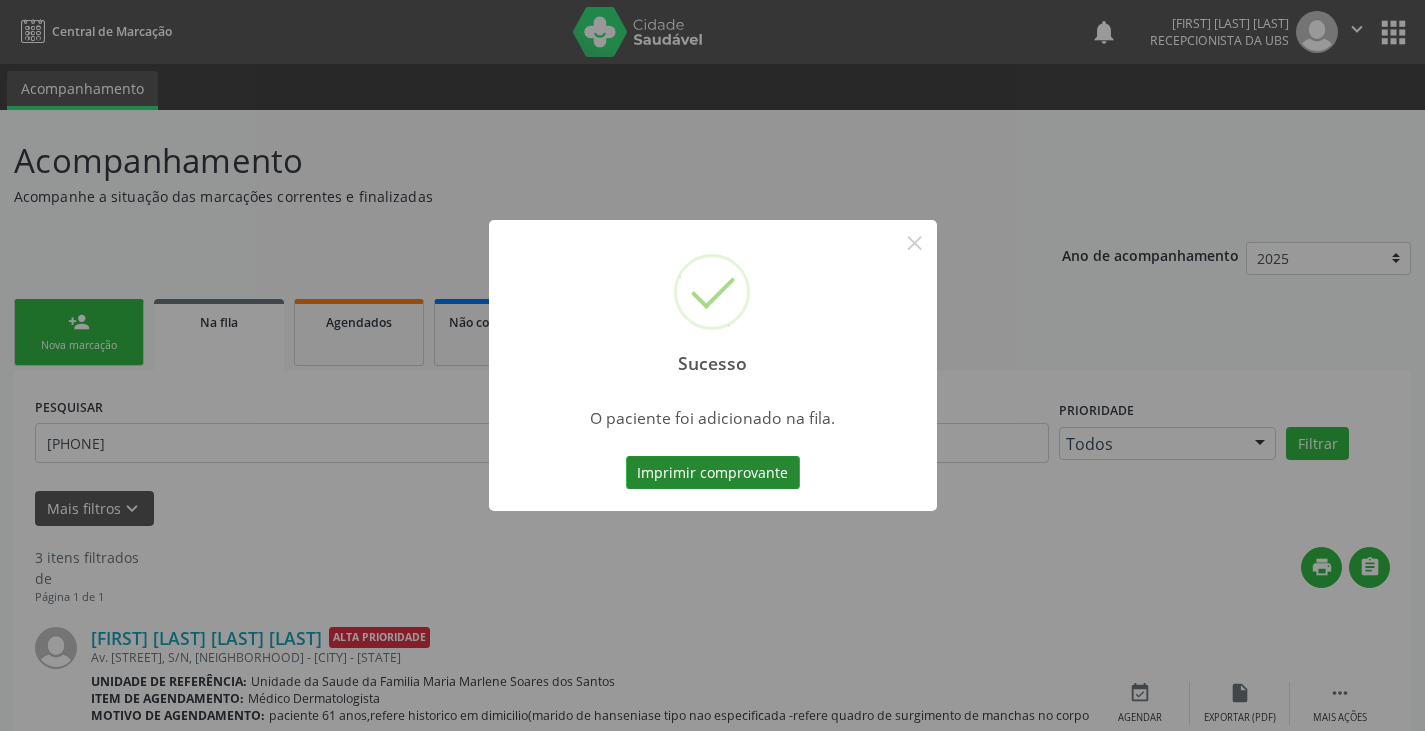 click on "Imprimir comprovante" at bounding box center (713, 473) 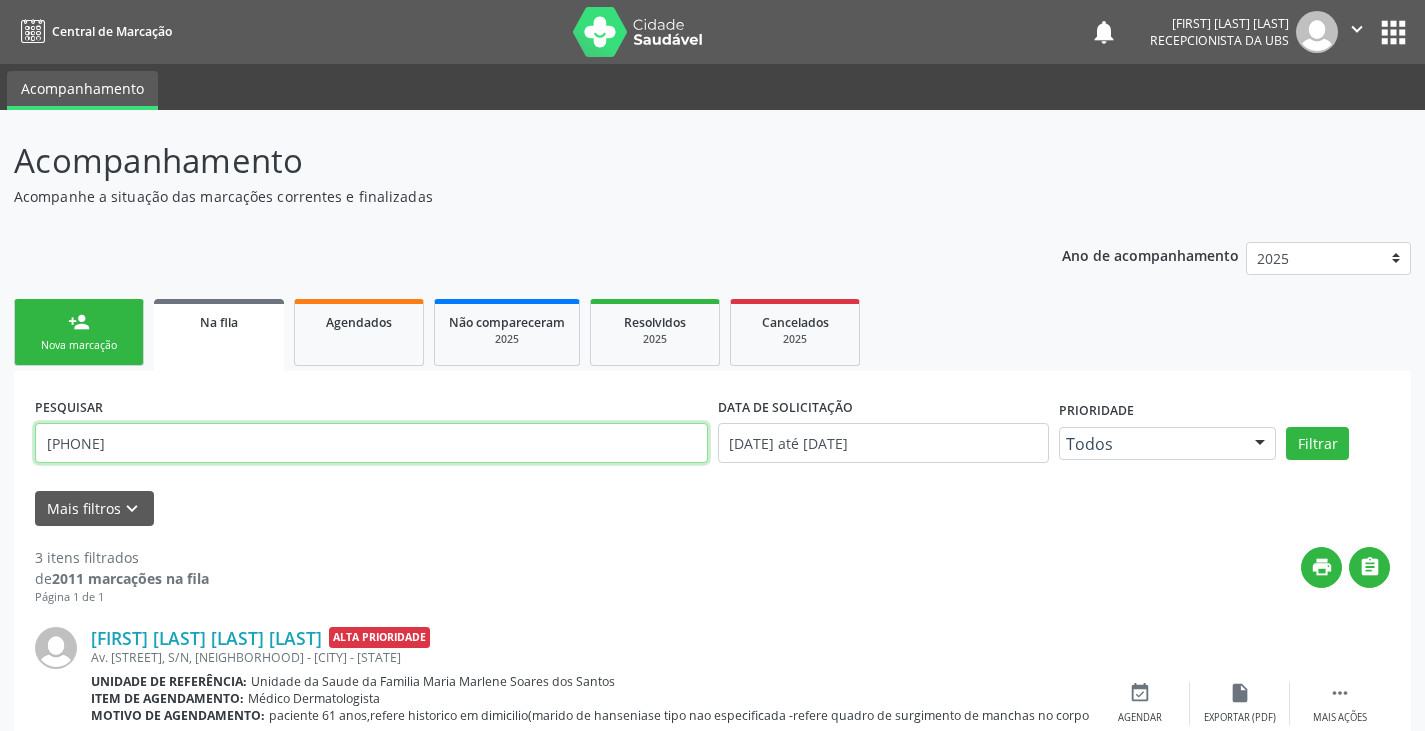 drag, startPoint x: 194, startPoint y: 456, endPoint x: 0, endPoint y: 435, distance: 195.13329 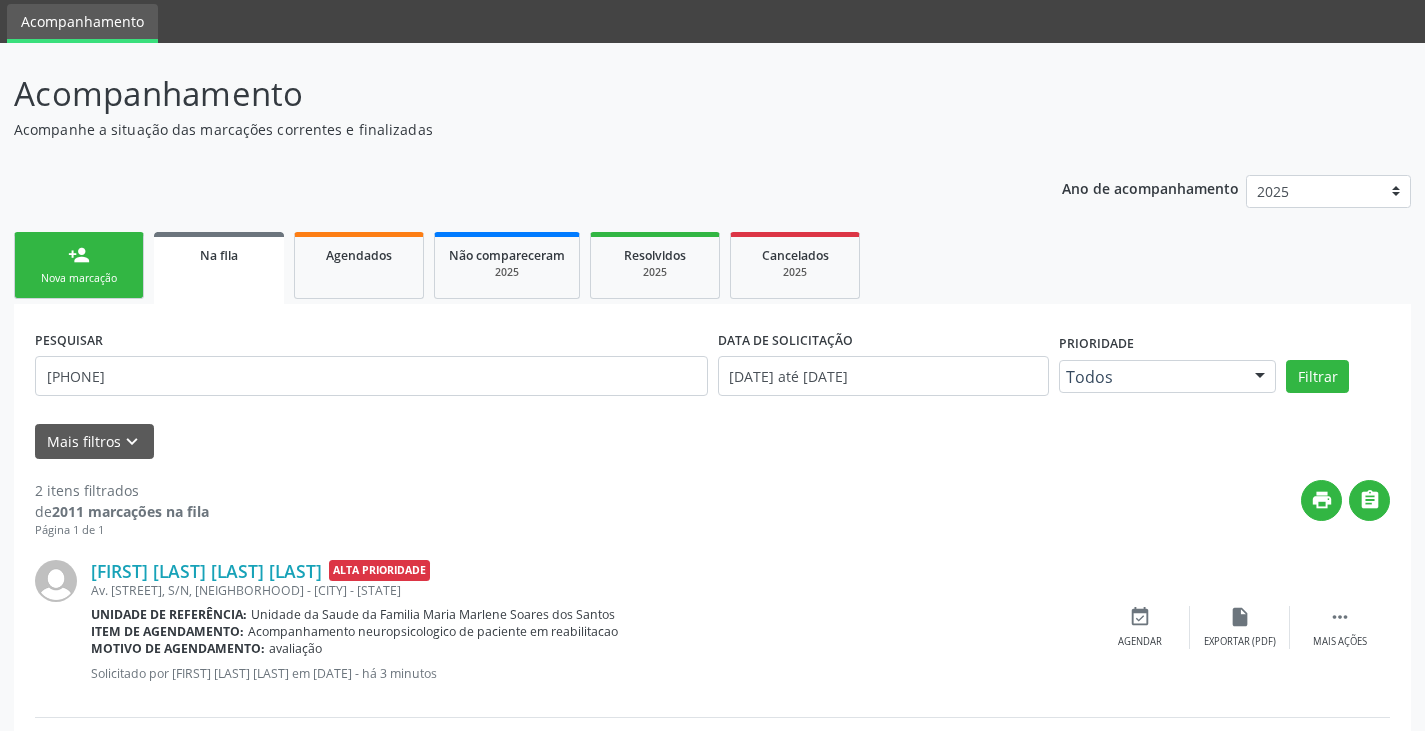 scroll, scrollTop: 0, scrollLeft: 0, axis: both 